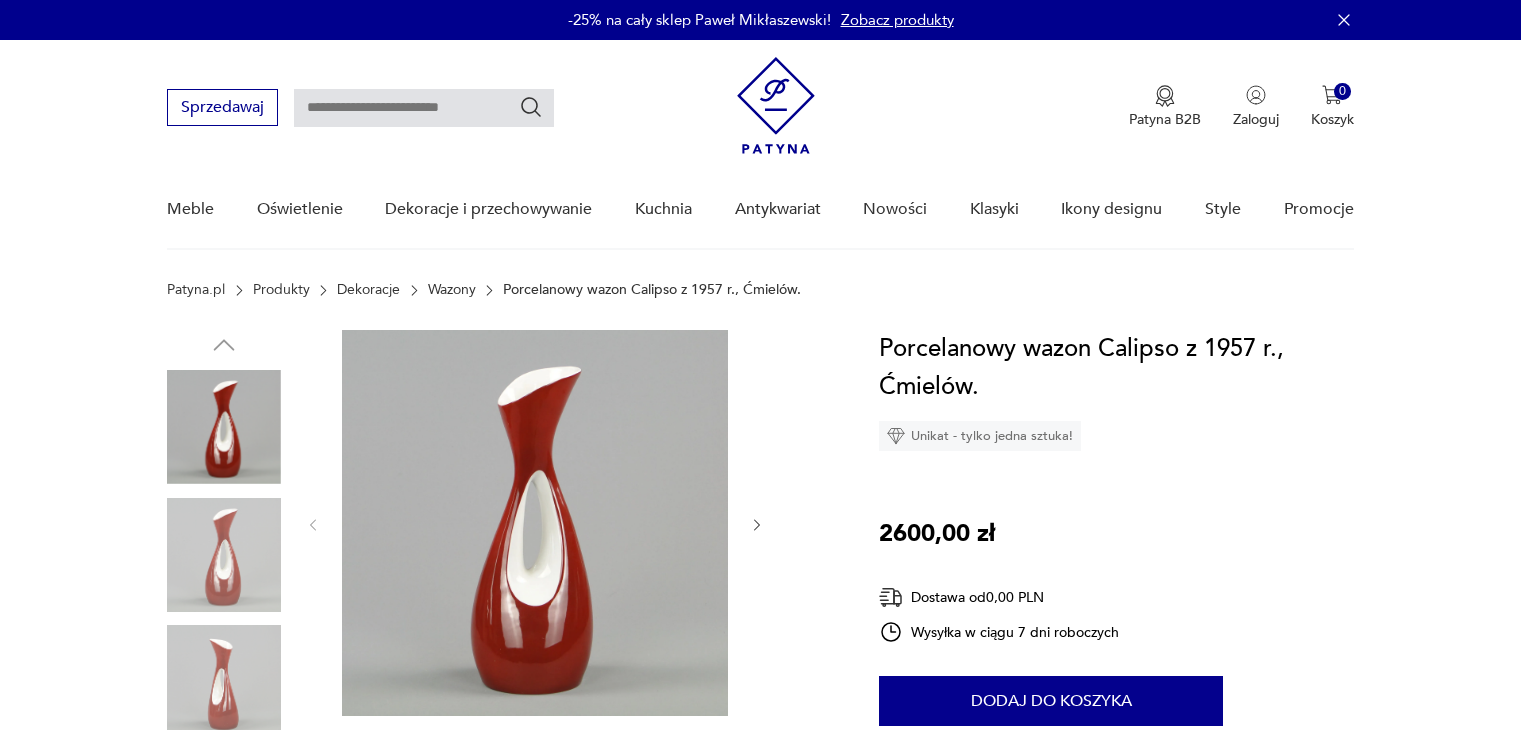 scroll, scrollTop: 0, scrollLeft: 0, axis: both 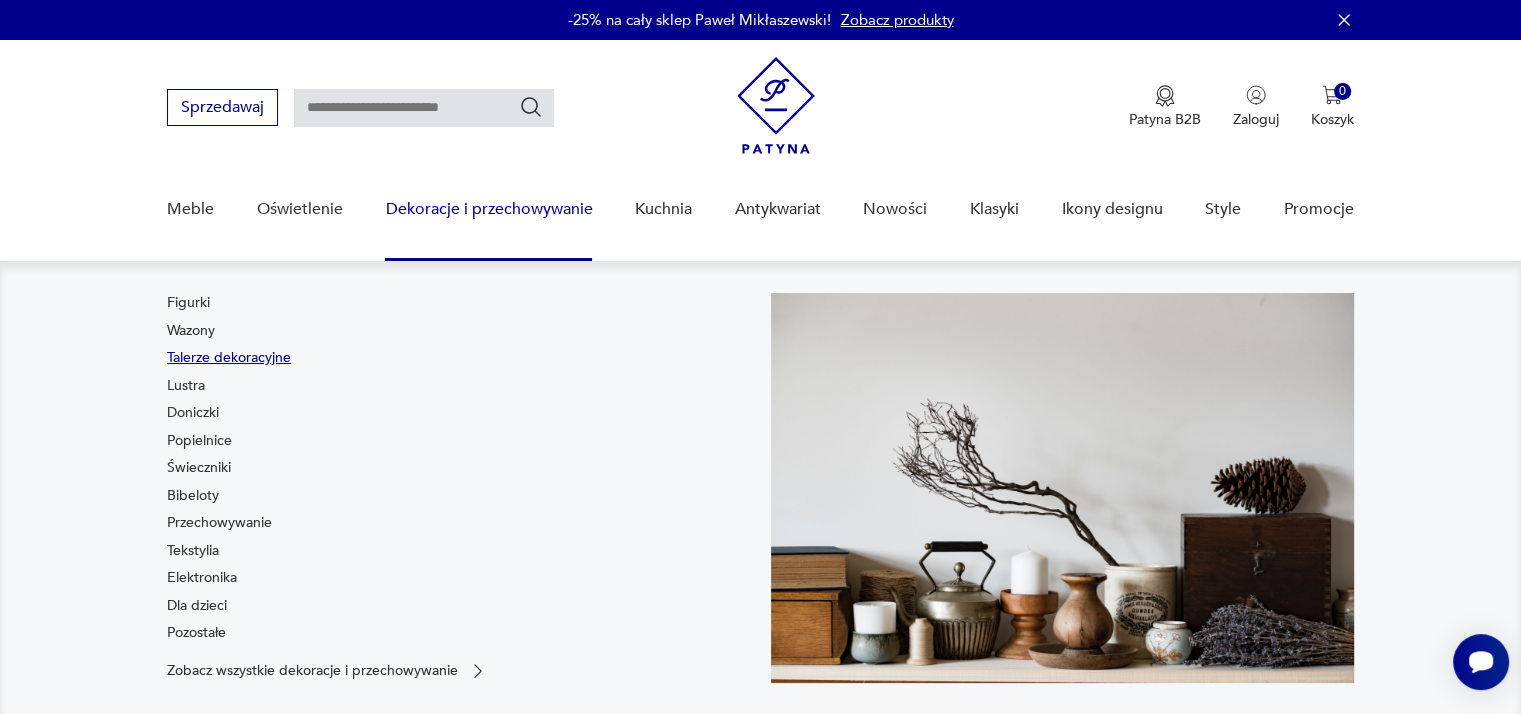 click on "Talerze dekoracyjne" at bounding box center (229, 358) 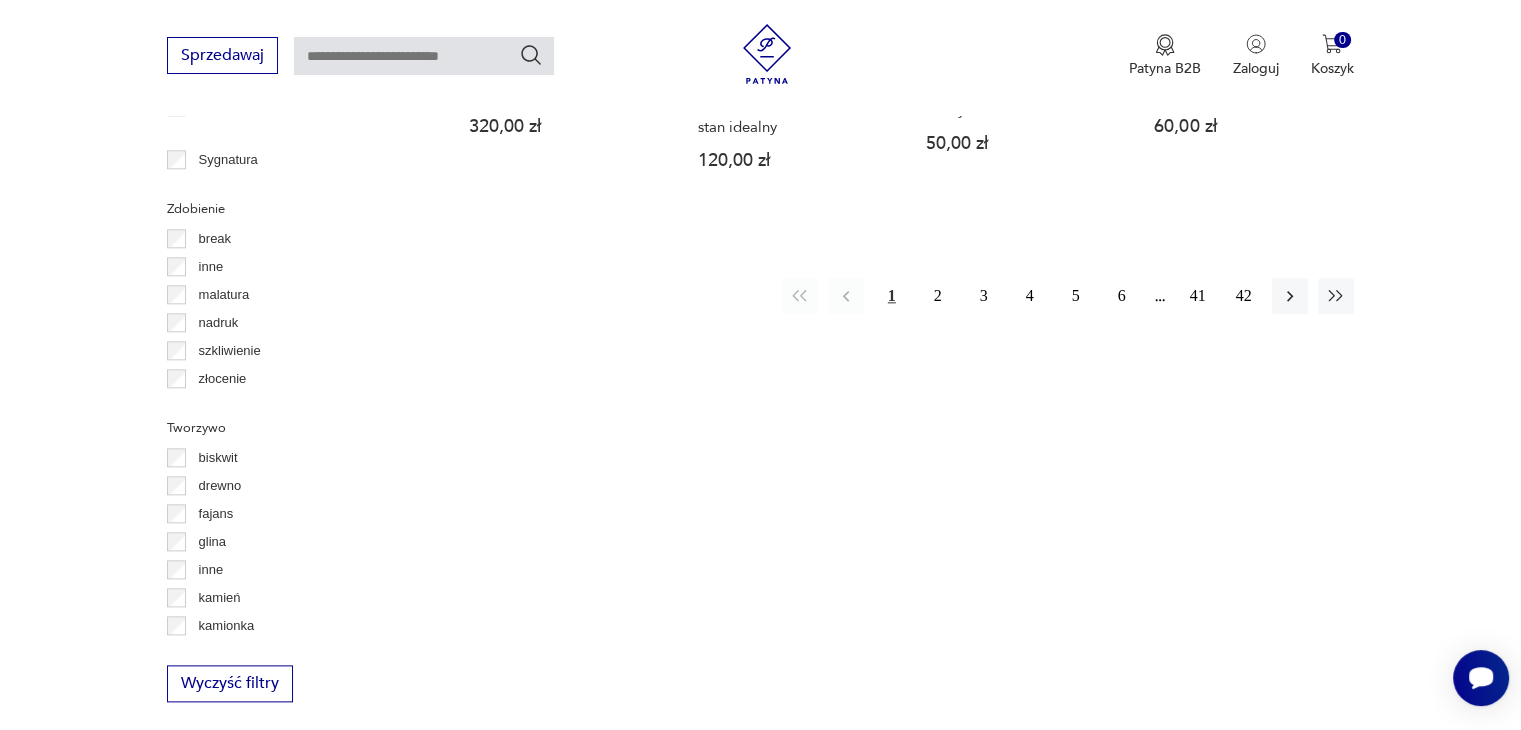 scroll, scrollTop: 2229, scrollLeft: 0, axis: vertical 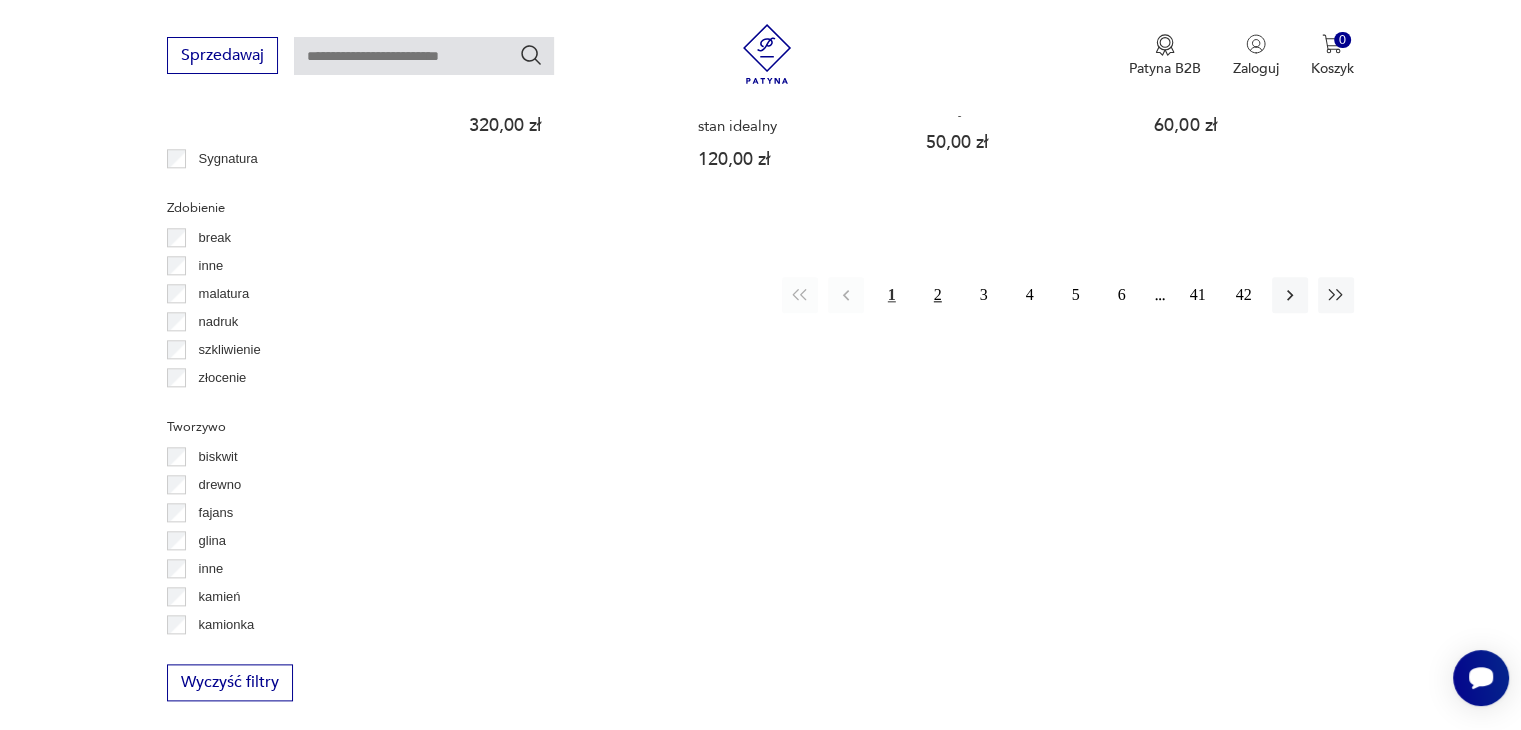 click on "2" at bounding box center (938, 295) 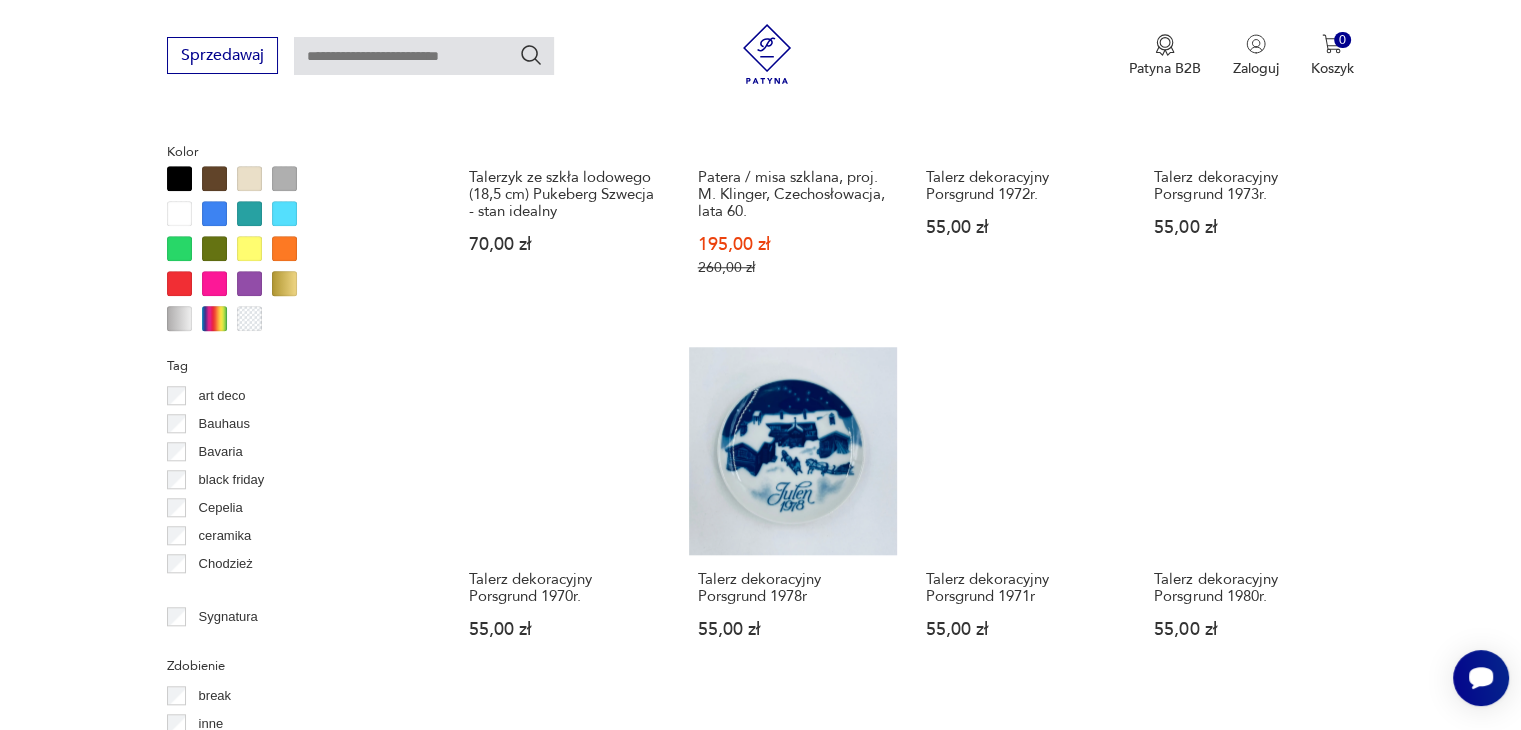 scroll, scrollTop: 1930, scrollLeft: 0, axis: vertical 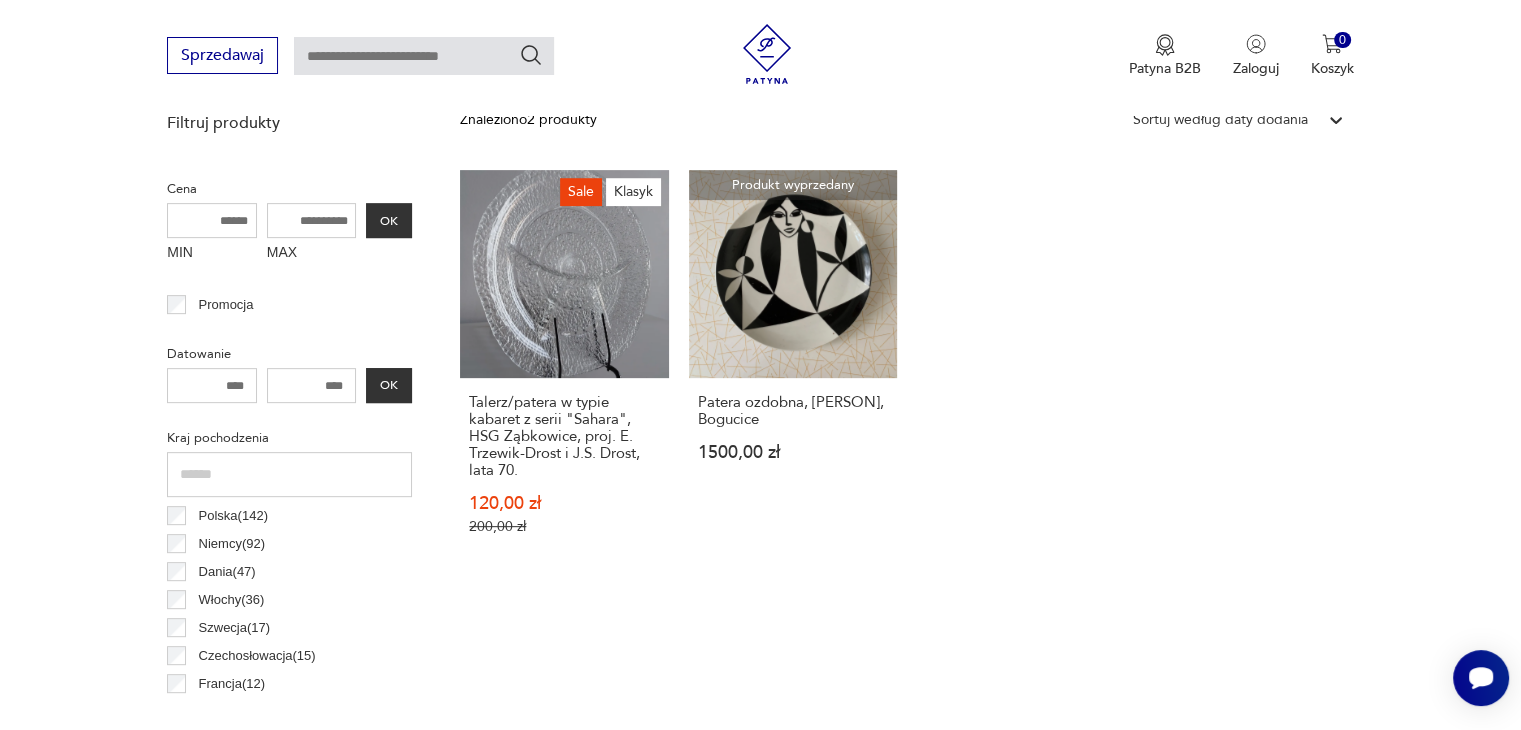 click at bounding box center [289, 474] 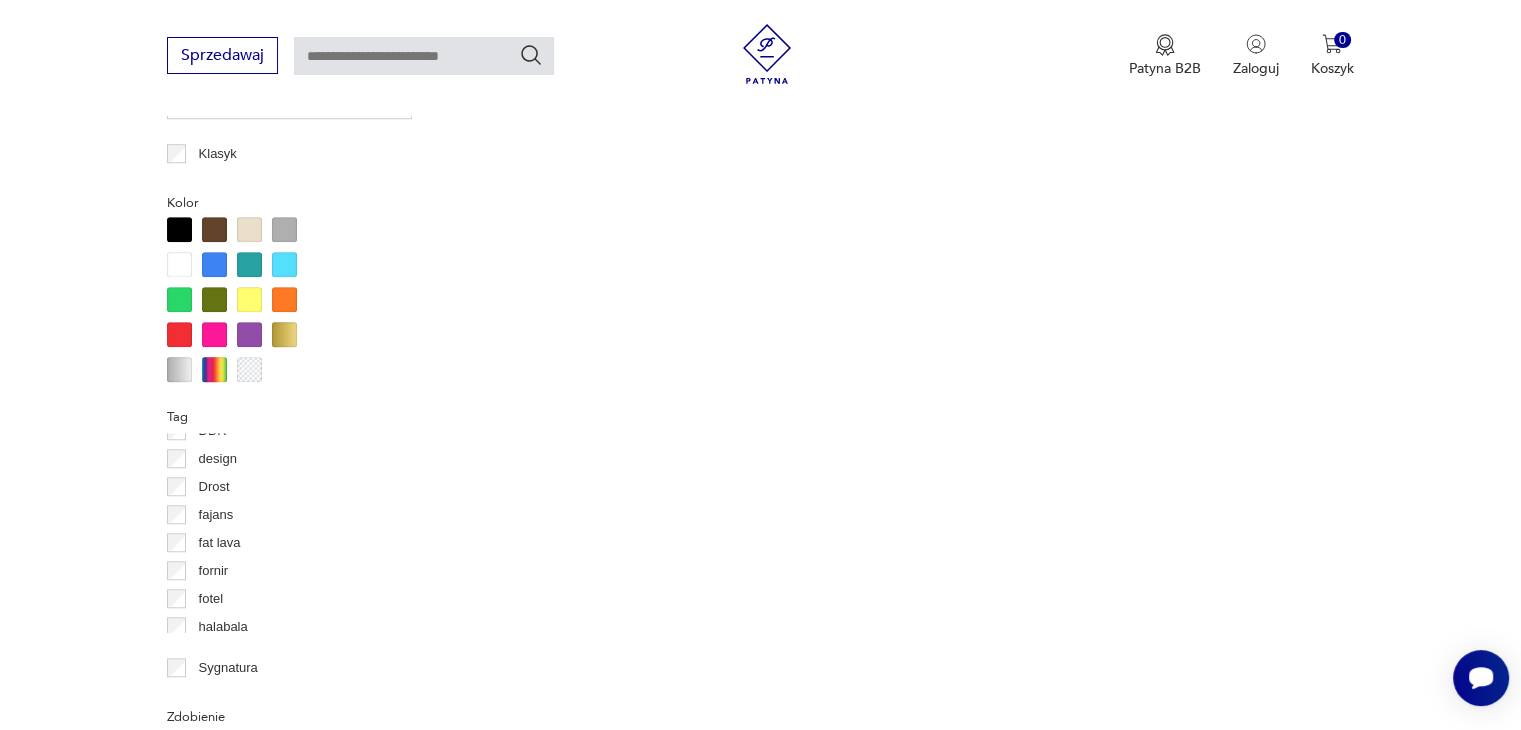 scroll, scrollTop: 1730, scrollLeft: 0, axis: vertical 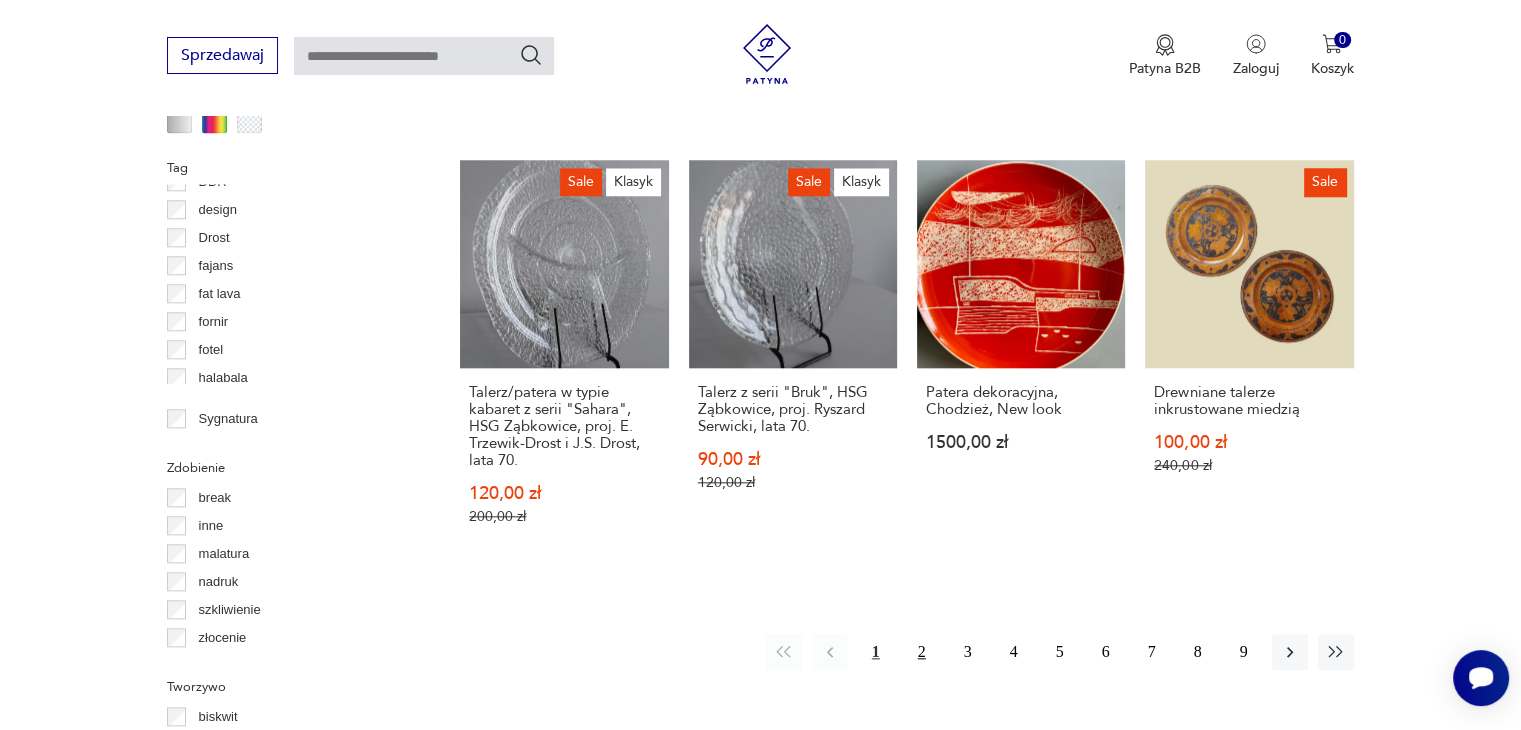 click on "2" at bounding box center [922, 652] 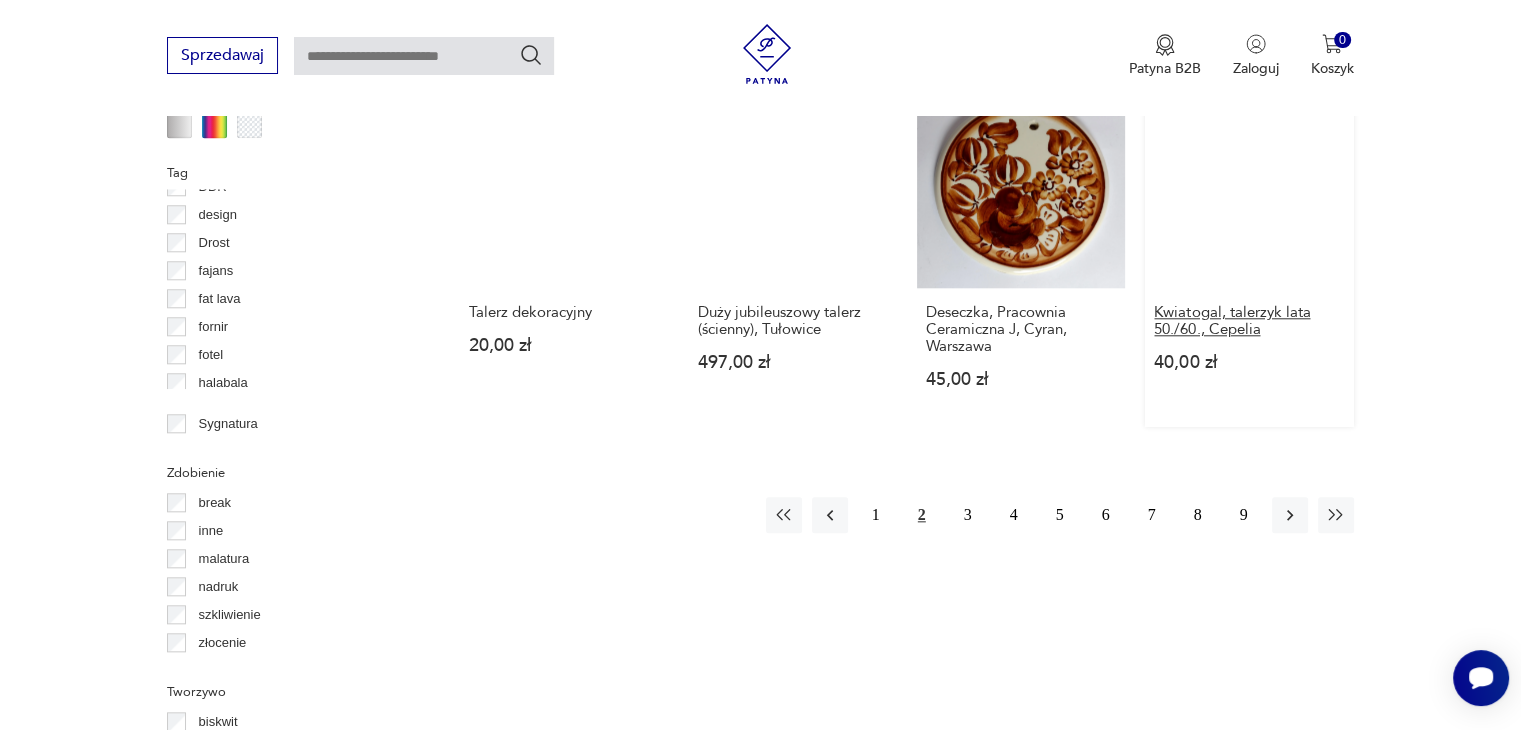 scroll, scrollTop: 1930, scrollLeft: 0, axis: vertical 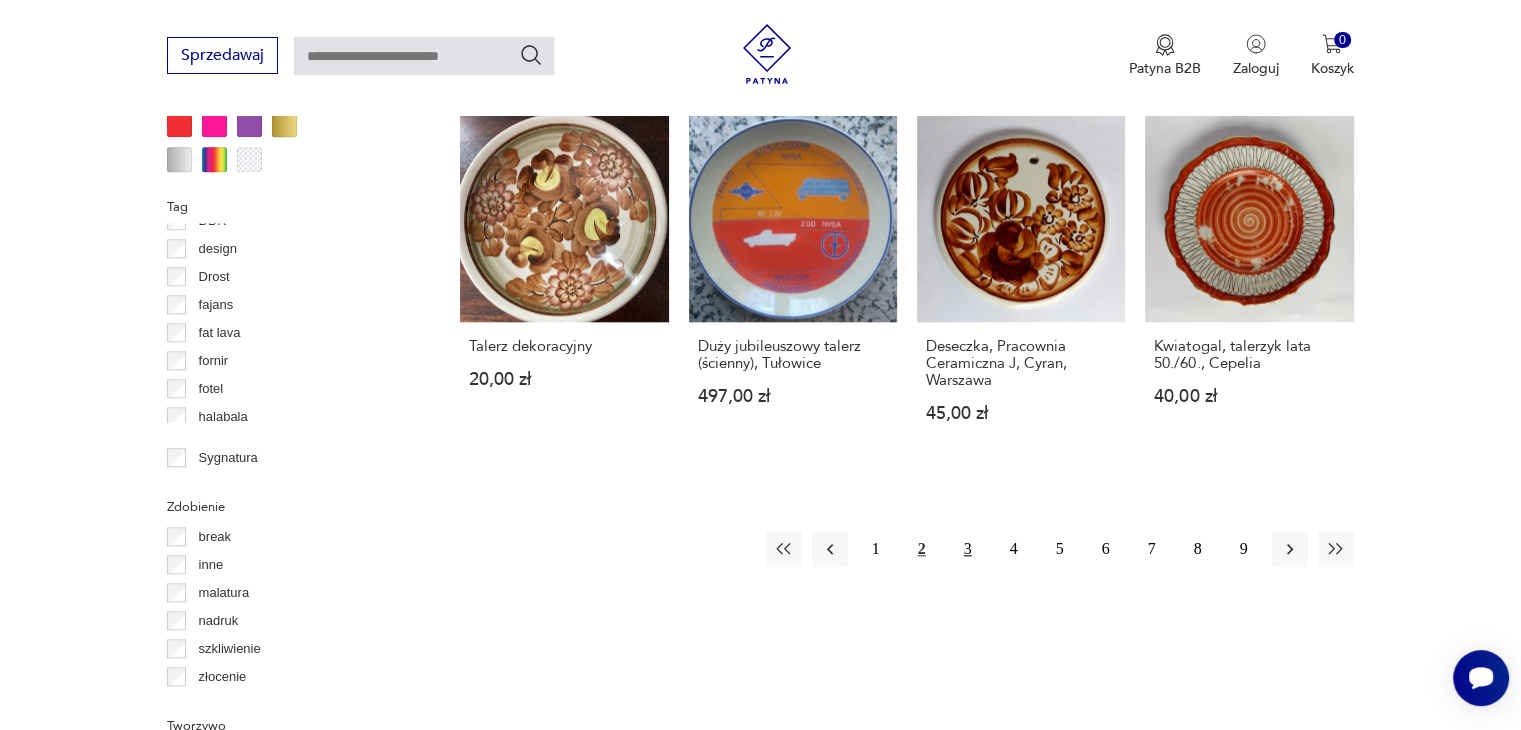 click on "3" at bounding box center [968, 549] 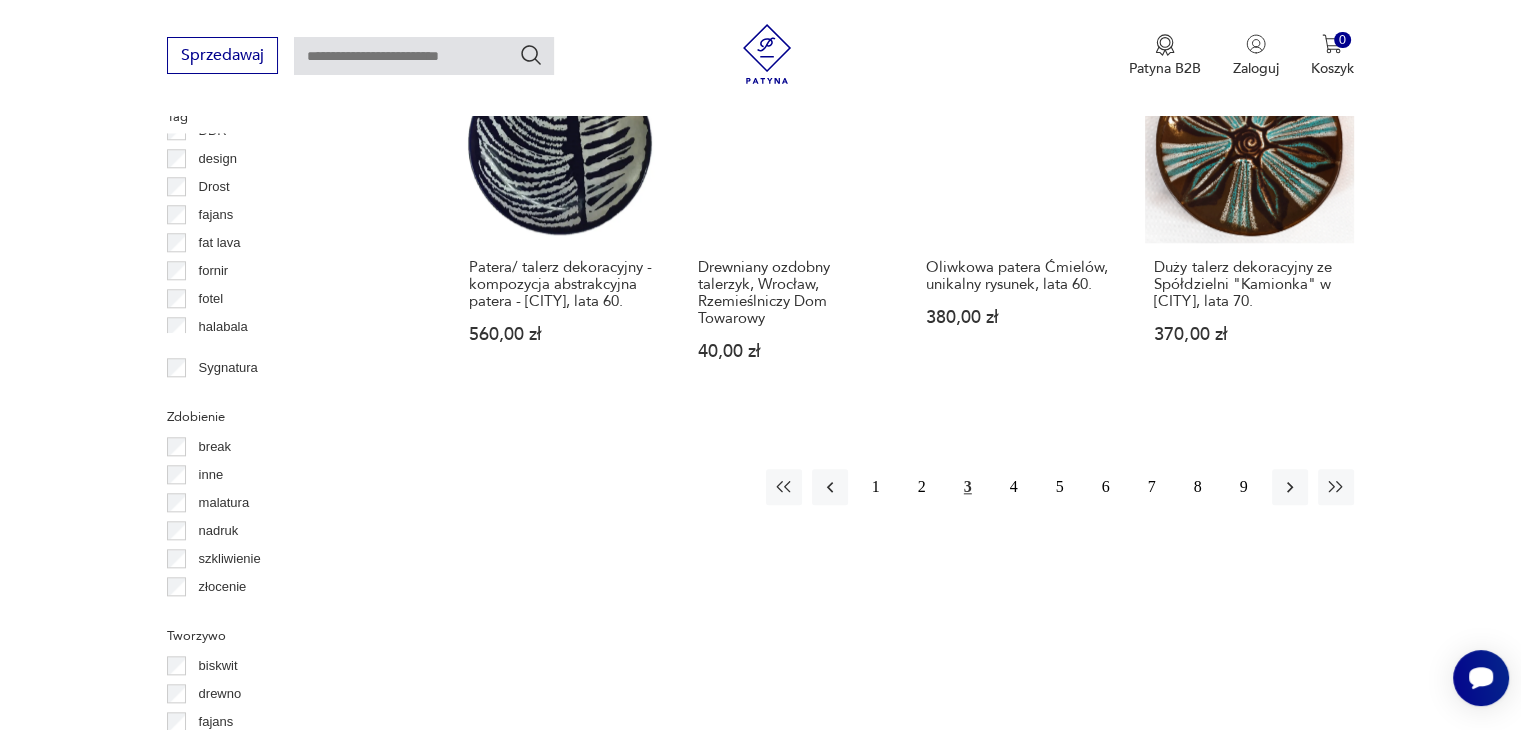 scroll, scrollTop: 2030, scrollLeft: 0, axis: vertical 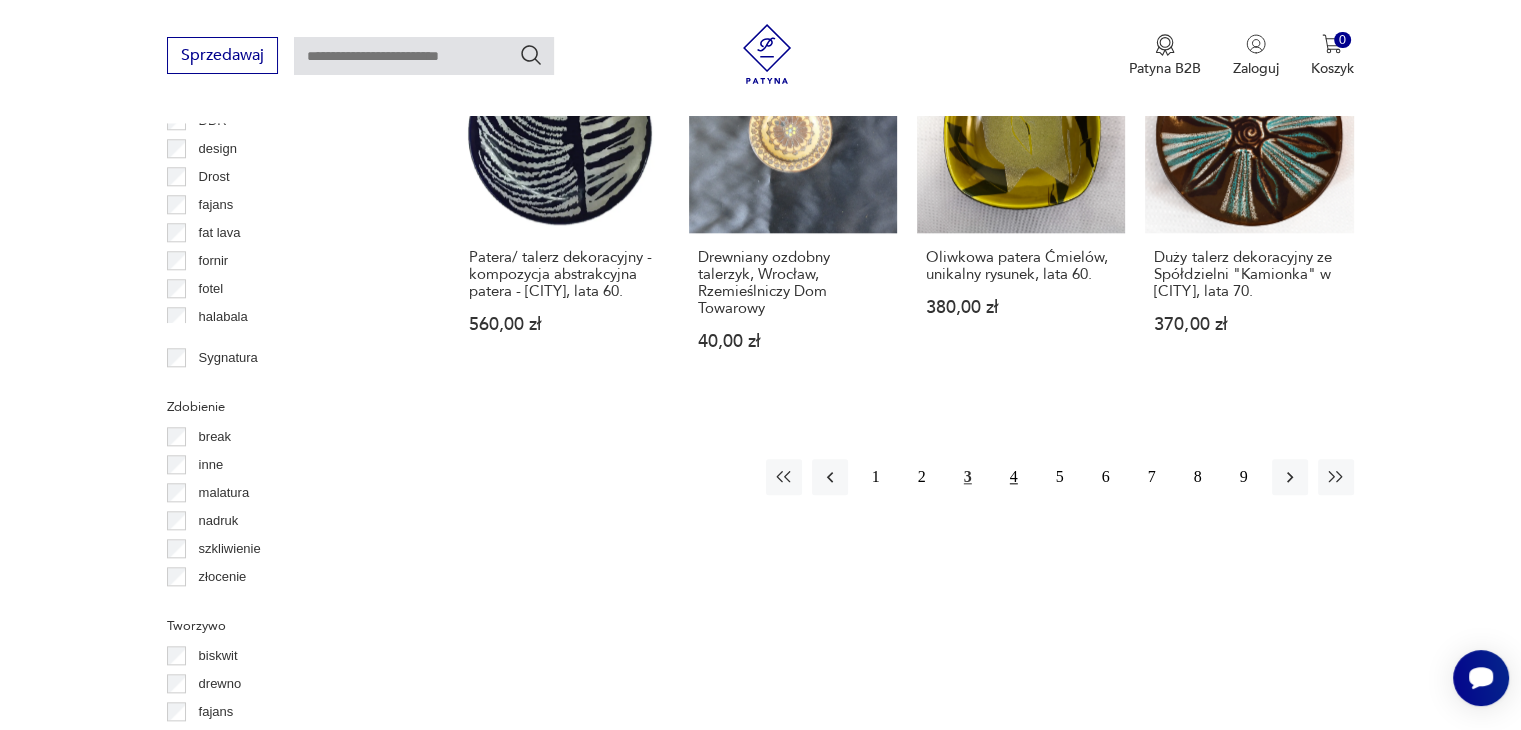 click on "4" at bounding box center [1014, 477] 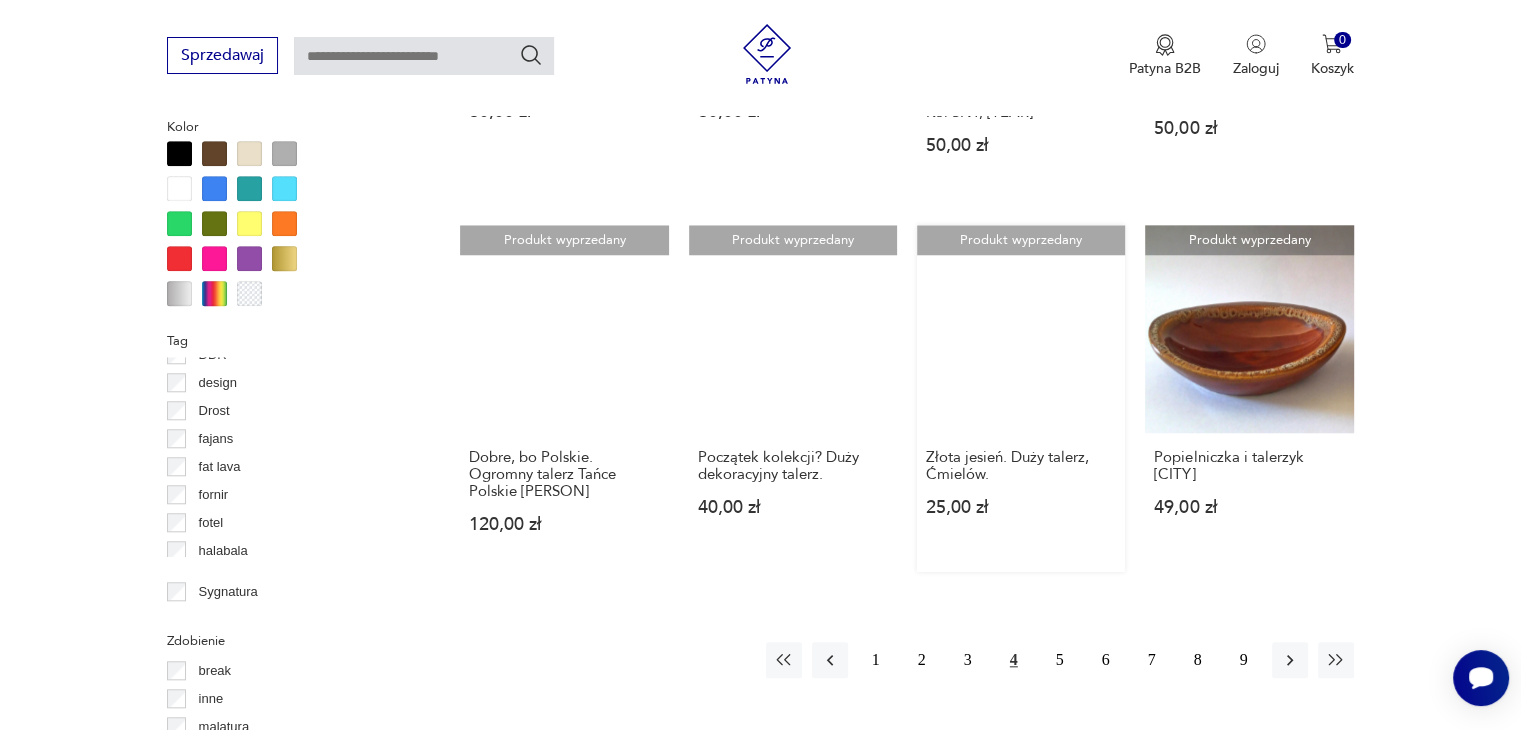 scroll, scrollTop: 1830, scrollLeft: 0, axis: vertical 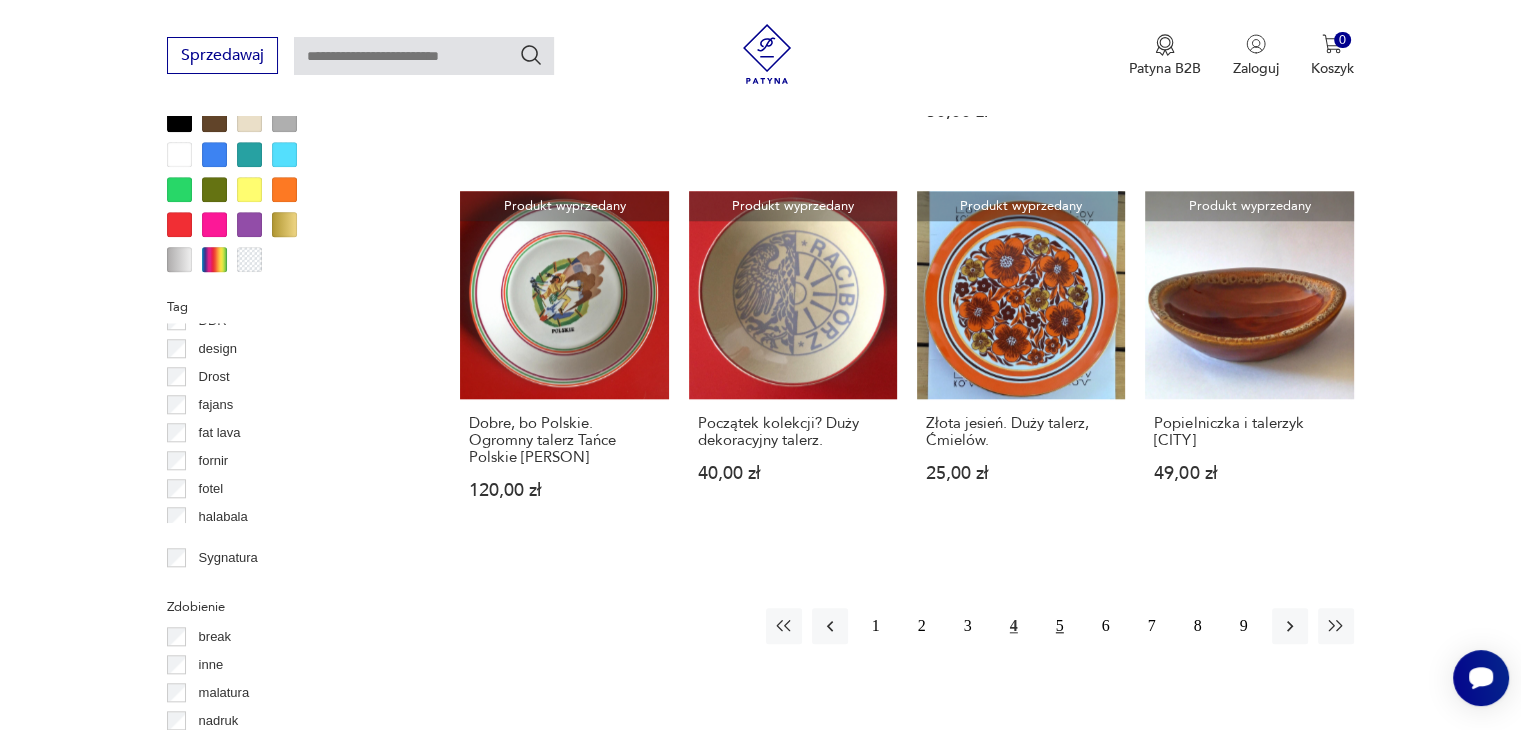 click on "5" at bounding box center (1060, 626) 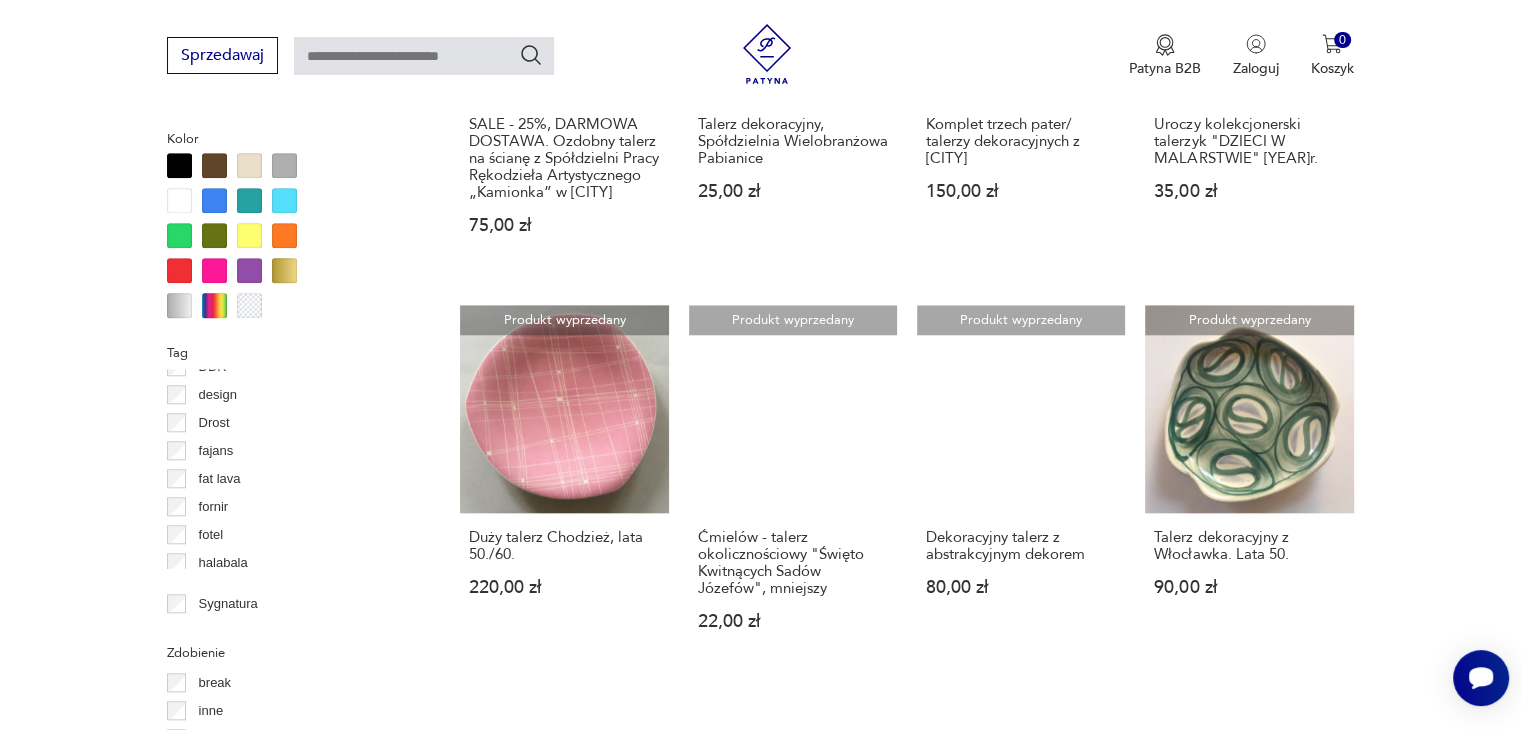 scroll, scrollTop: 1930, scrollLeft: 0, axis: vertical 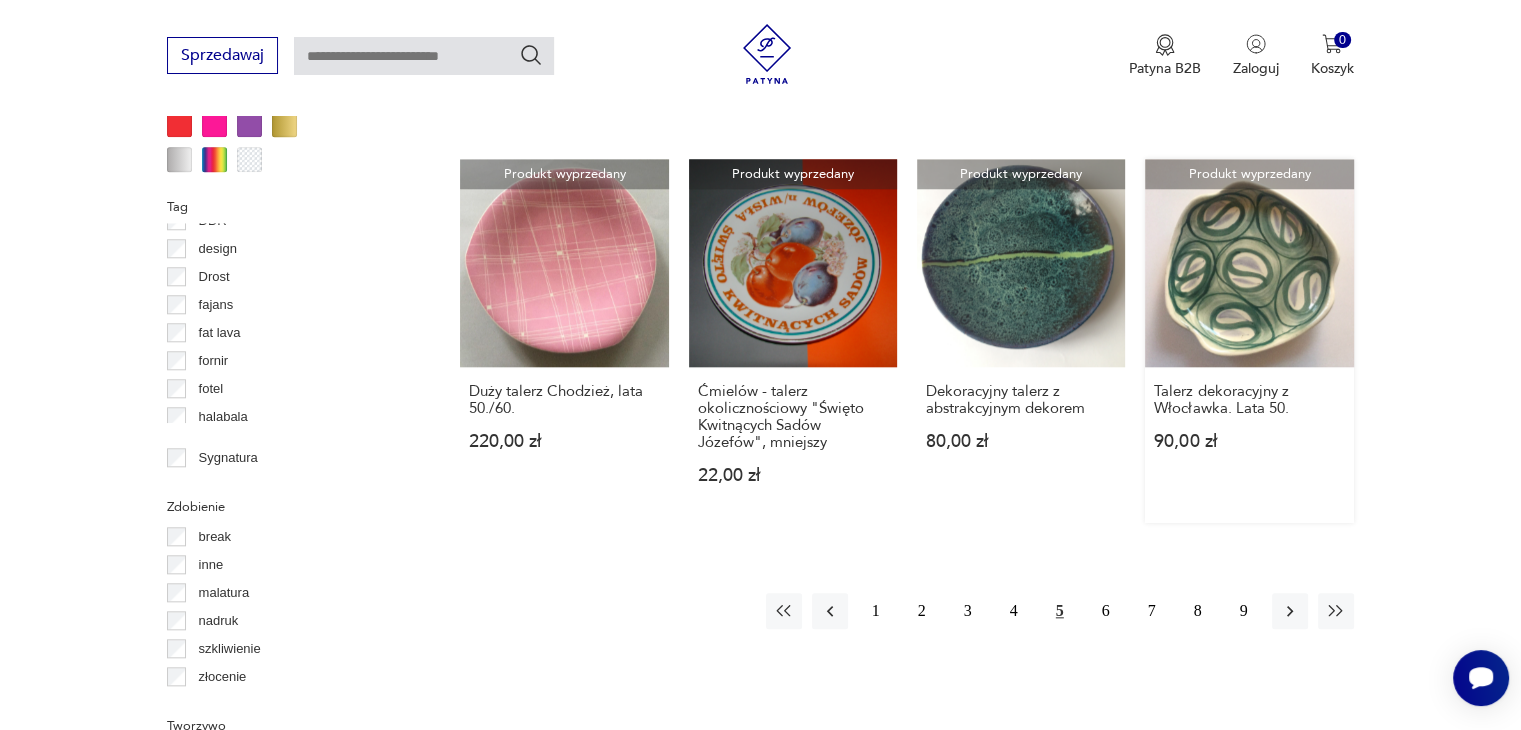 click on "Produkt wyprzedany Talerz dekoracyjny z [CITY]. Lata 50. [PRICE]" at bounding box center [1249, 341] 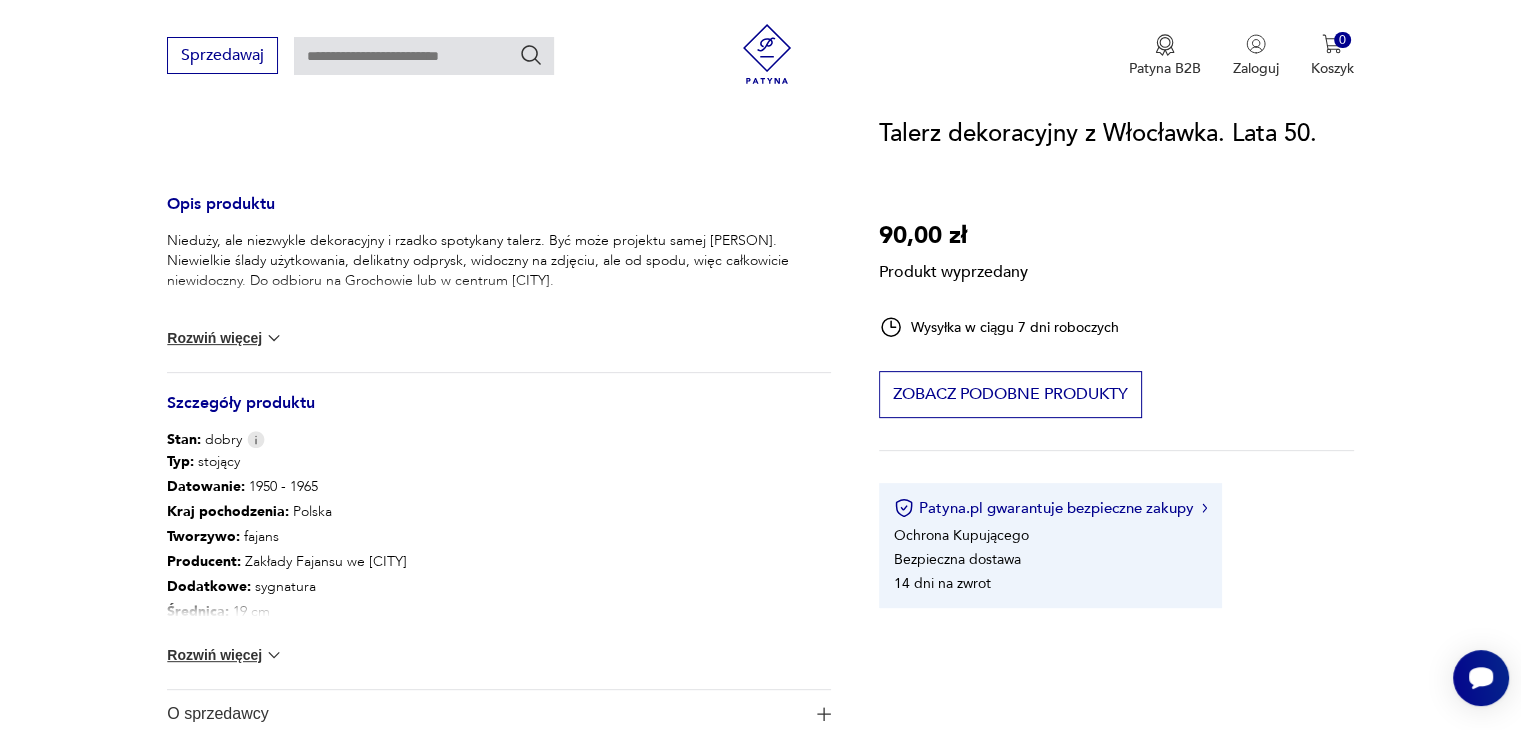 scroll, scrollTop: 800, scrollLeft: 0, axis: vertical 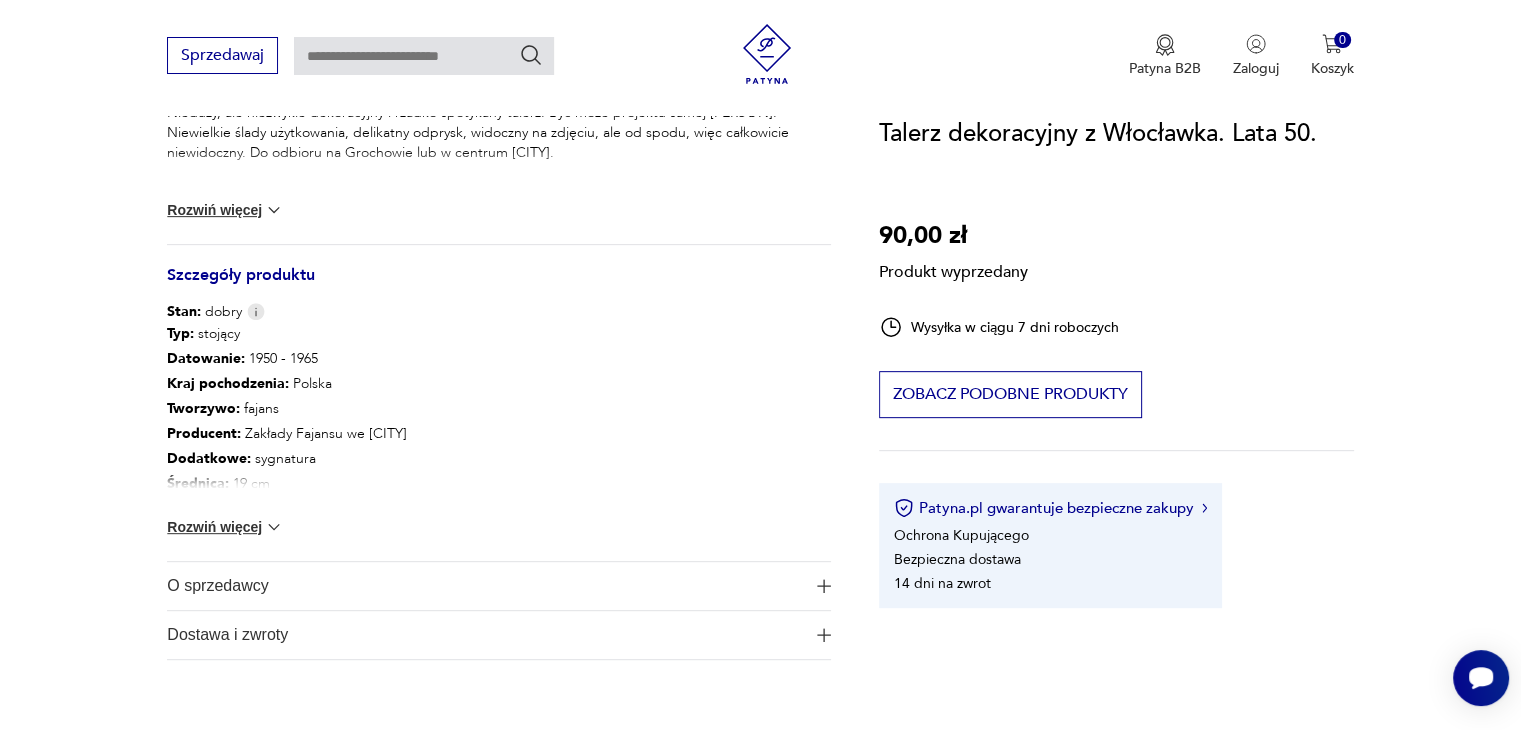 click on "Rozwiń więcej" at bounding box center (225, 527) 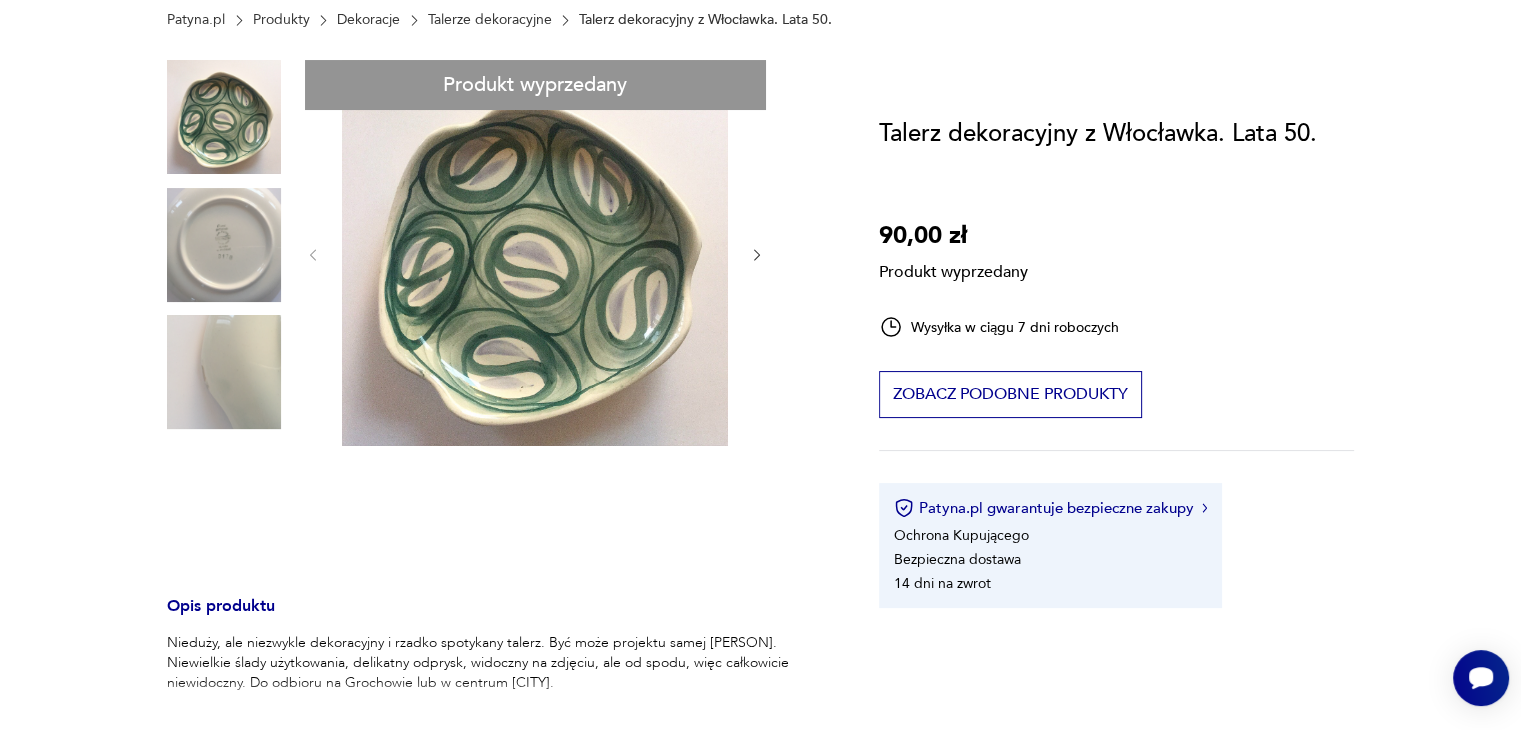 scroll, scrollTop: 0, scrollLeft: 0, axis: both 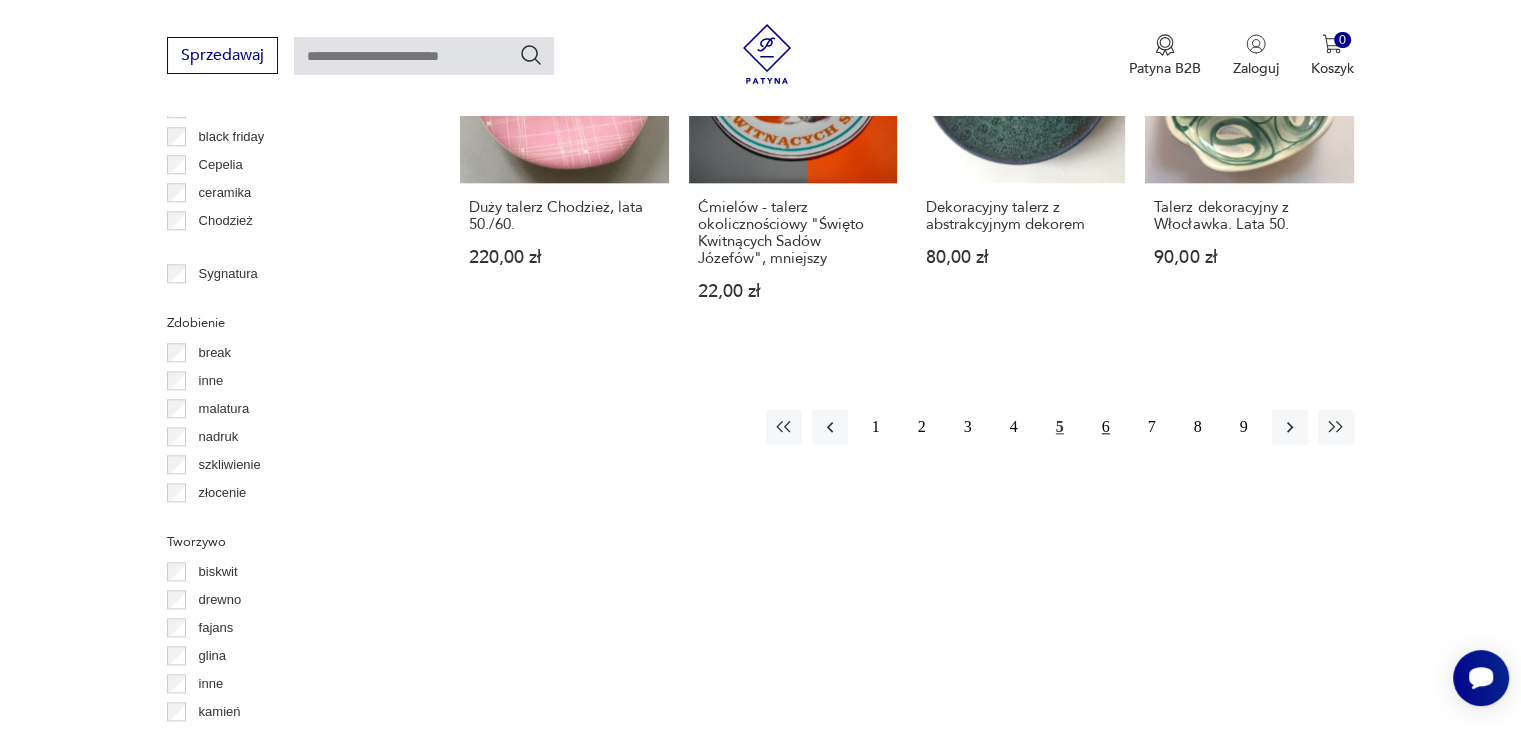 click on "6" at bounding box center [1106, 427] 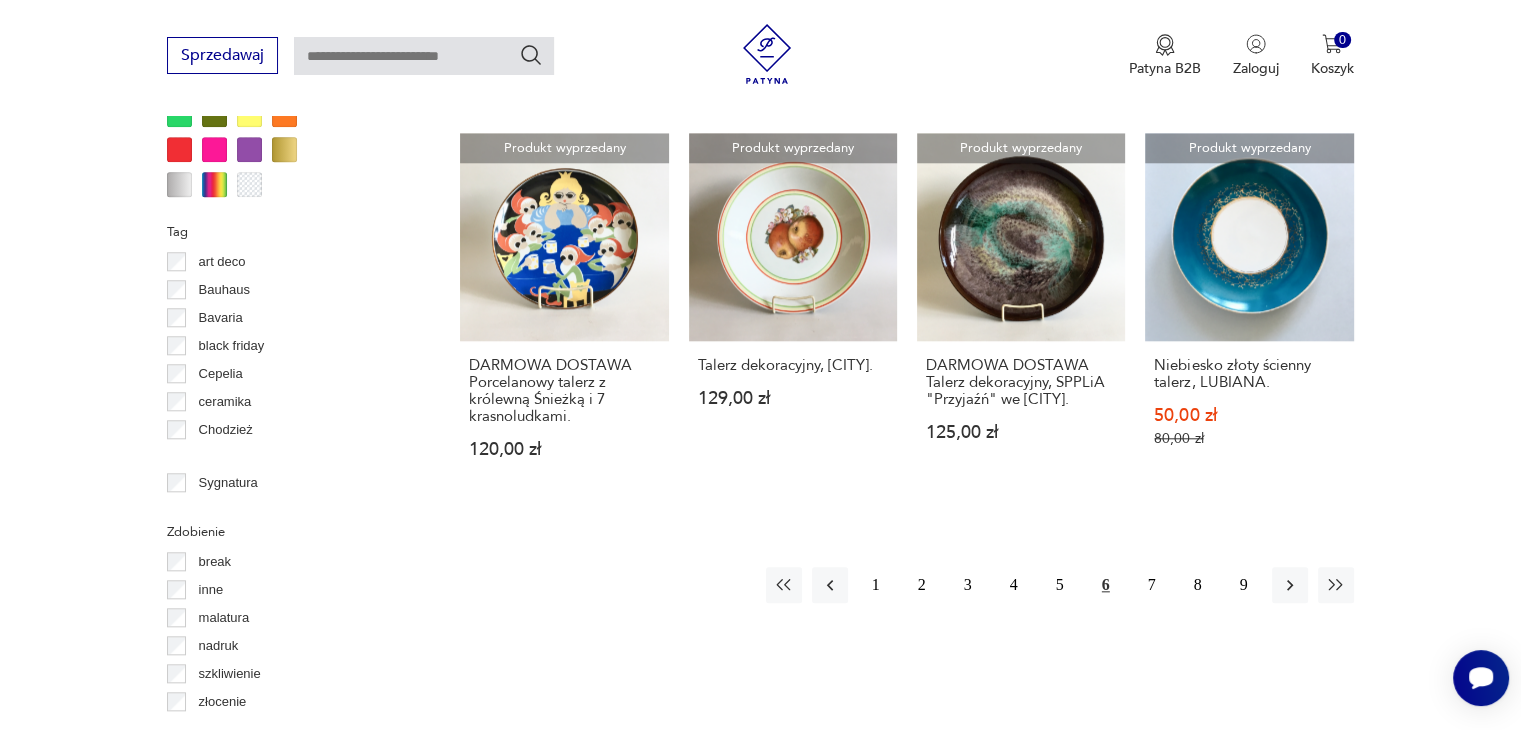 scroll, scrollTop: 1930, scrollLeft: 0, axis: vertical 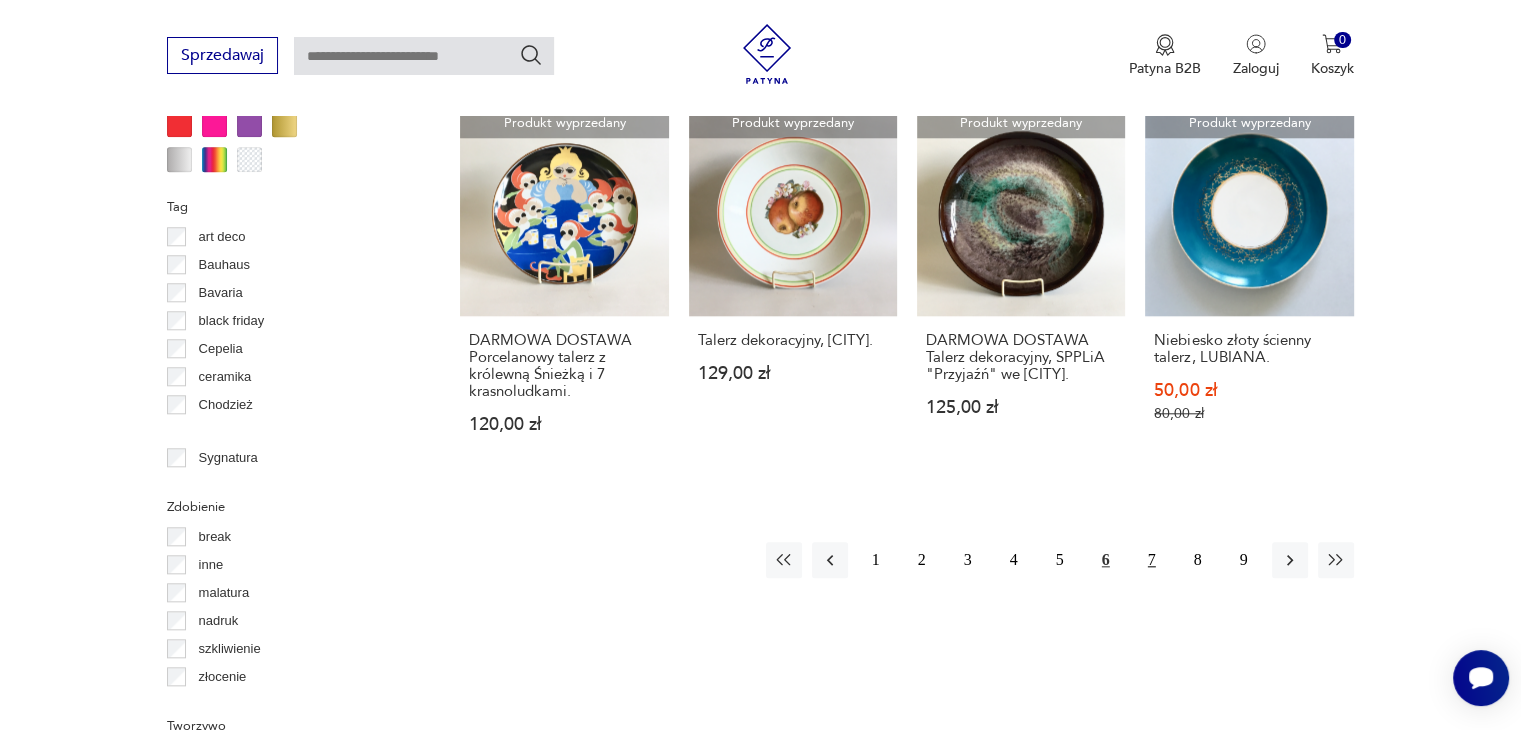 click on "7" at bounding box center (1152, 560) 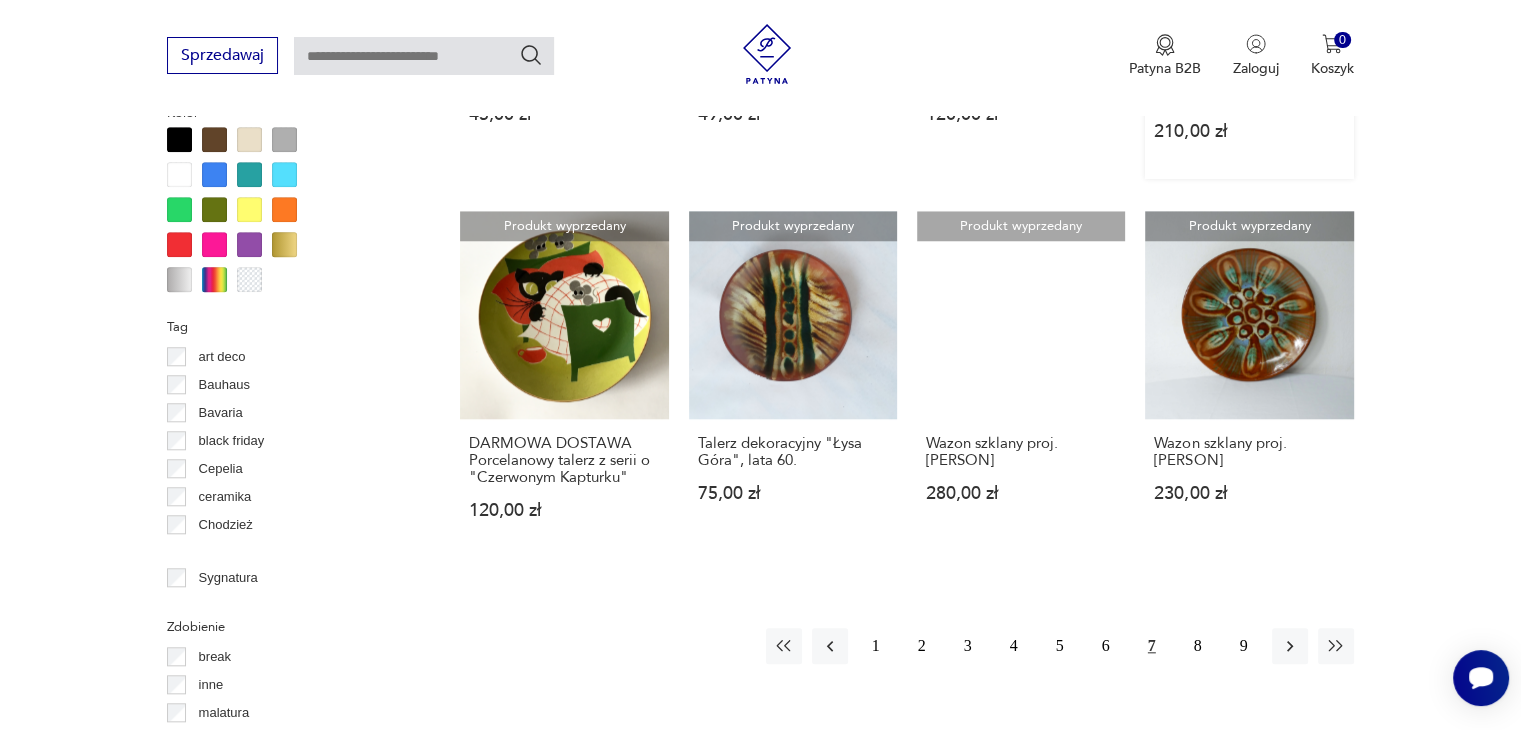 scroll, scrollTop: 1830, scrollLeft: 0, axis: vertical 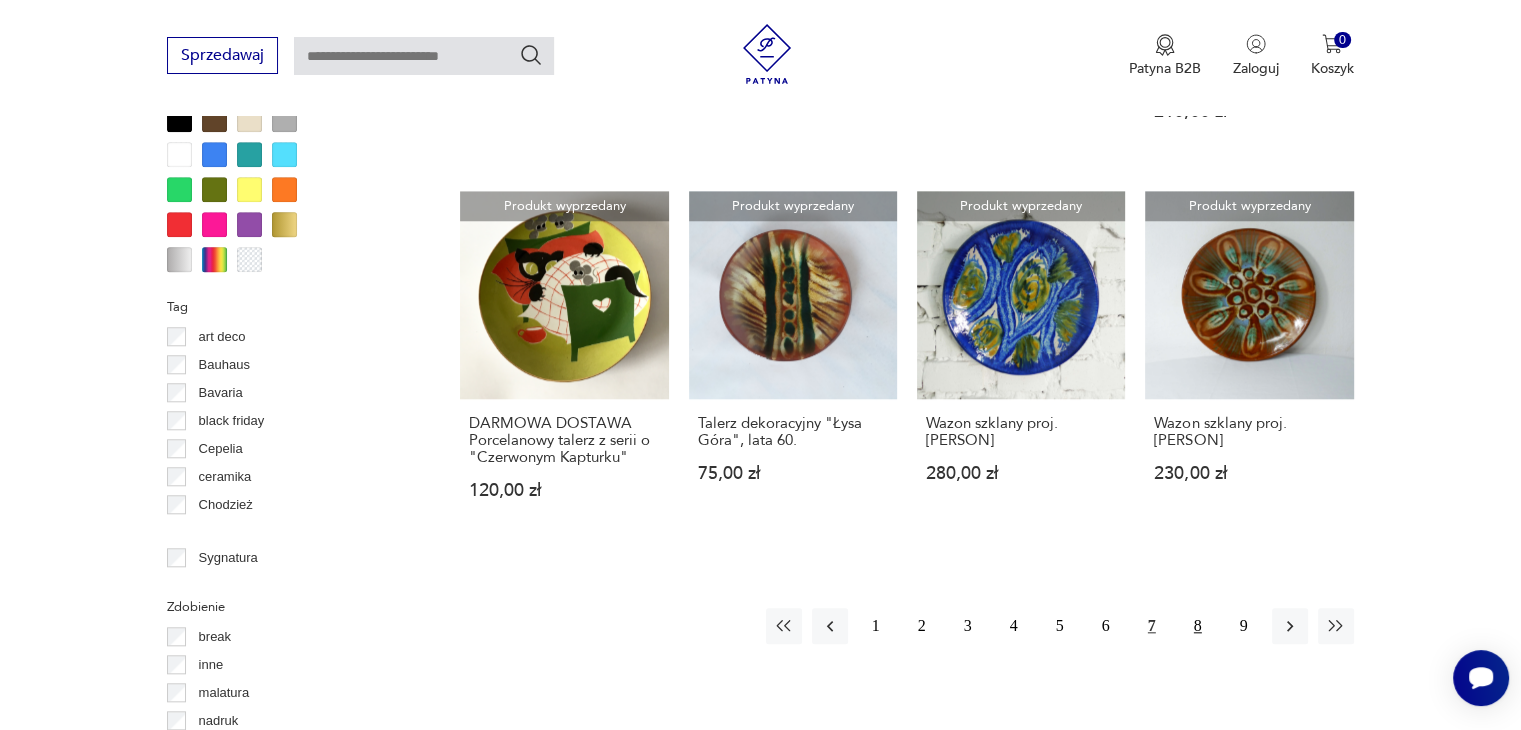 click on "8" at bounding box center (1198, 626) 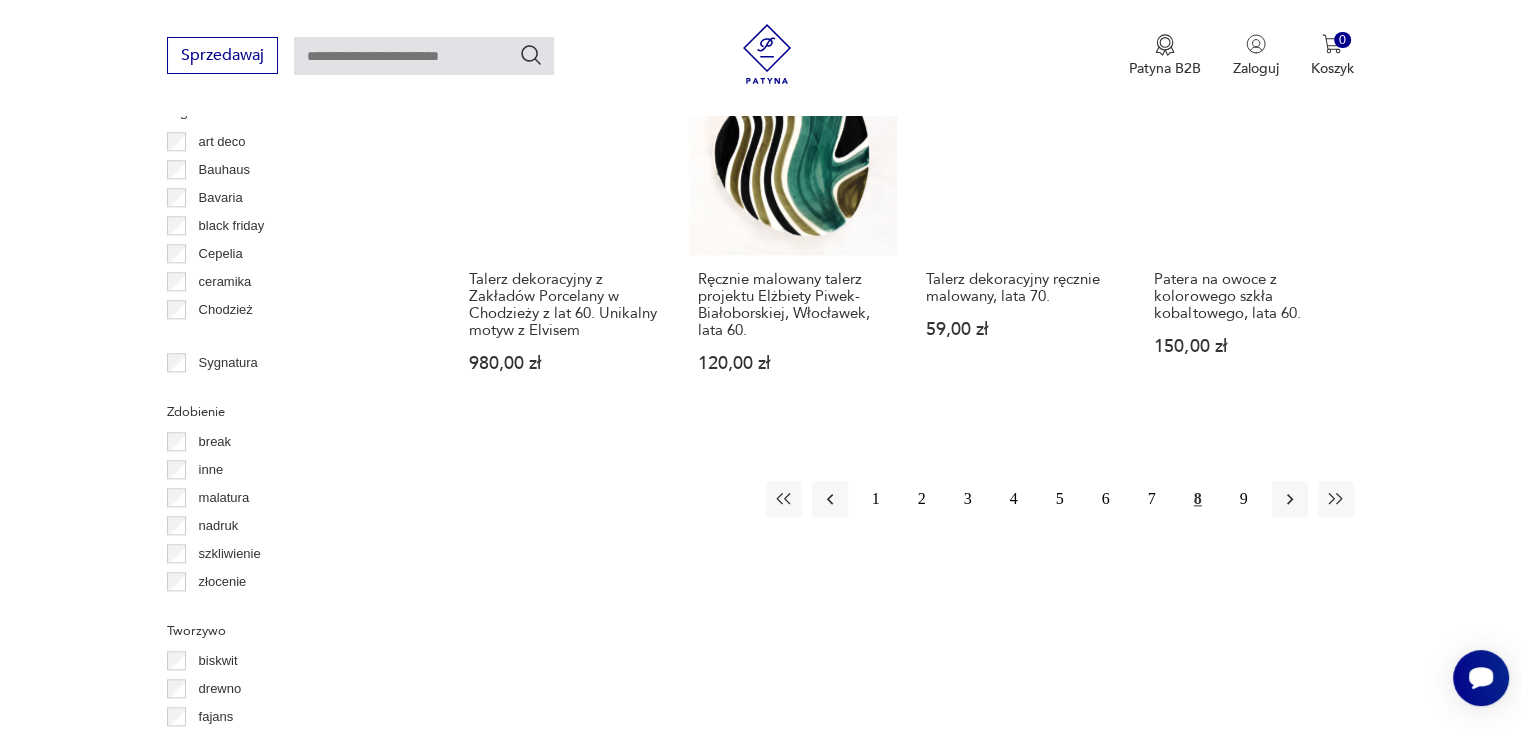 scroll, scrollTop: 2030, scrollLeft: 0, axis: vertical 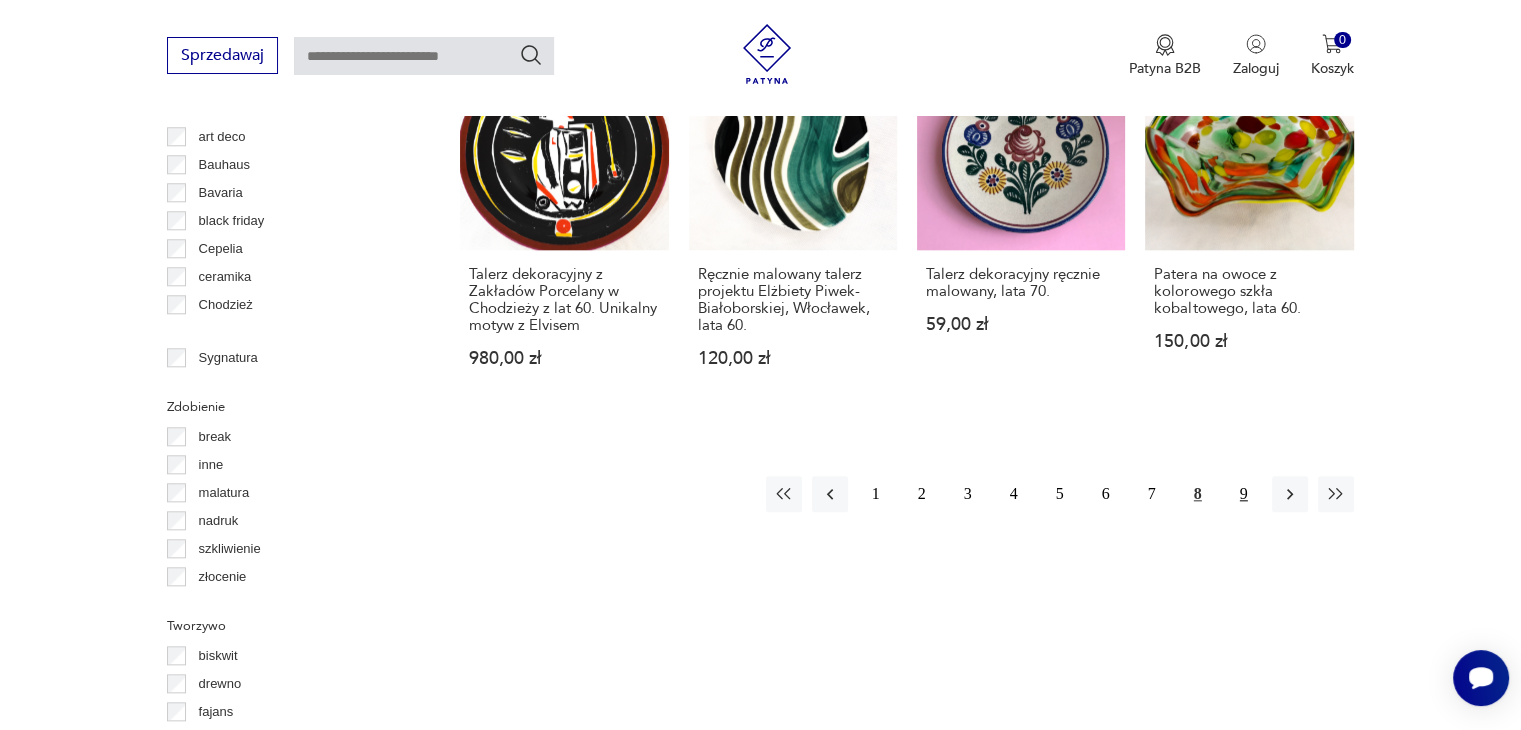 click on "9" at bounding box center [1244, 494] 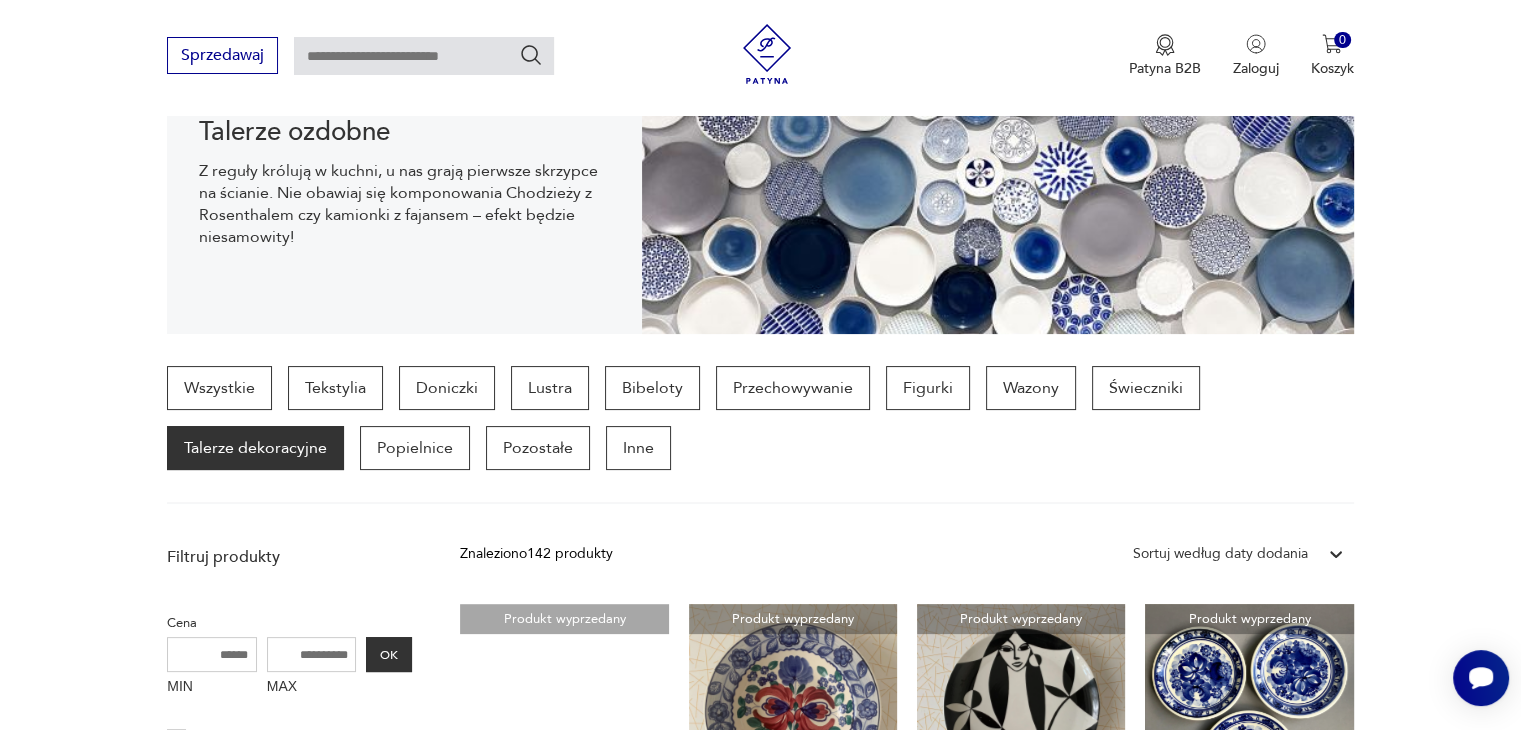 scroll, scrollTop: 330, scrollLeft: 0, axis: vertical 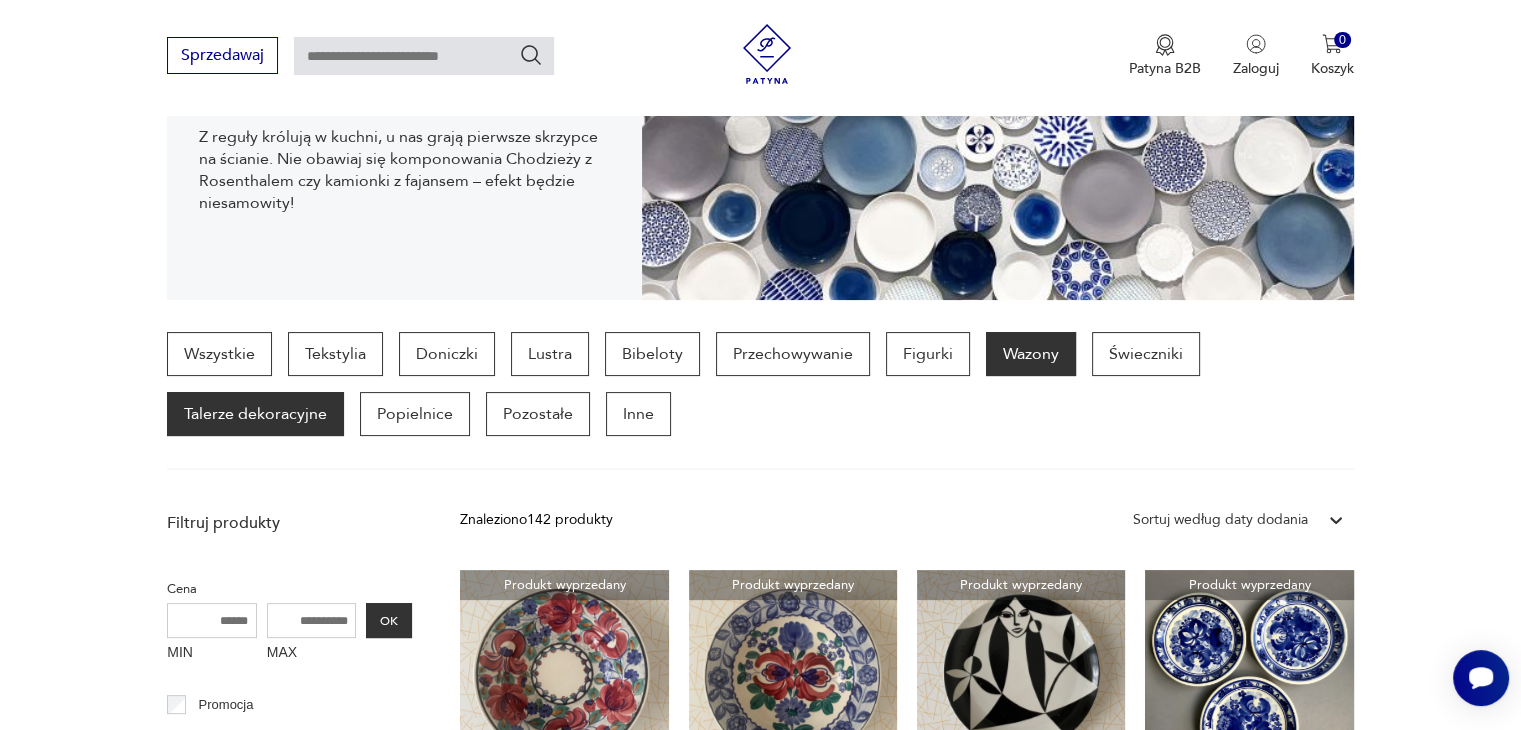 click on "Wazony" at bounding box center [1031, 354] 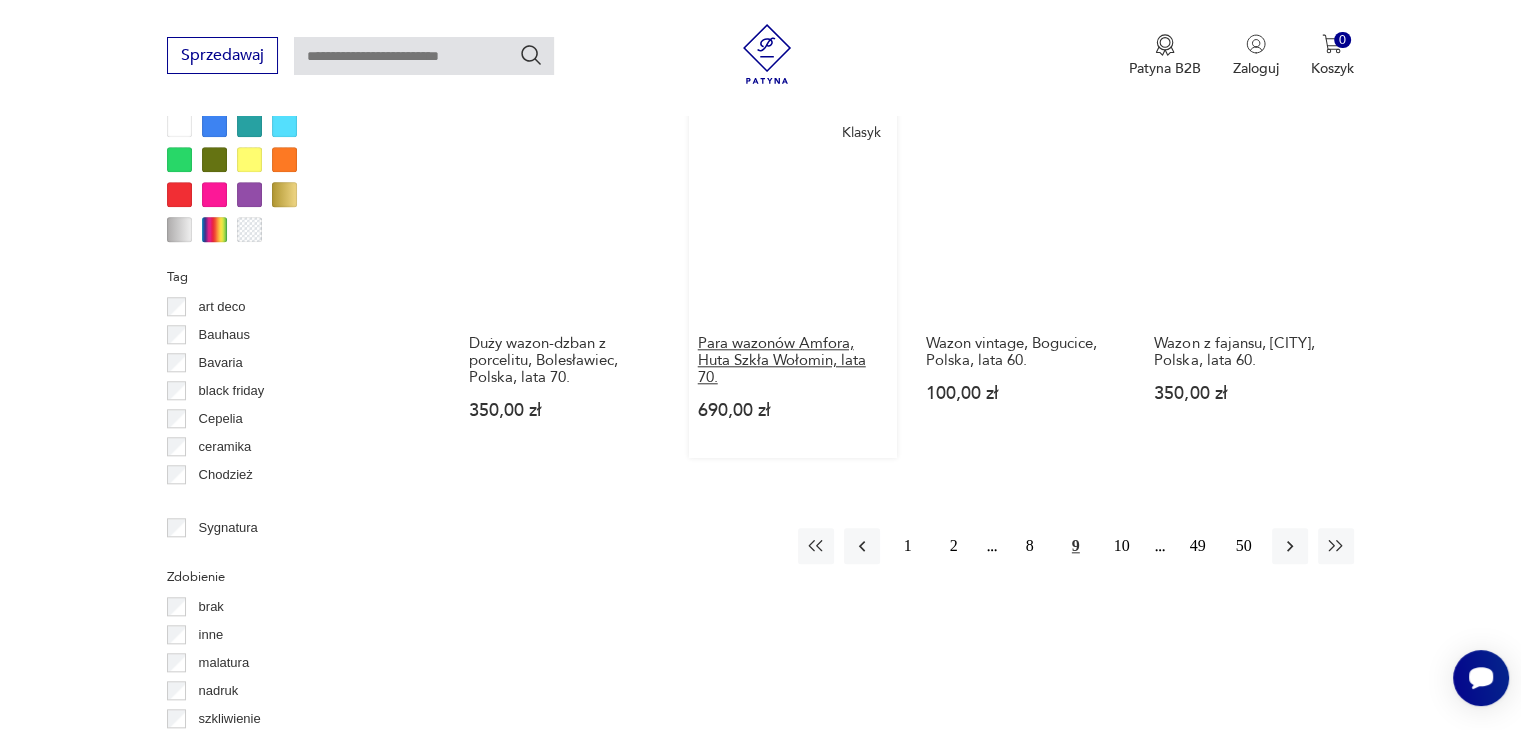 scroll, scrollTop: 1930, scrollLeft: 0, axis: vertical 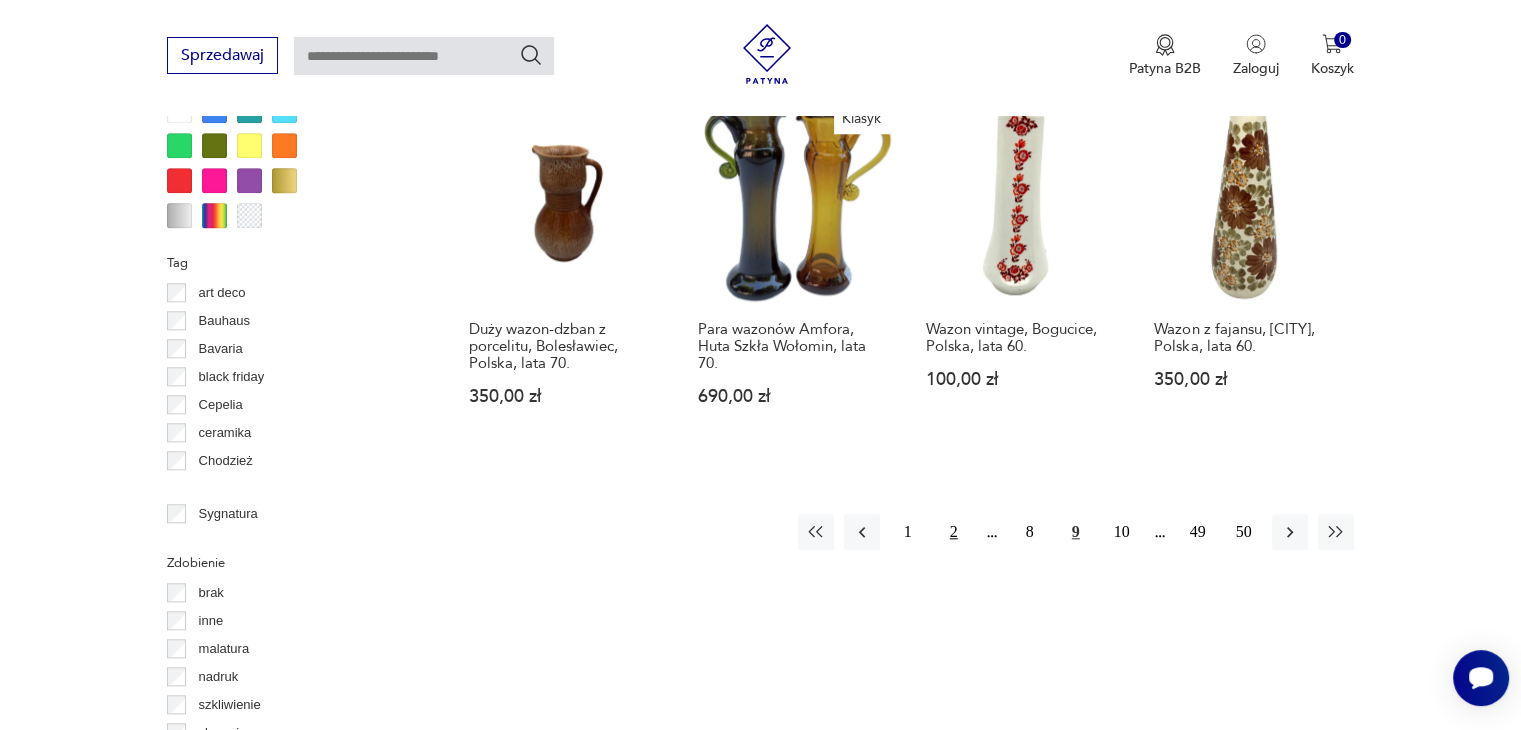 click on "2" at bounding box center [954, 532] 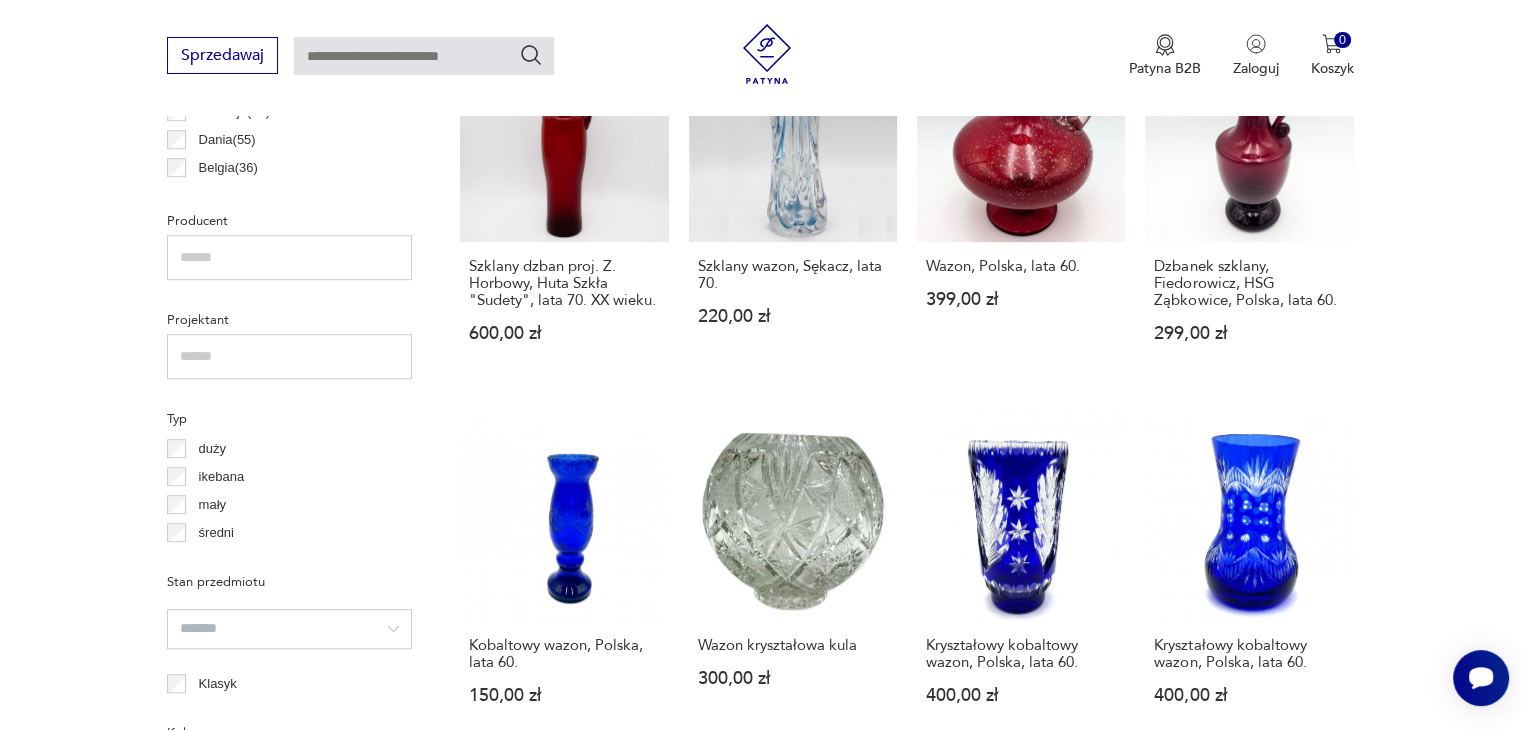 scroll, scrollTop: 1130, scrollLeft: 0, axis: vertical 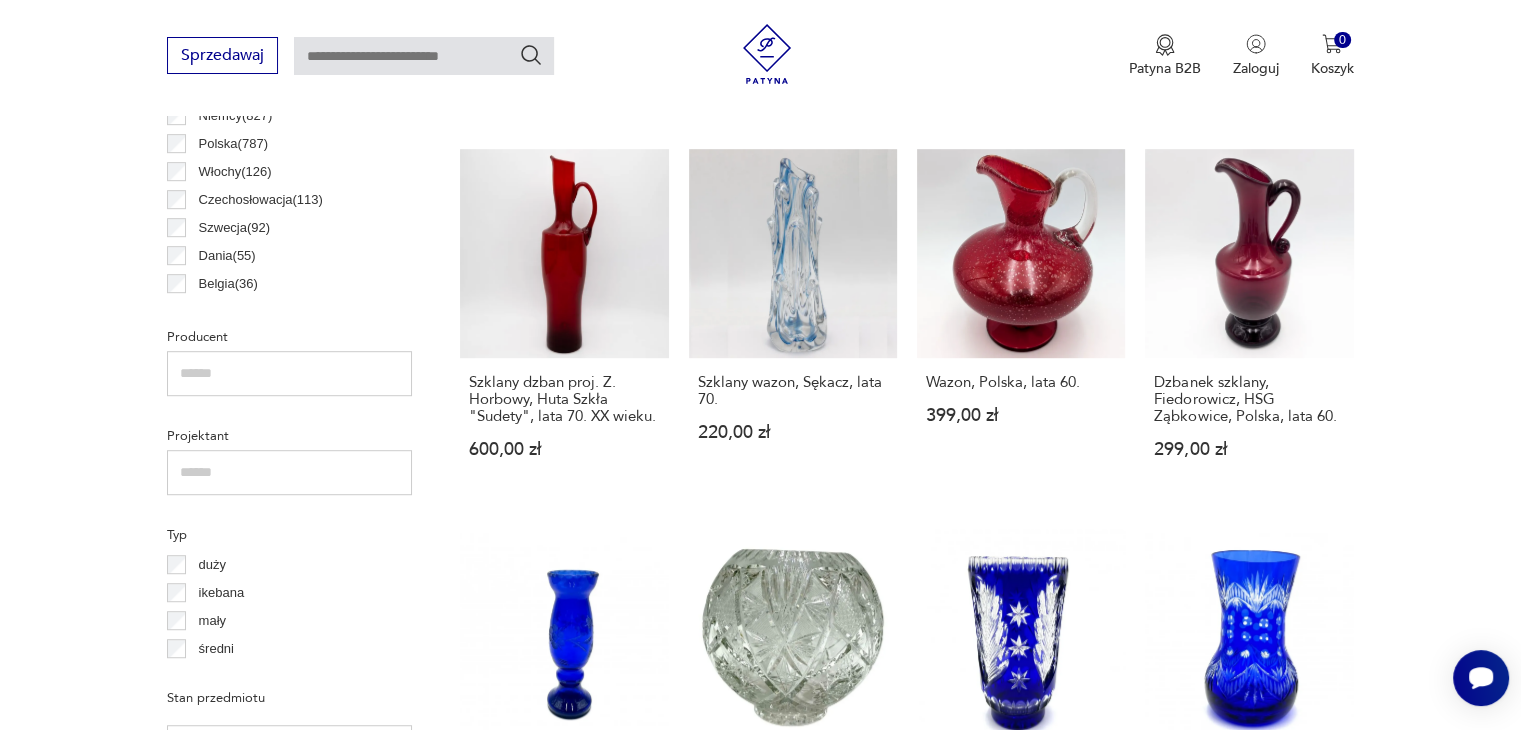 click at bounding box center (289, 373) 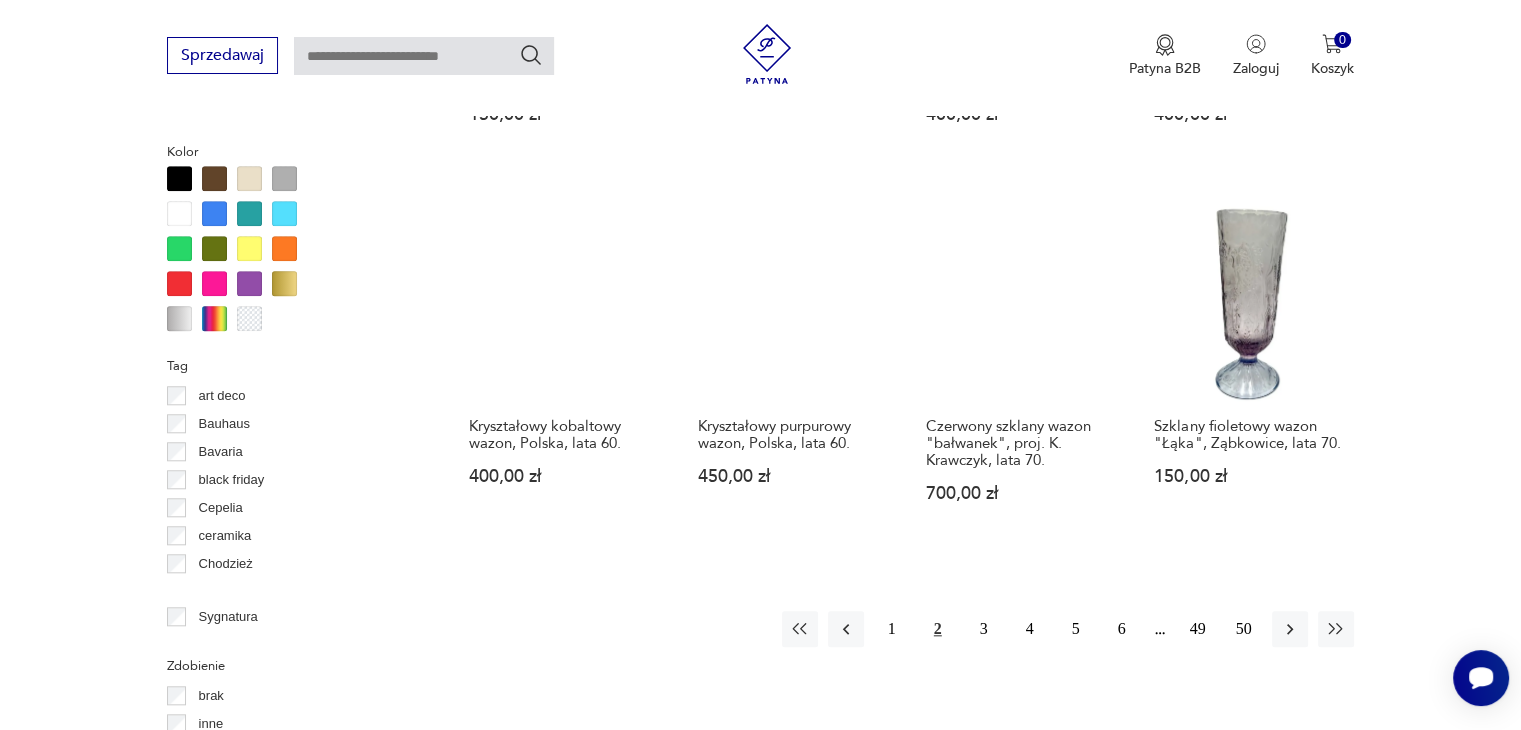 scroll, scrollTop: 1830, scrollLeft: 0, axis: vertical 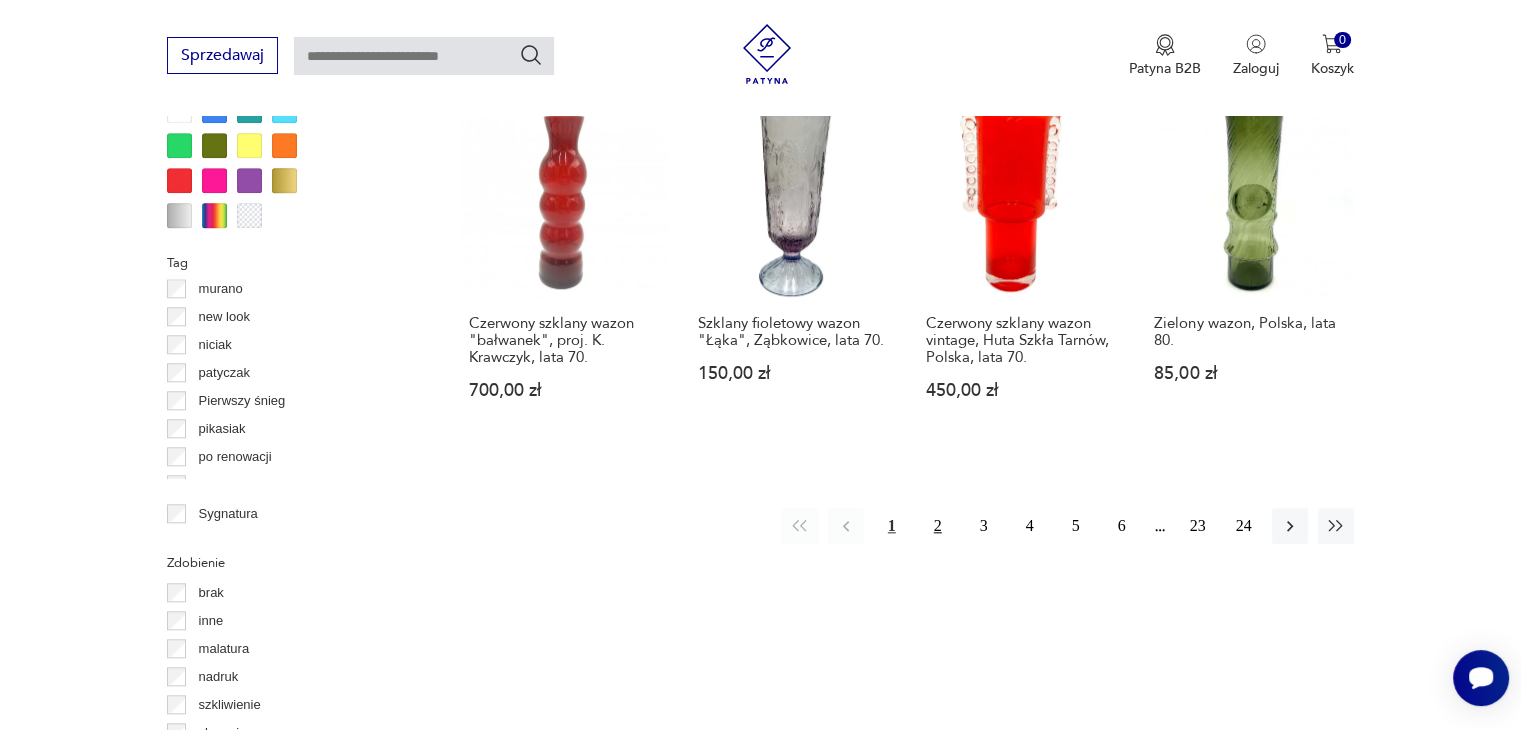 click on "2" at bounding box center (938, 526) 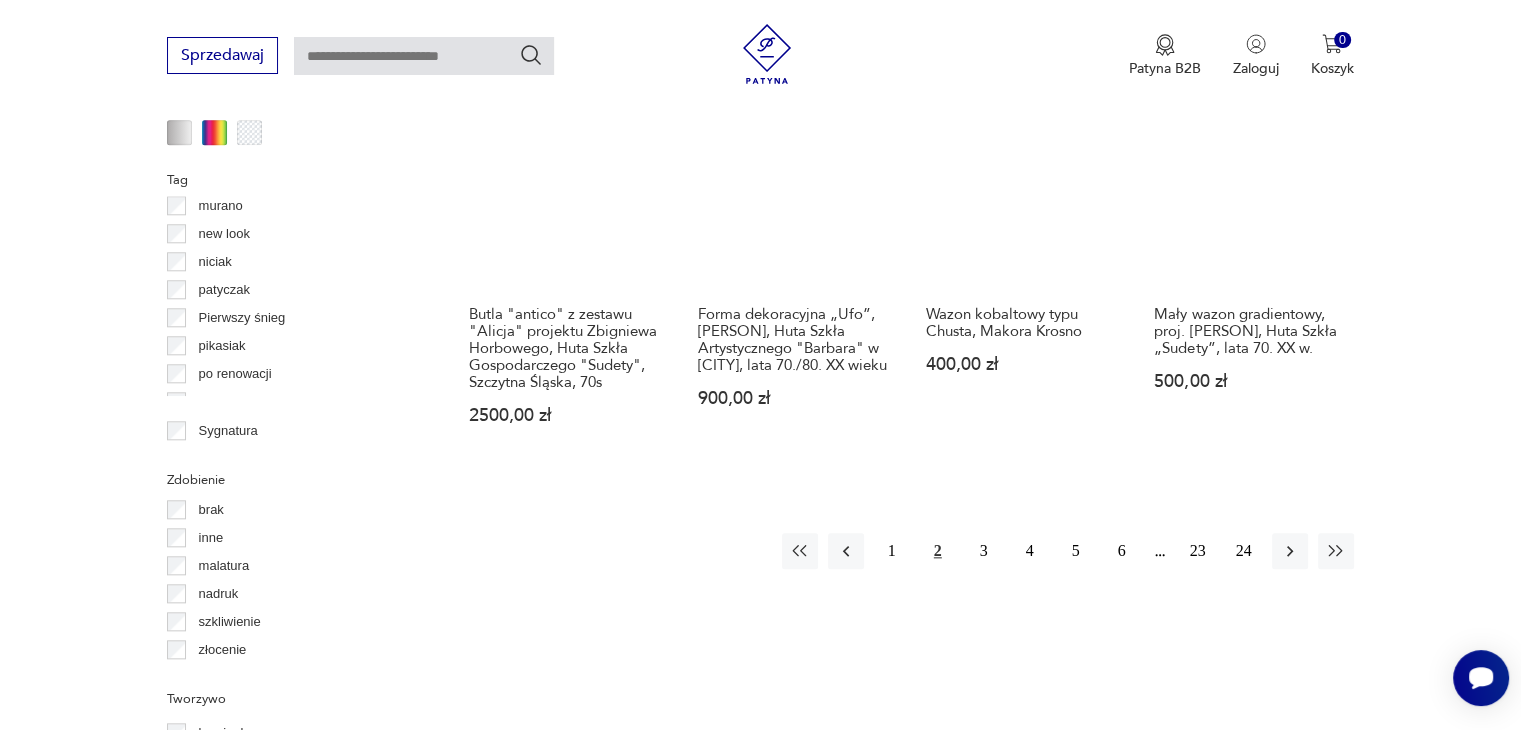 scroll, scrollTop: 2130, scrollLeft: 0, axis: vertical 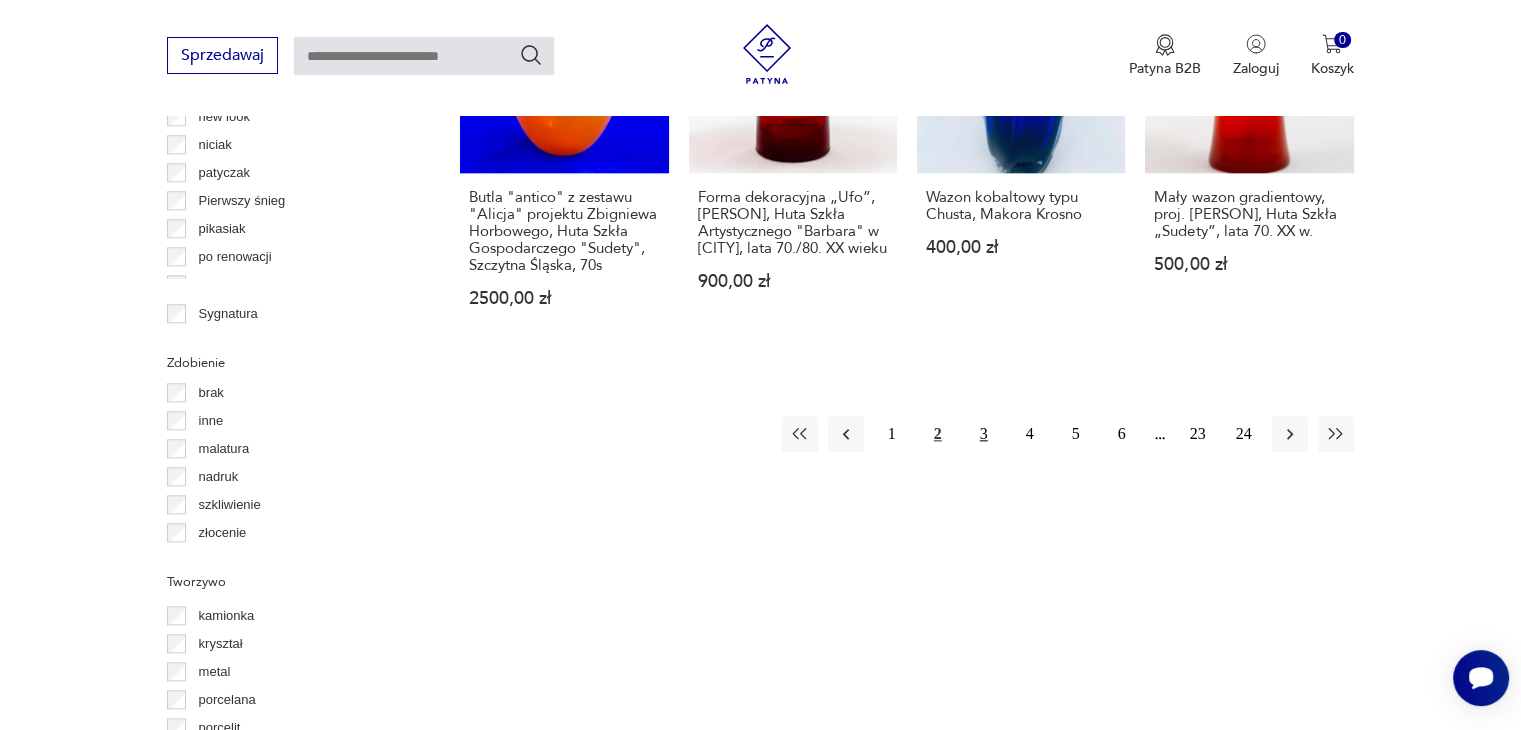 click on "3" at bounding box center (984, 434) 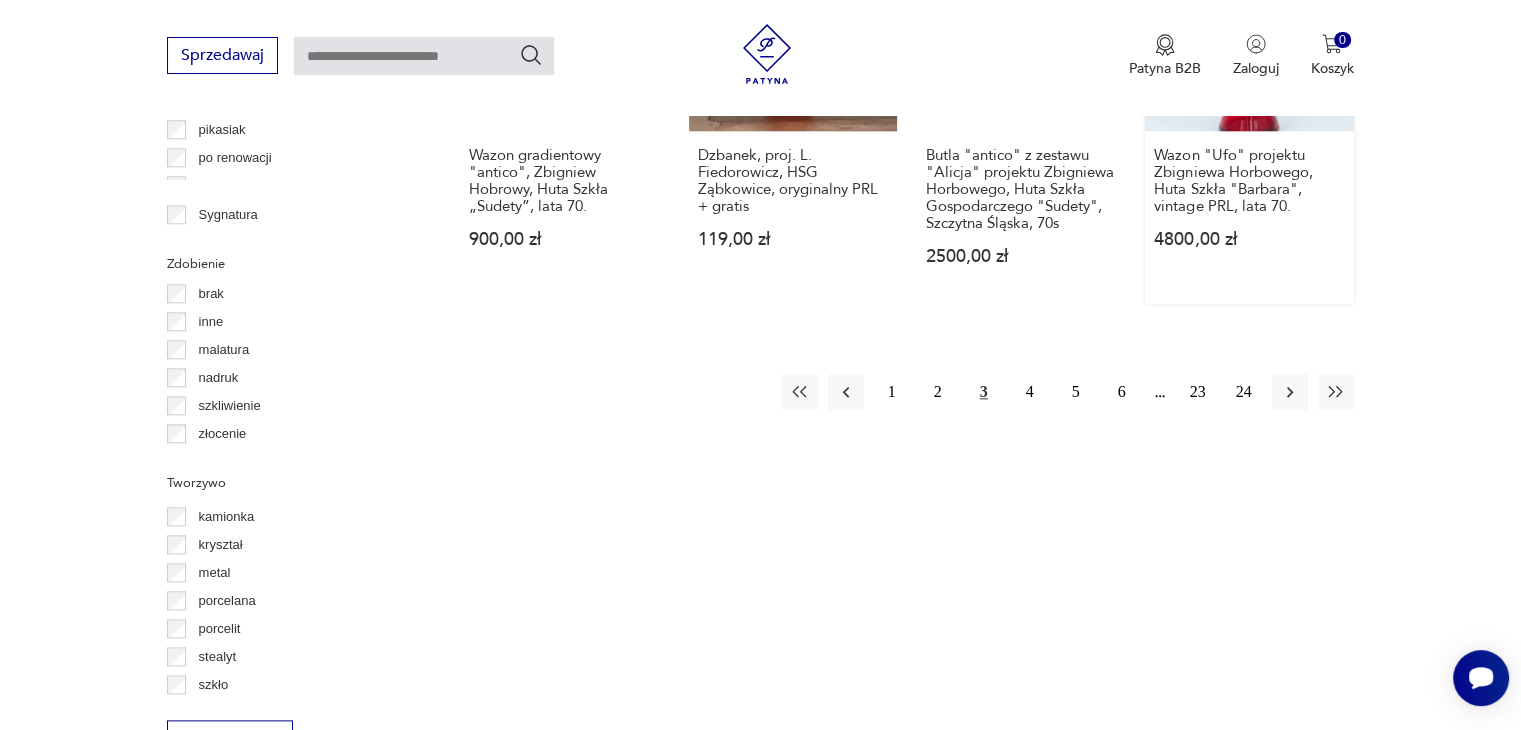 scroll, scrollTop: 2230, scrollLeft: 0, axis: vertical 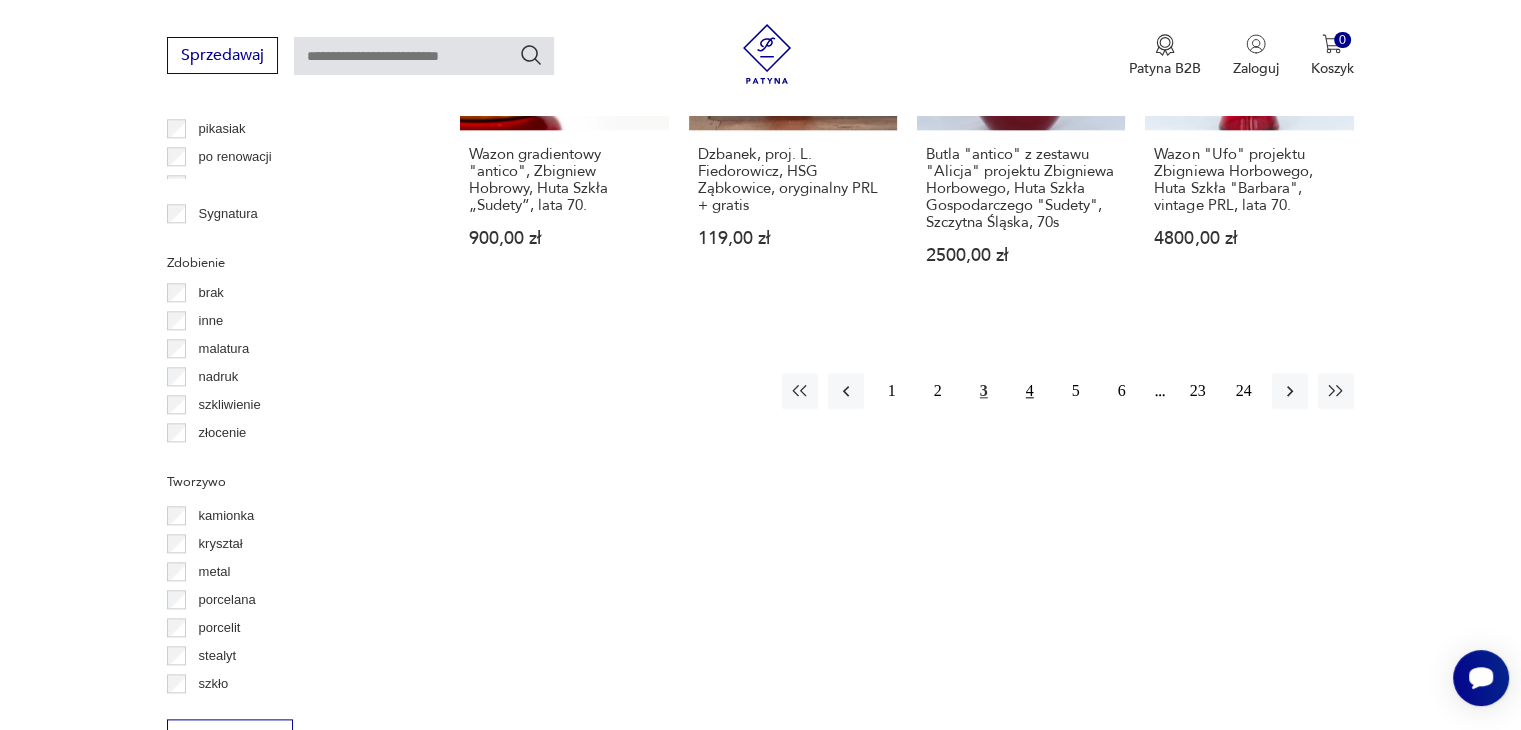 click on "4" at bounding box center [1030, 391] 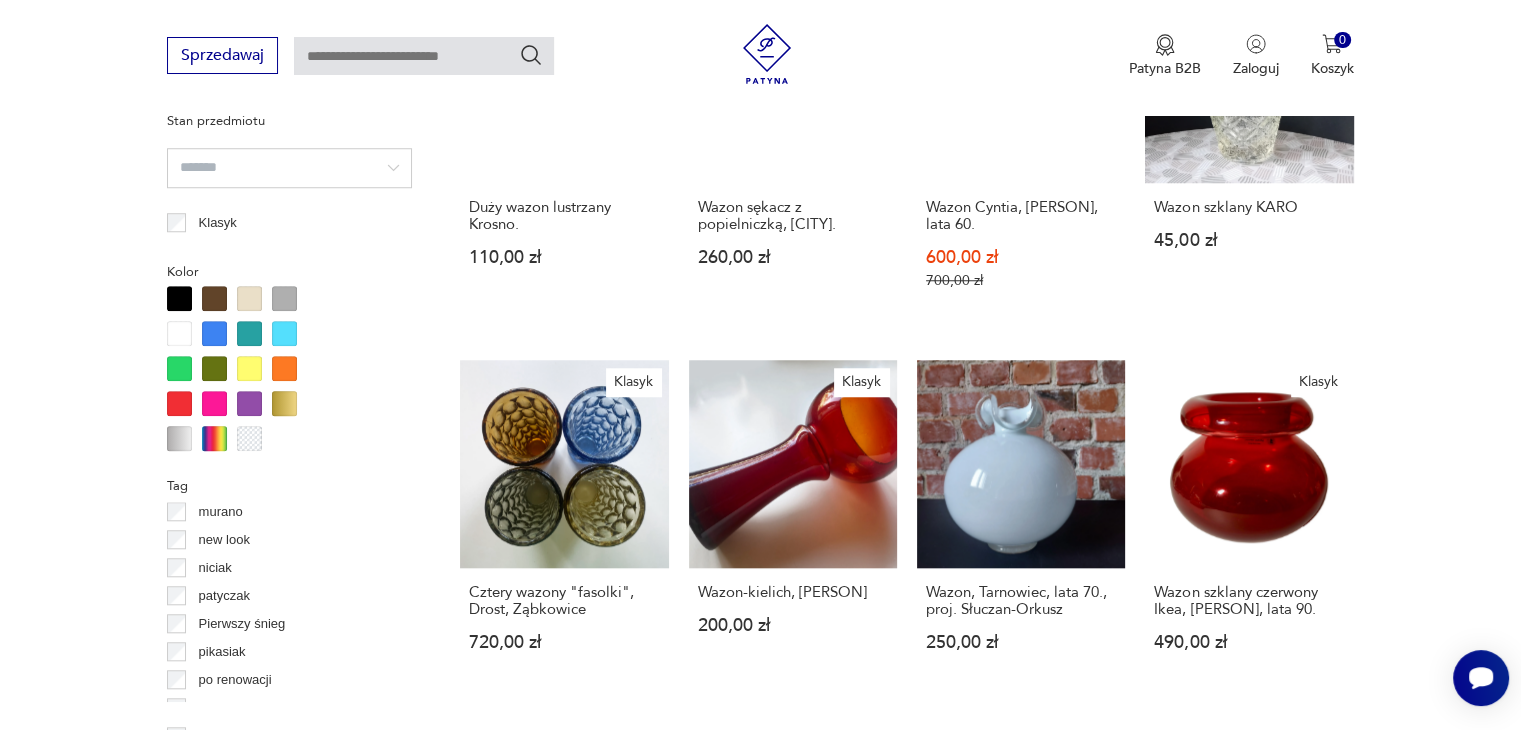 scroll, scrollTop: 1830, scrollLeft: 0, axis: vertical 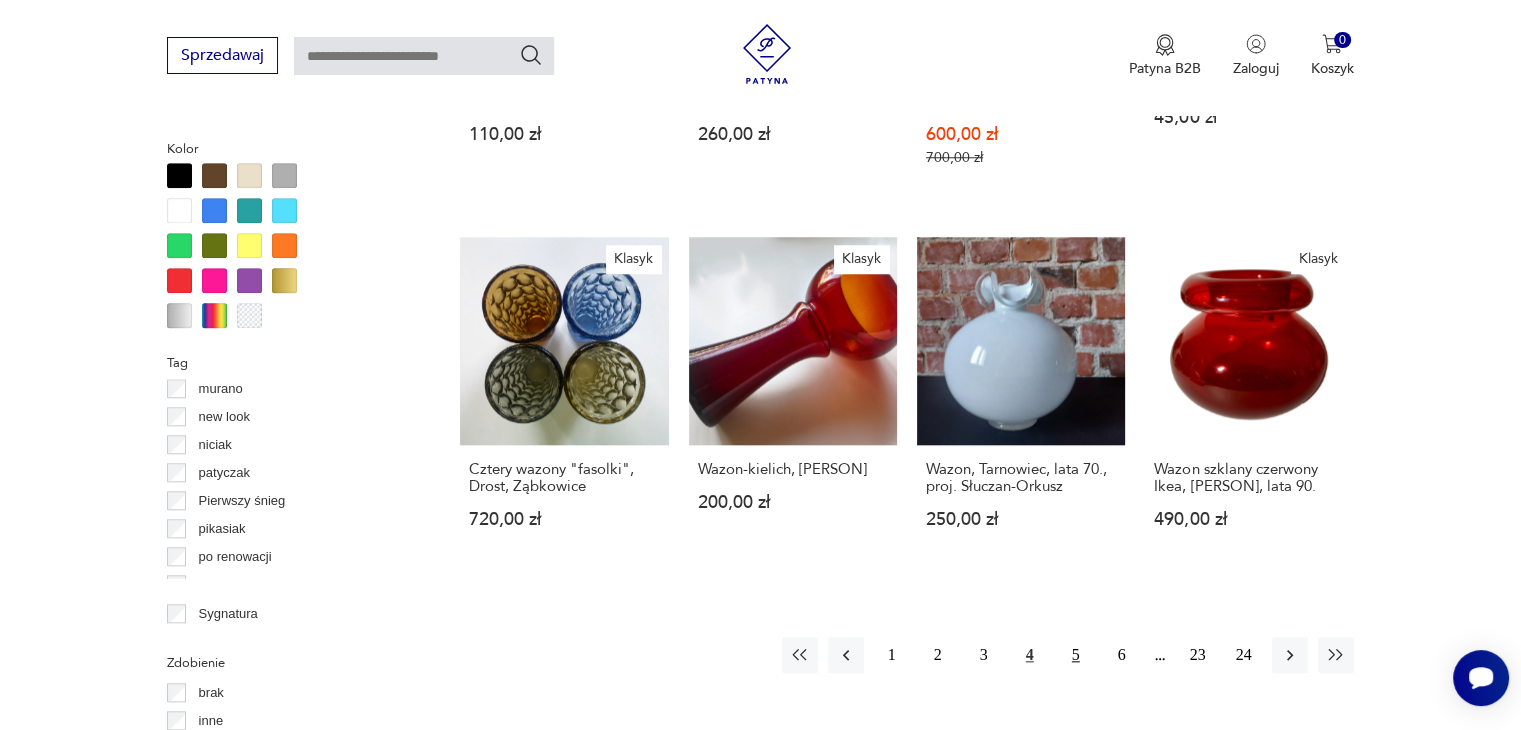 click on "5" at bounding box center [1076, 655] 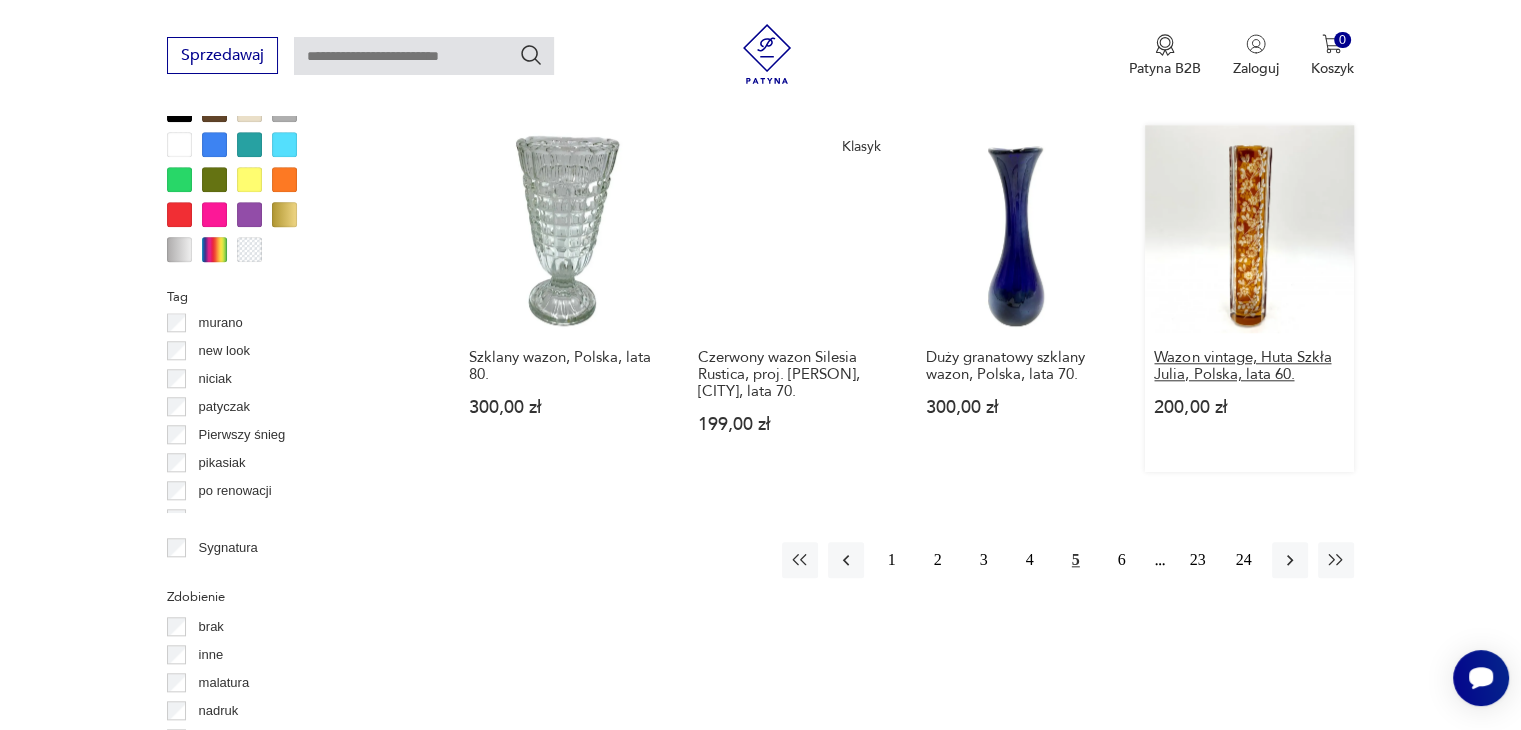 scroll, scrollTop: 1930, scrollLeft: 0, axis: vertical 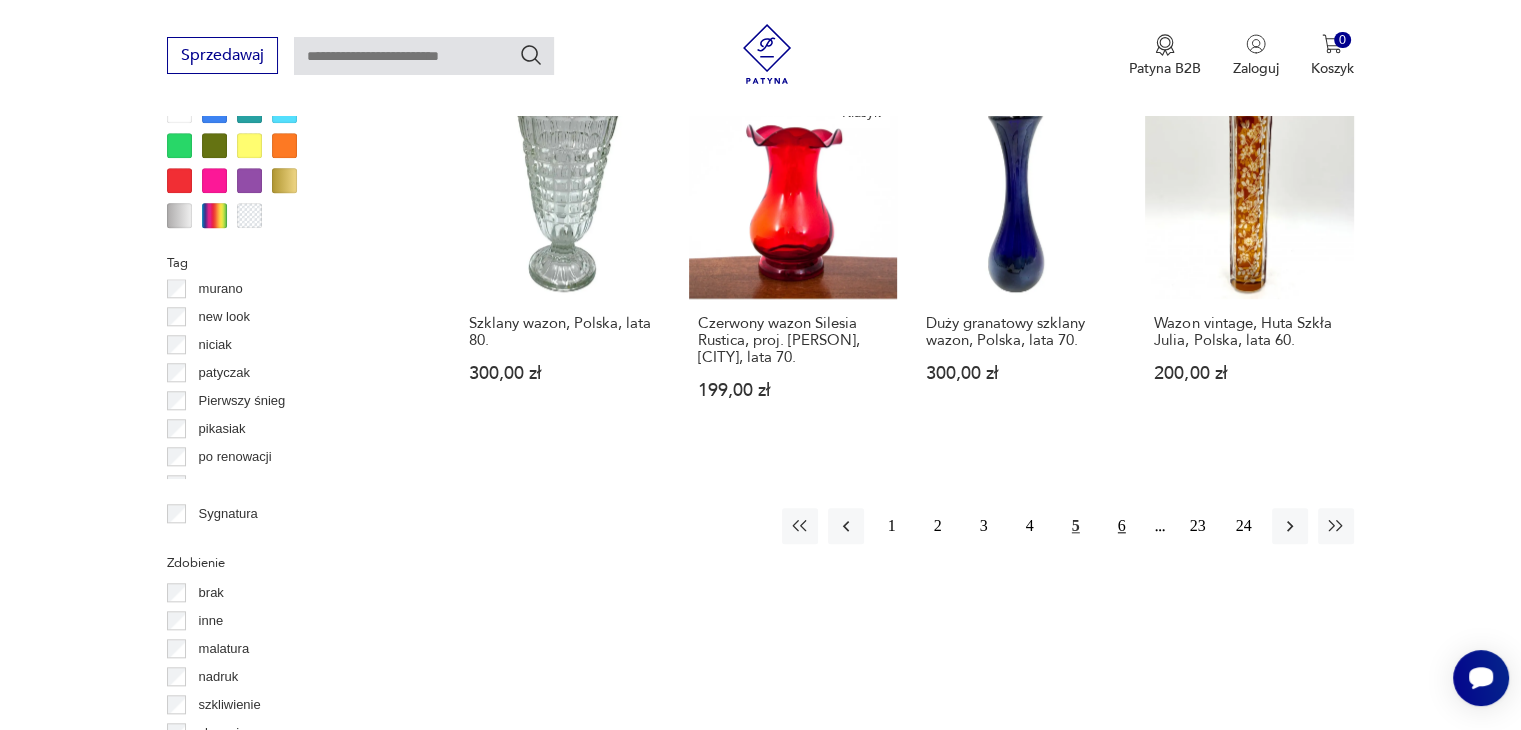 click on "6" at bounding box center (1122, 526) 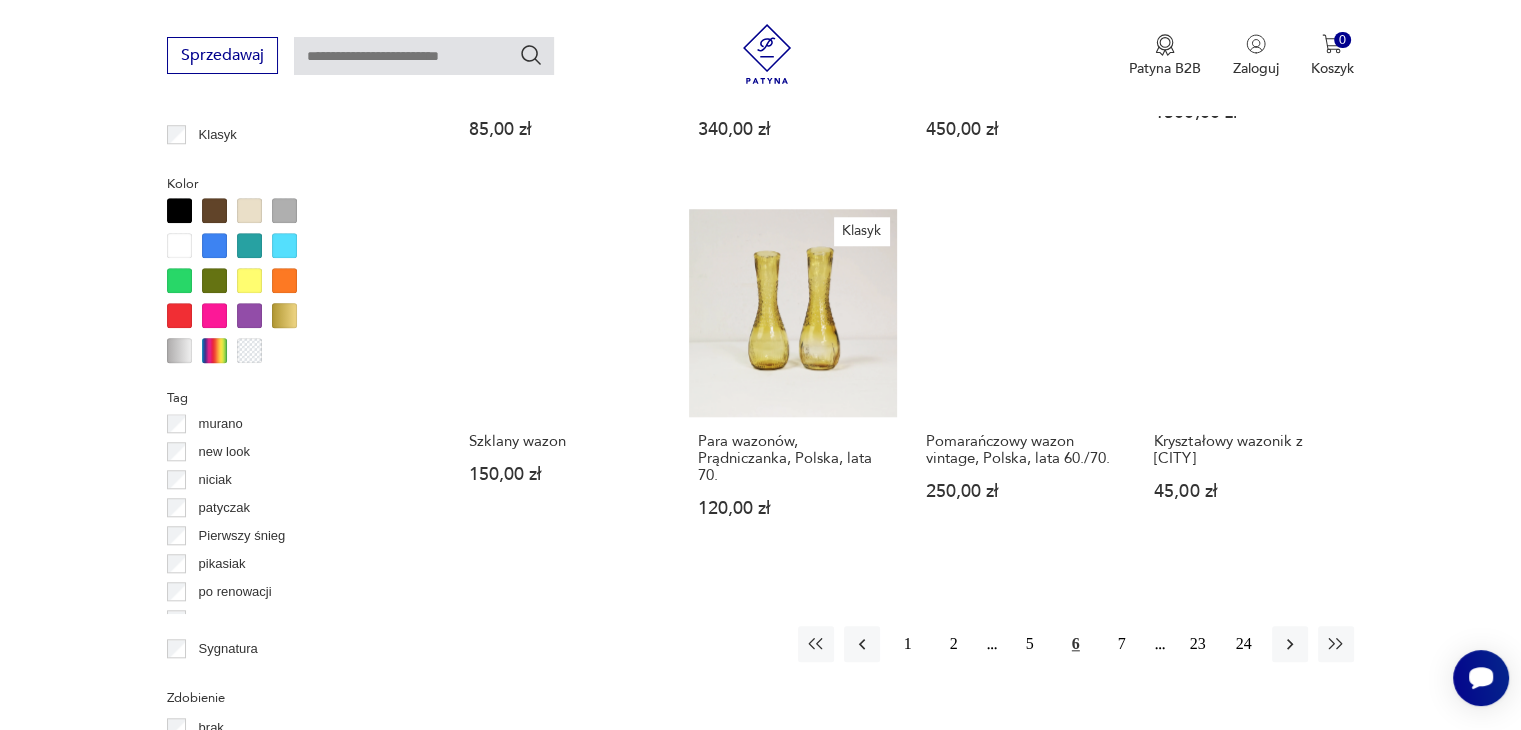 scroll, scrollTop: 1830, scrollLeft: 0, axis: vertical 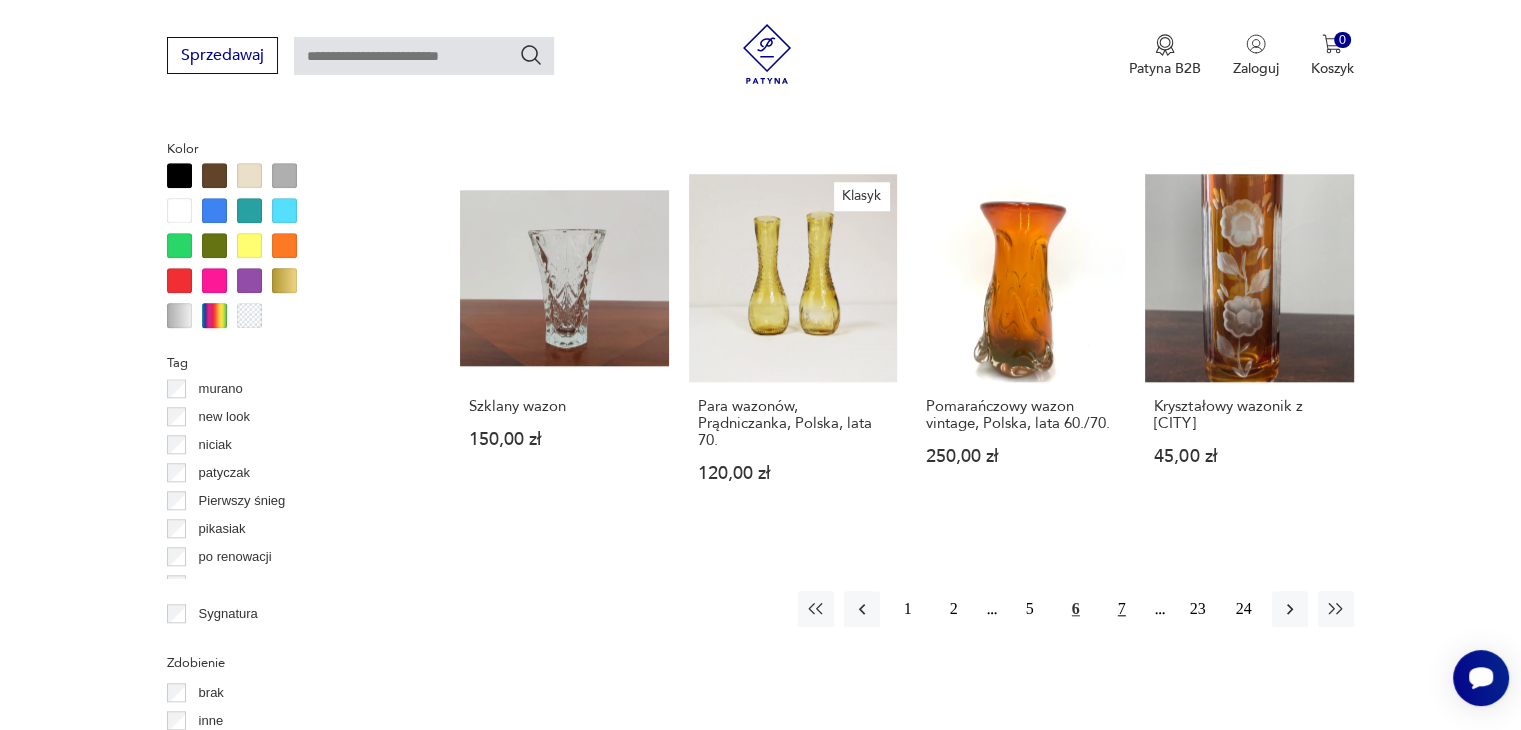 click on "7" at bounding box center [1122, 609] 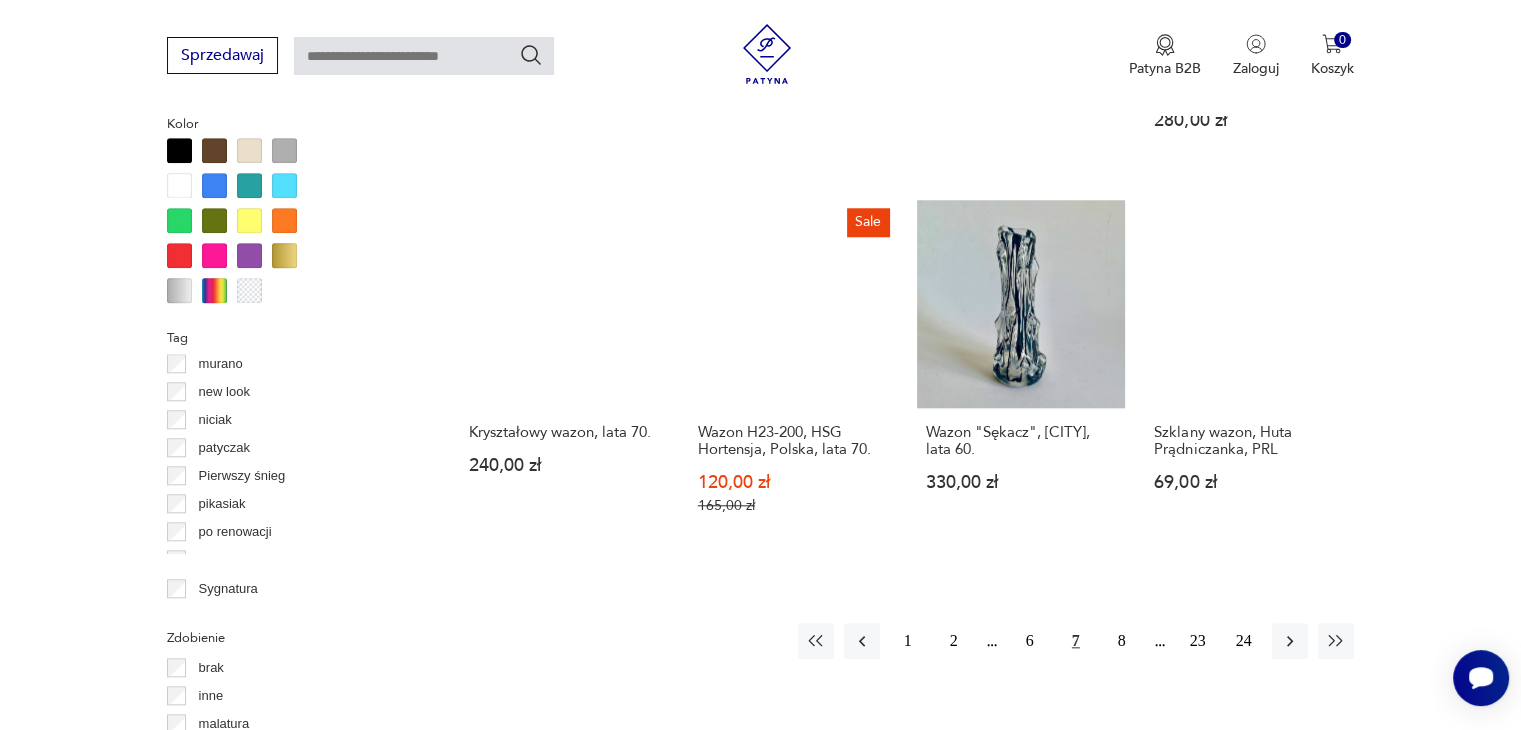 scroll, scrollTop: 1930, scrollLeft: 0, axis: vertical 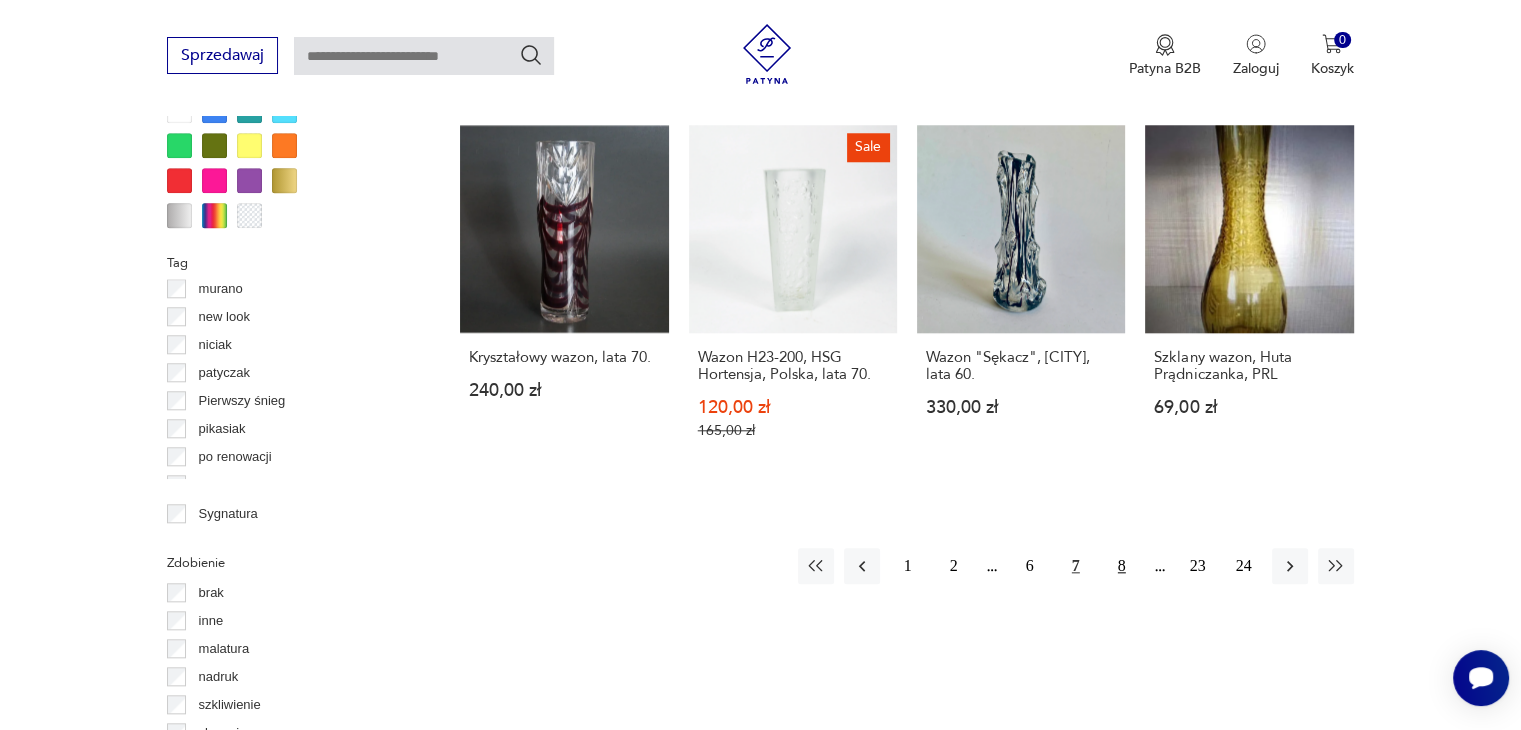drag, startPoint x: 1127, startPoint y: 579, endPoint x: 1128, endPoint y: 589, distance: 10.049875 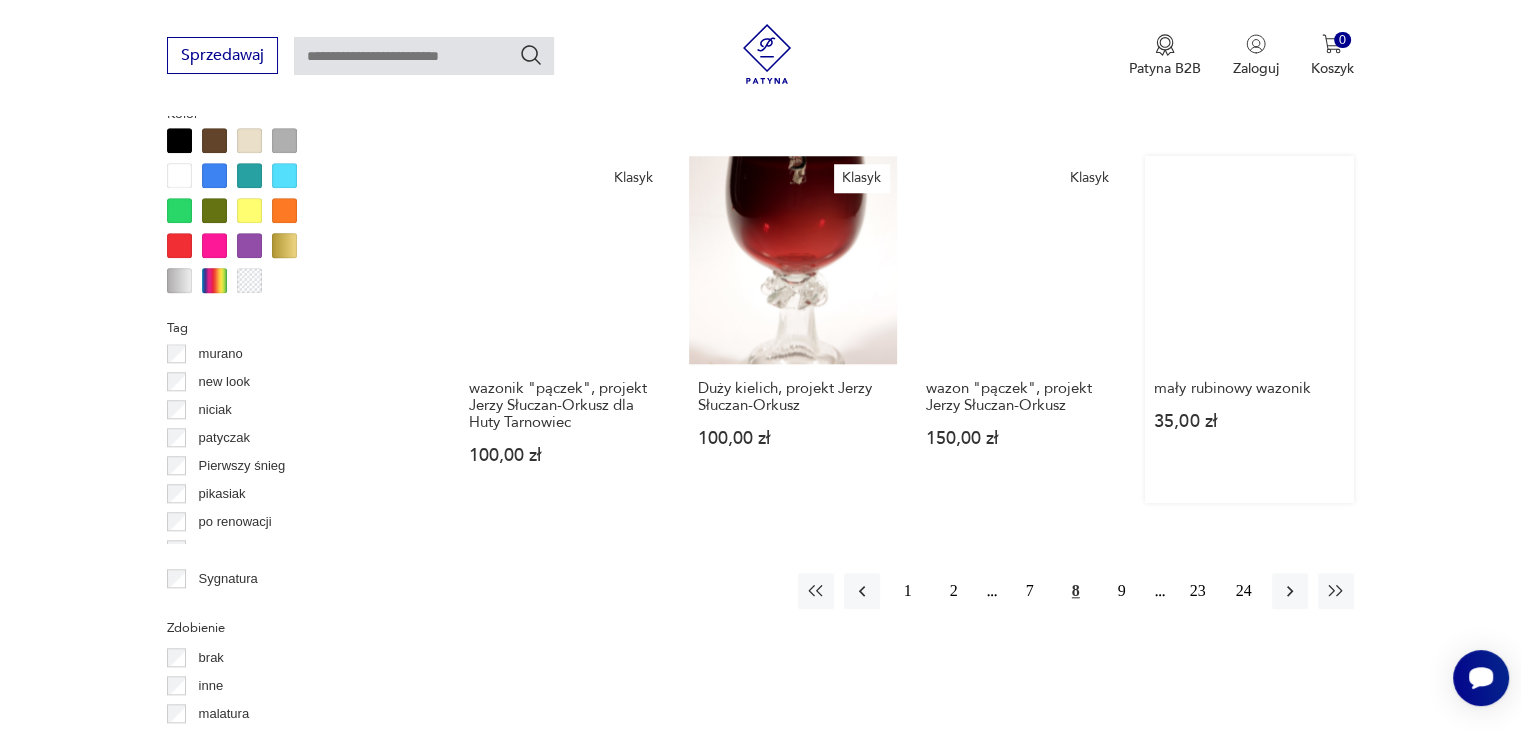 scroll, scrollTop: 1830, scrollLeft: 0, axis: vertical 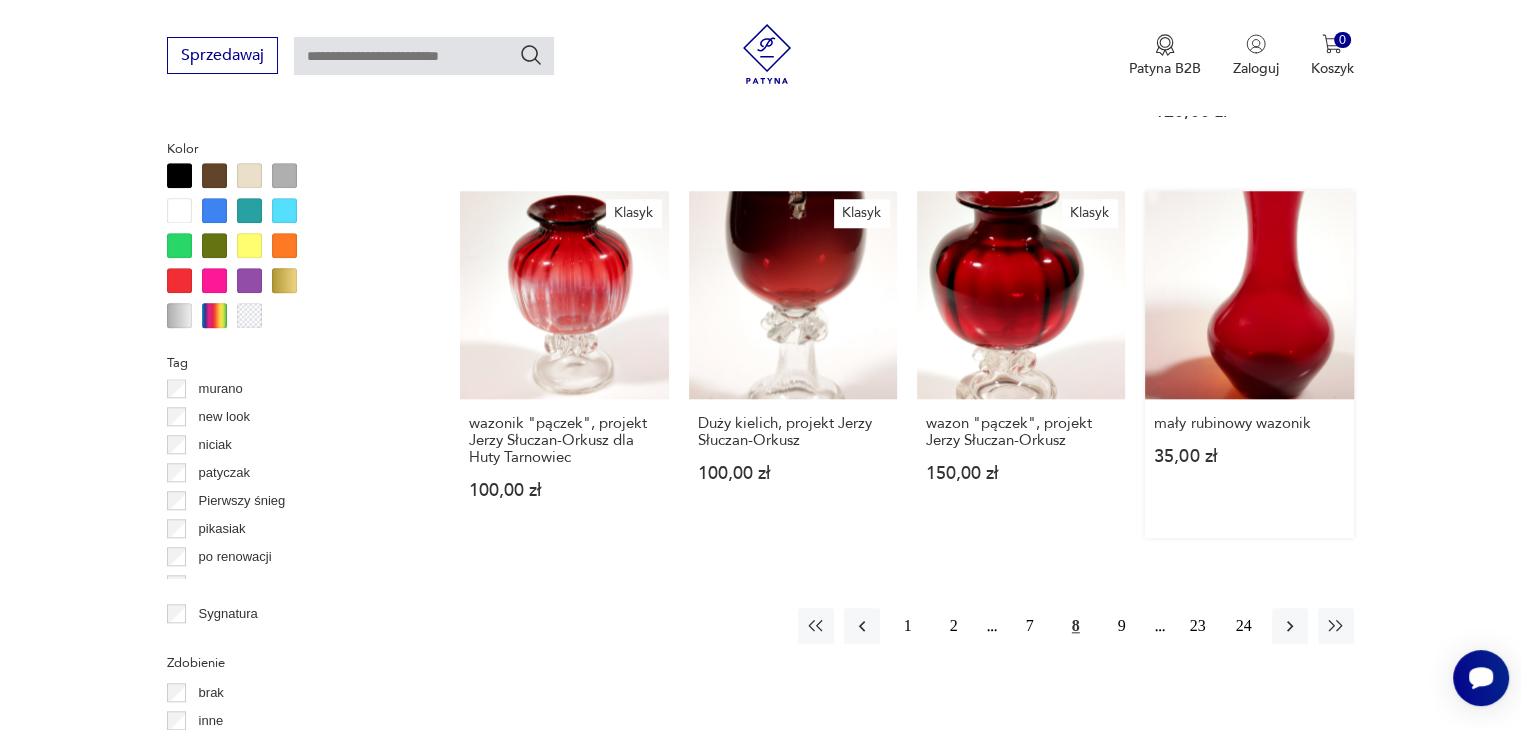 click on "mały rubinowy wazonik [PRICE]" at bounding box center [1249, 364] 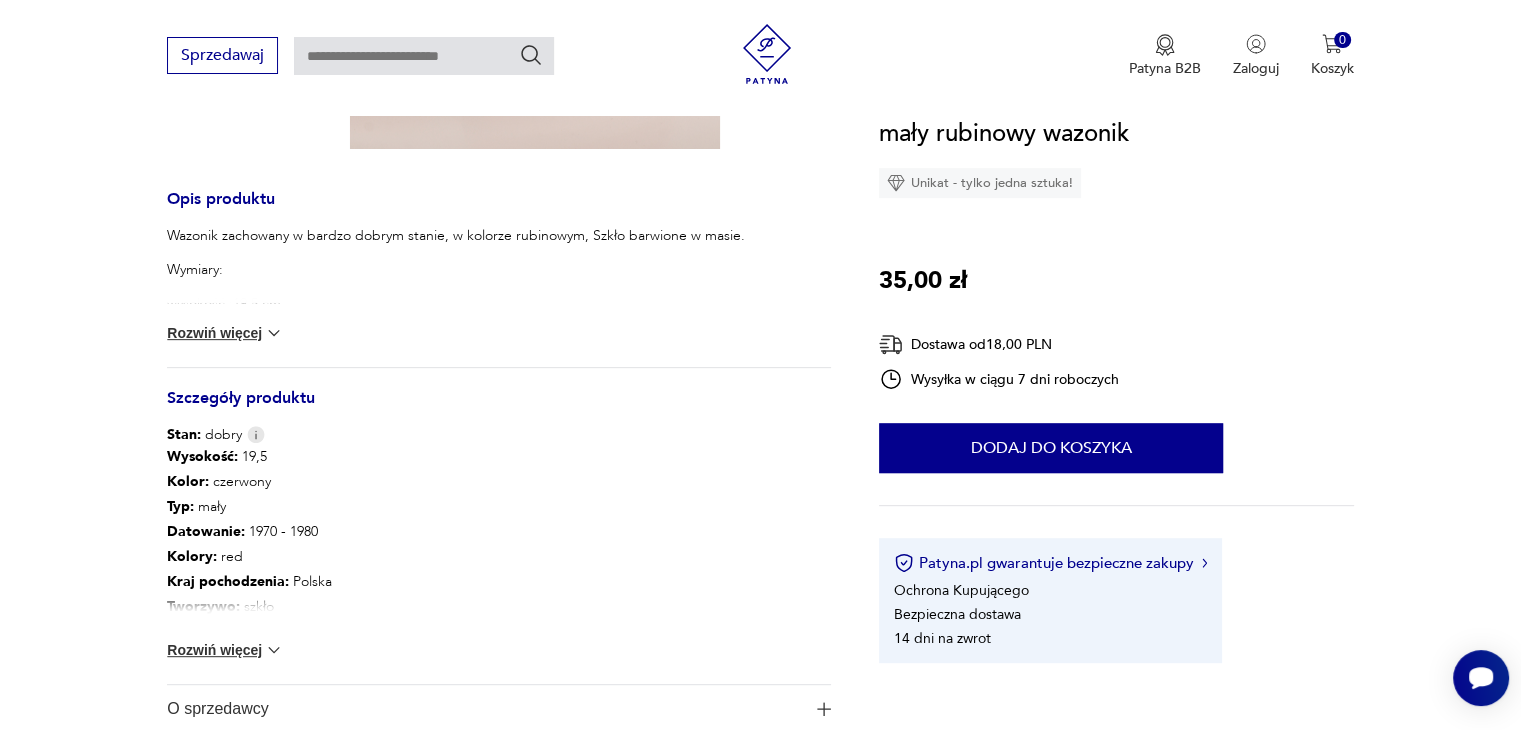 scroll, scrollTop: 800, scrollLeft: 0, axis: vertical 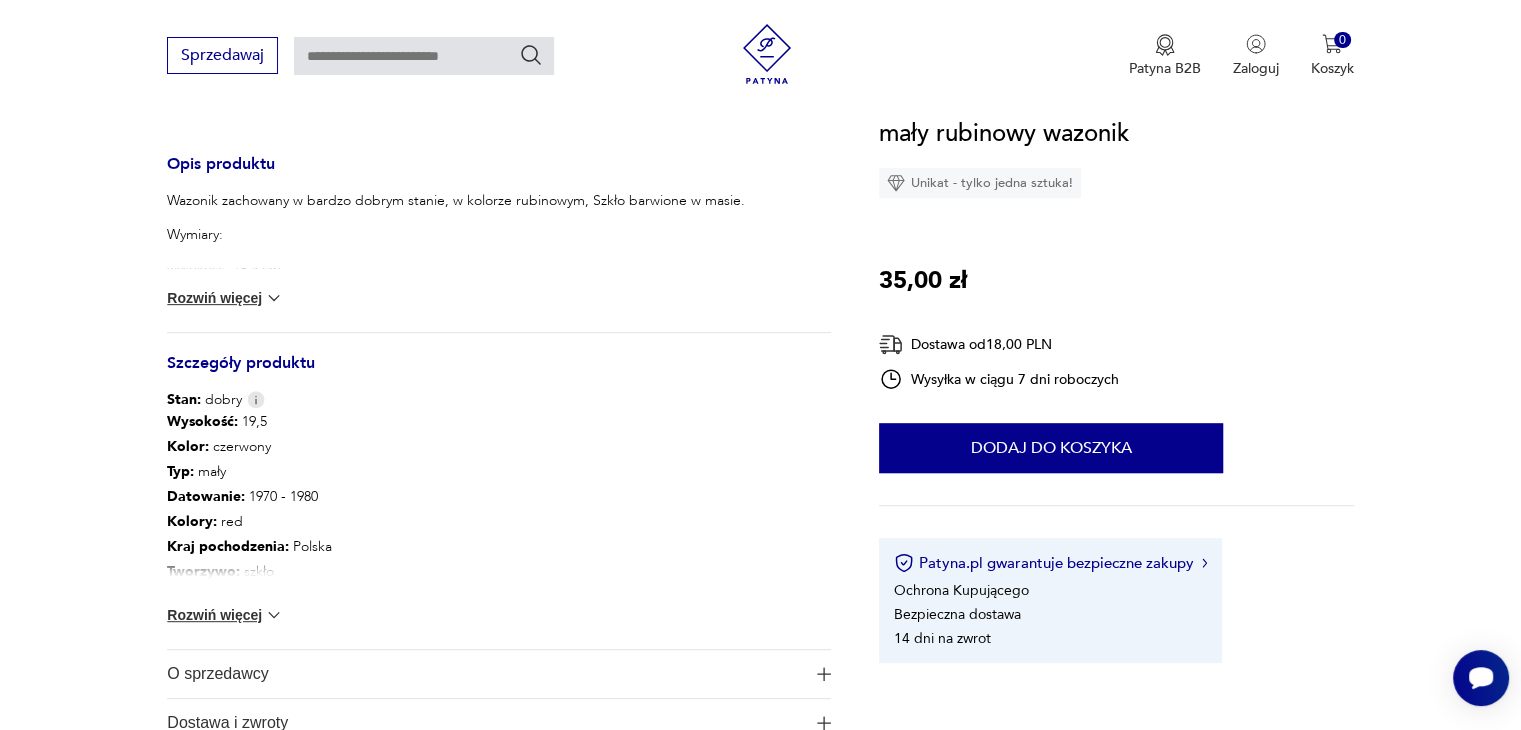 click on "Rozwiń więcej" at bounding box center [225, 615] 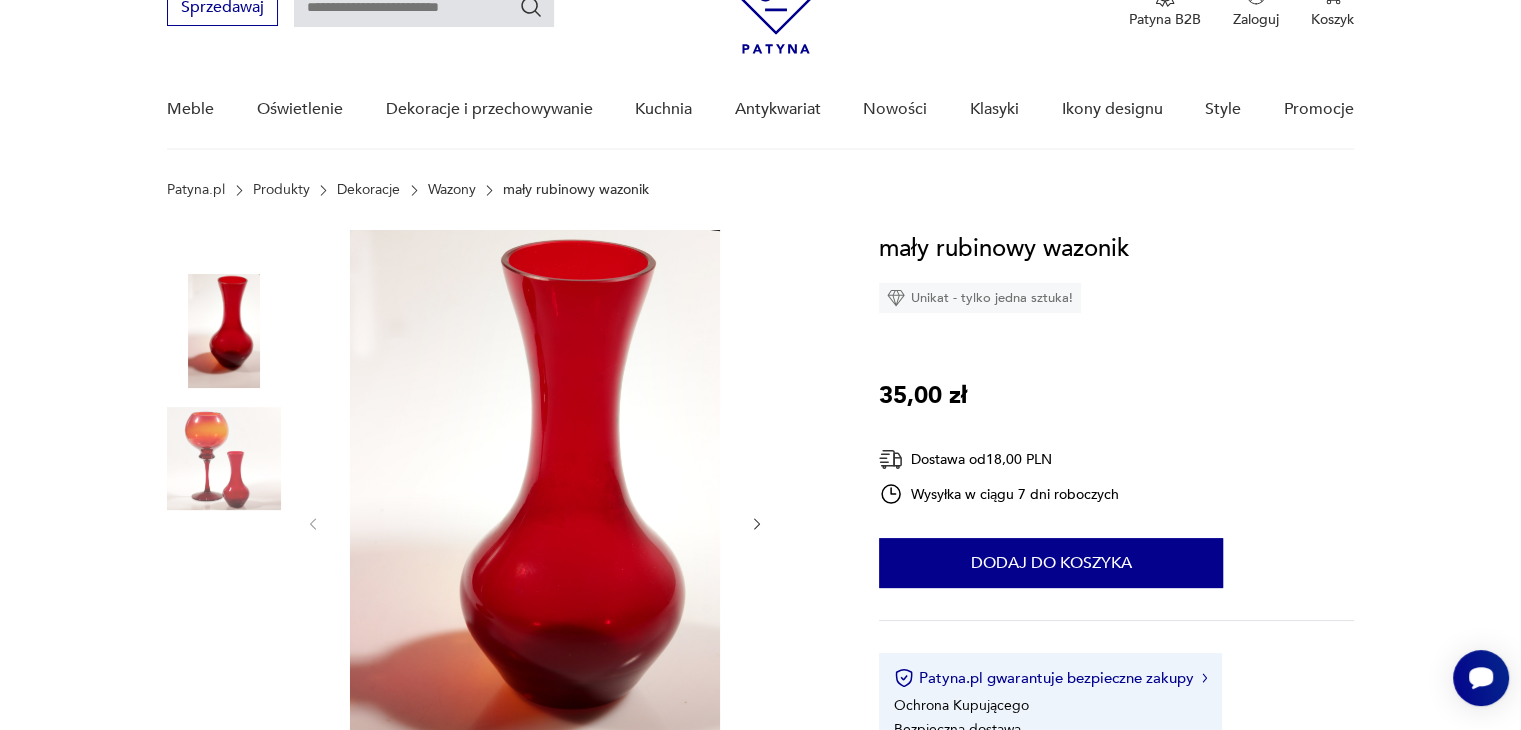 scroll, scrollTop: 100, scrollLeft: 0, axis: vertical 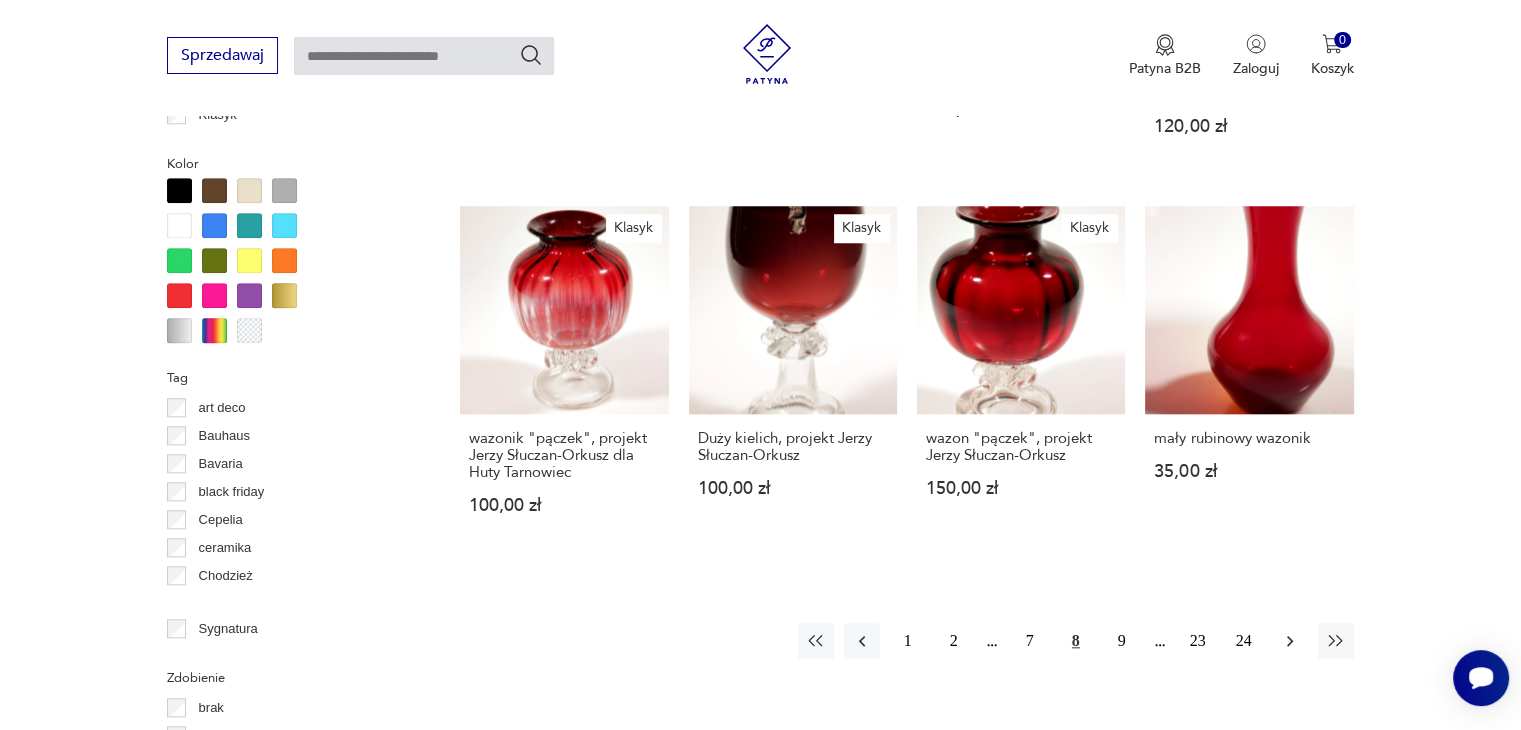 click 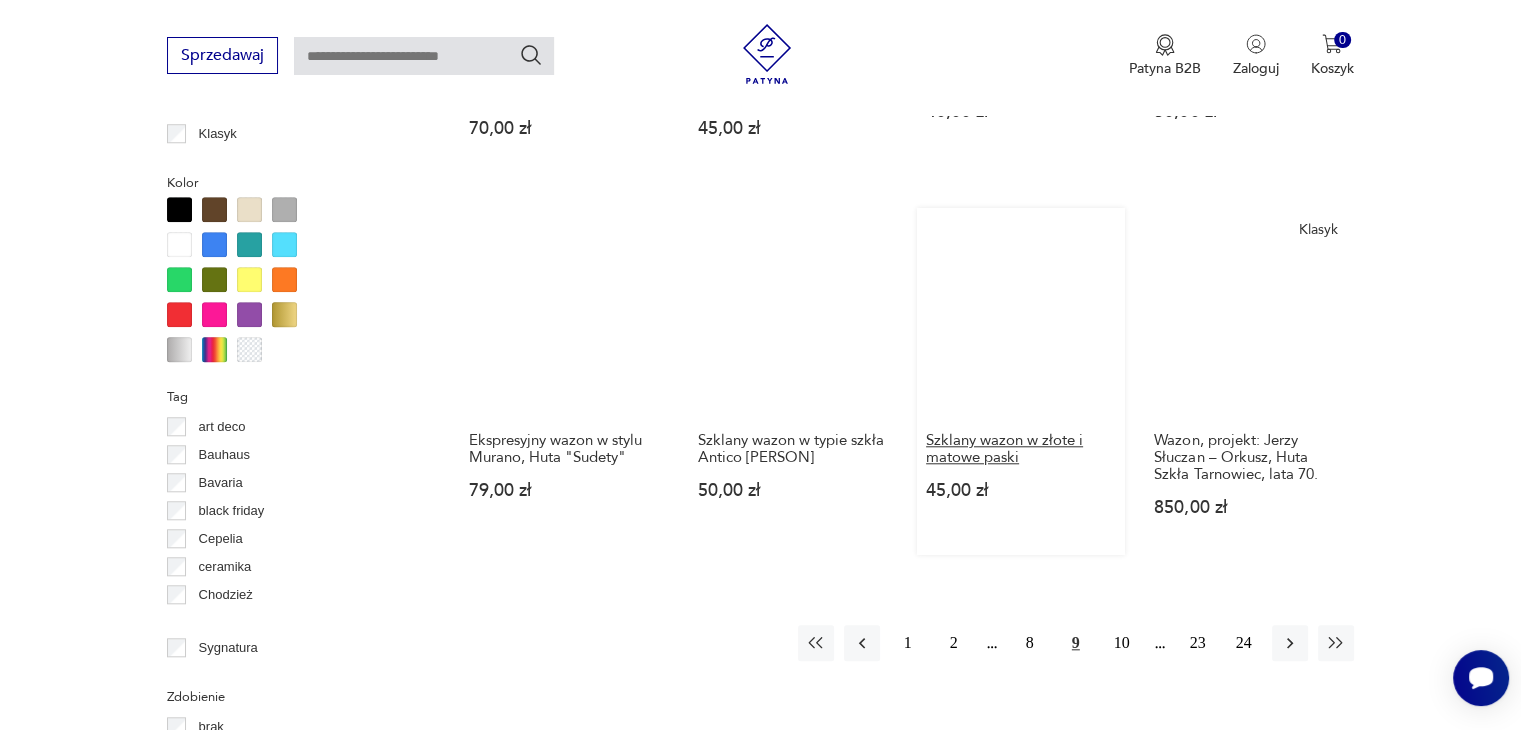 scroll, scrollTop: 1930, scrollLeft: 0, axis: vertical 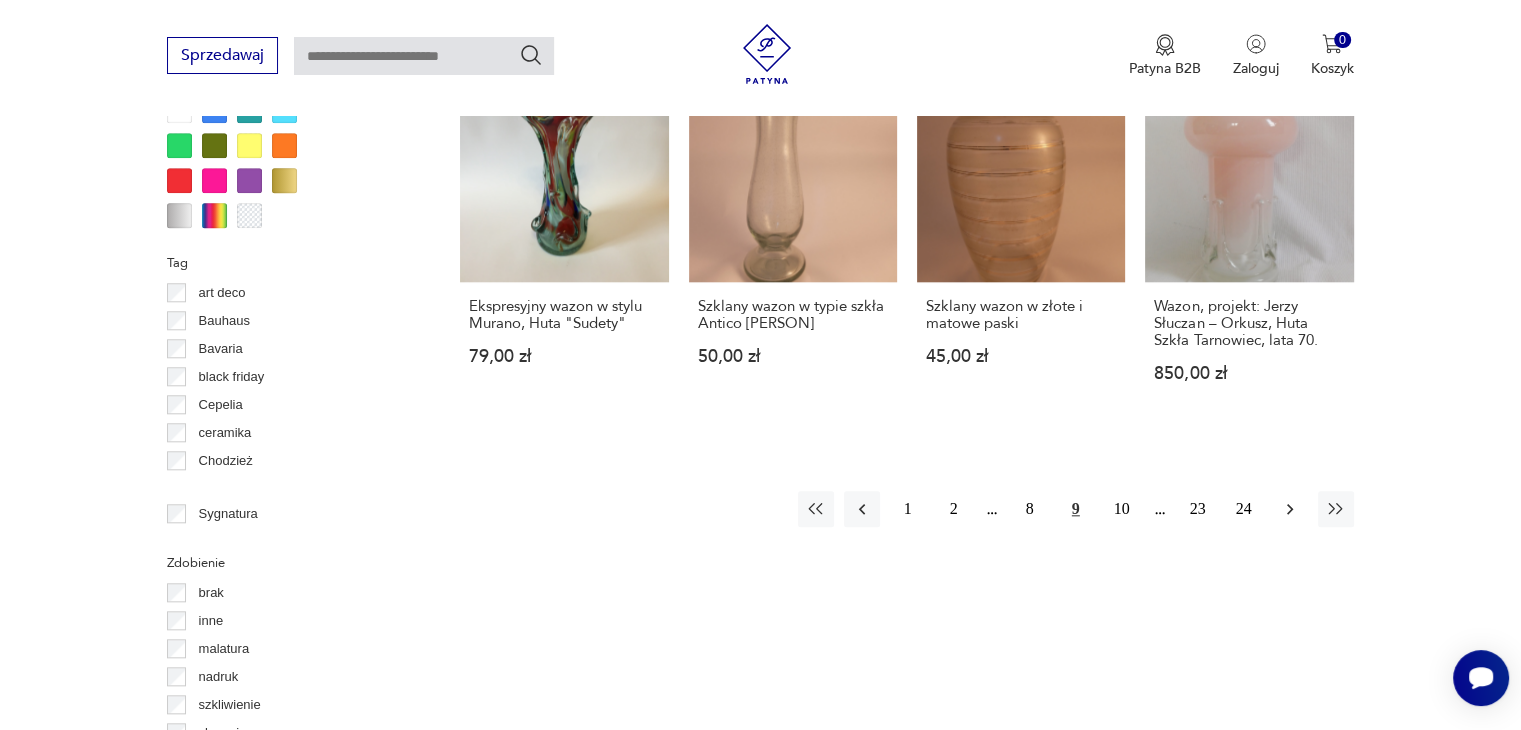 click 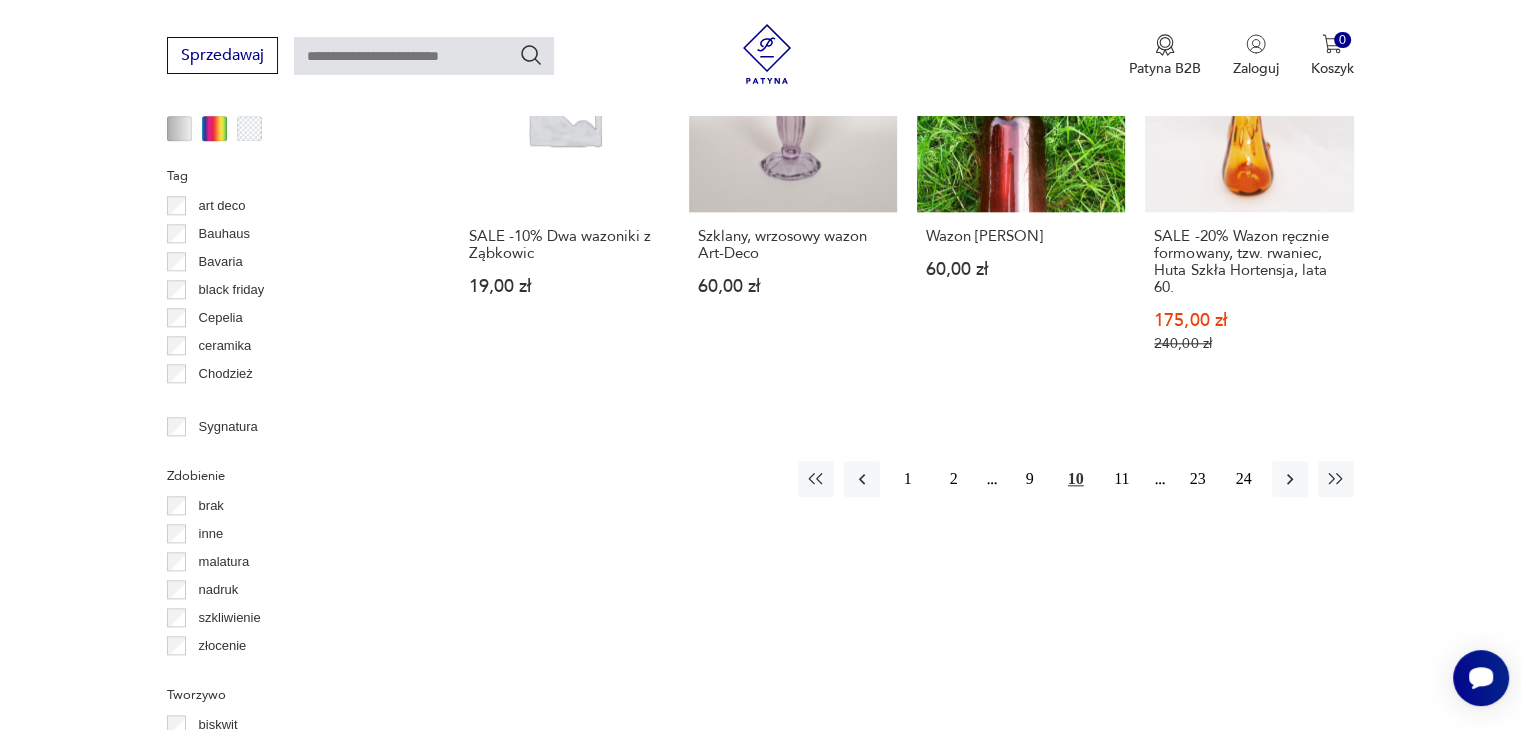 scroll, scrollTop: 2030, scrollLeft: 0, axis: vertical 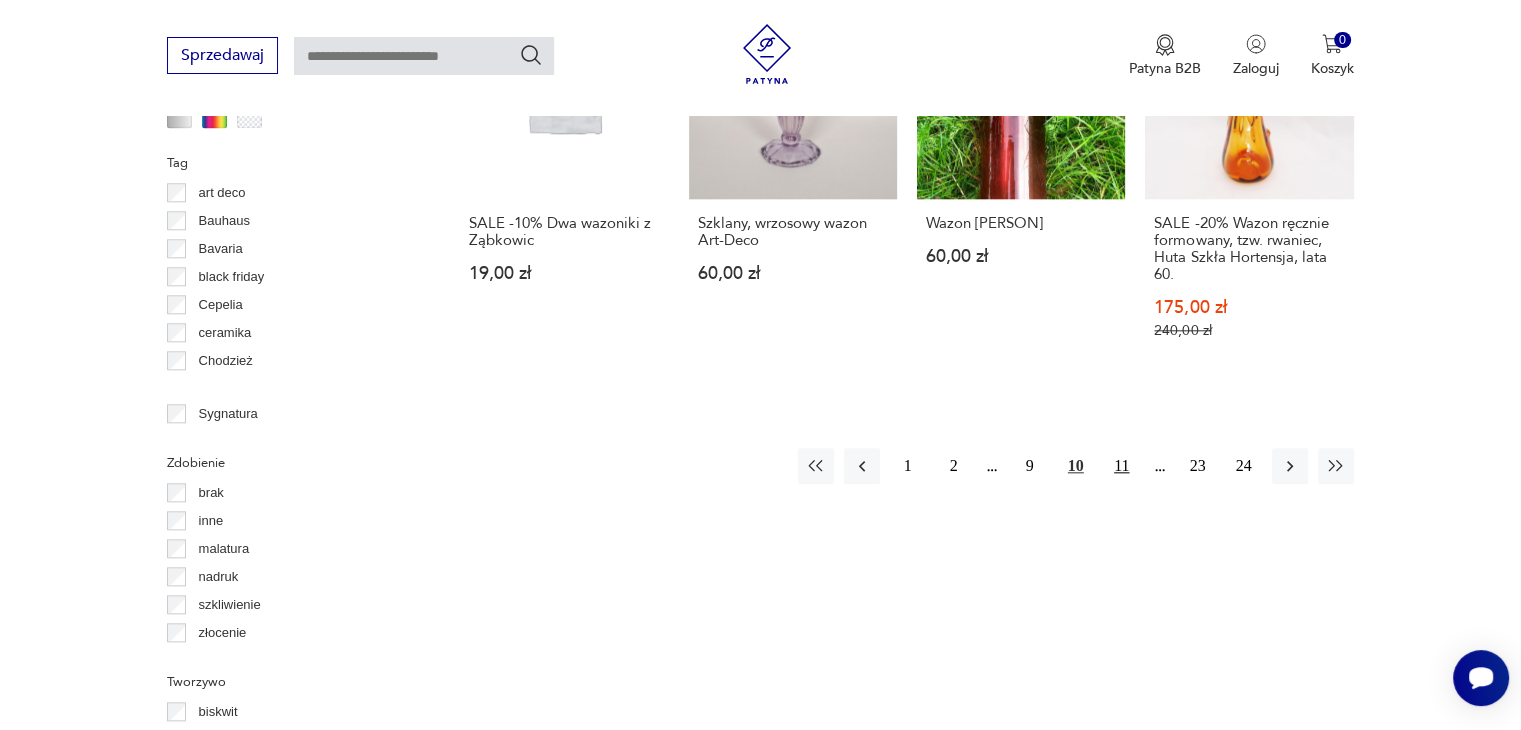 click on "11" at bounding box center [1122, 466] 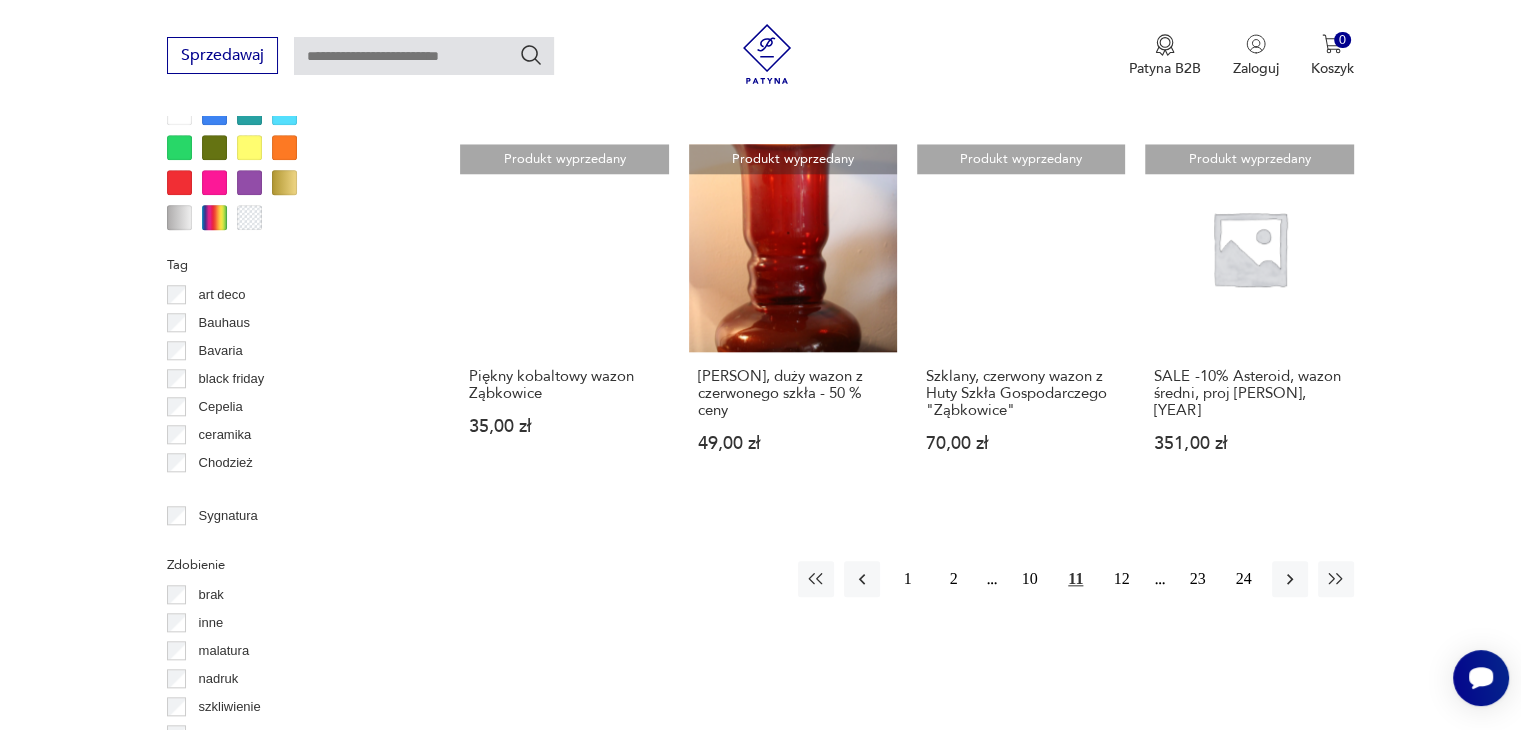 scroll, scrollTop: 1930, scrollLeft: 0, axis: vertical 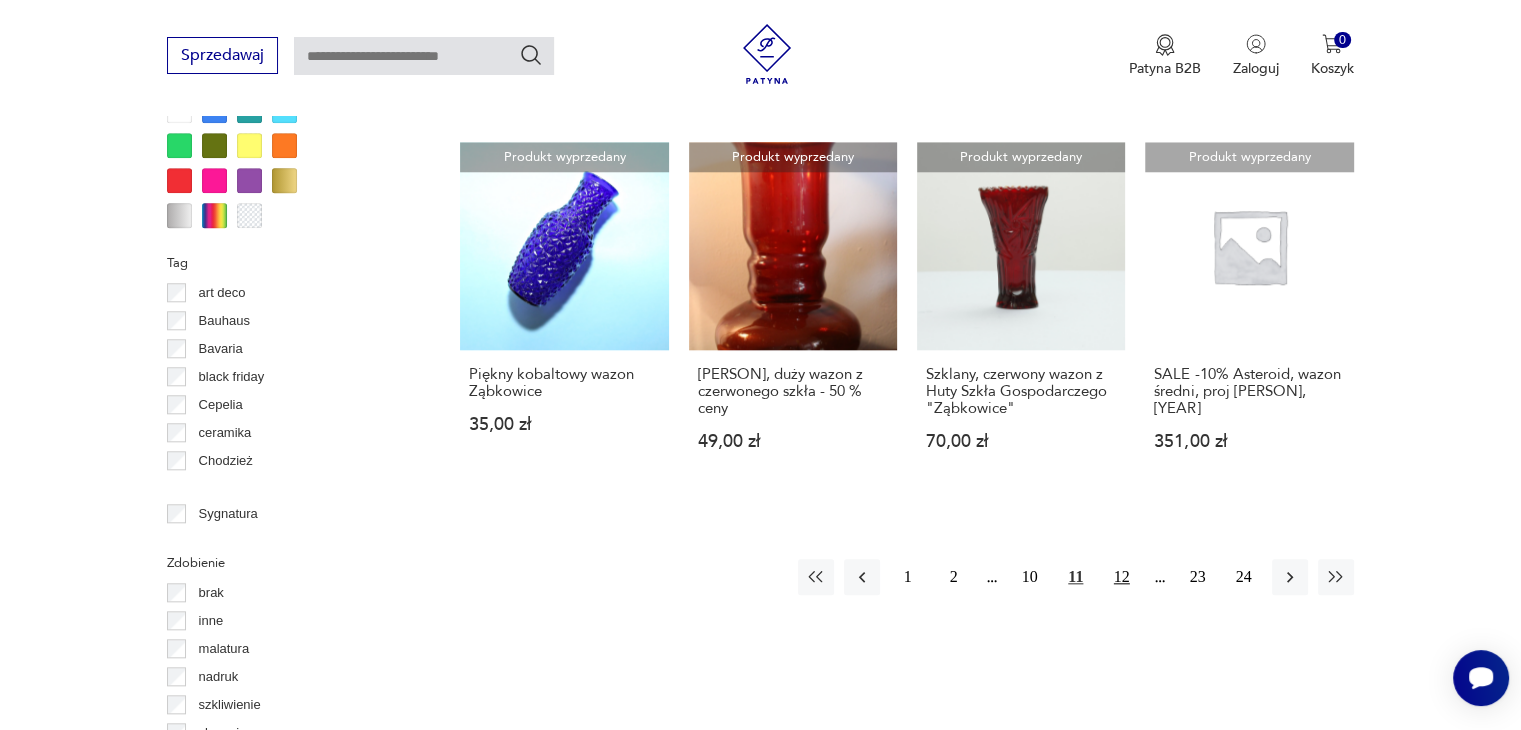click on "12" at bounding box center [1122, 577] 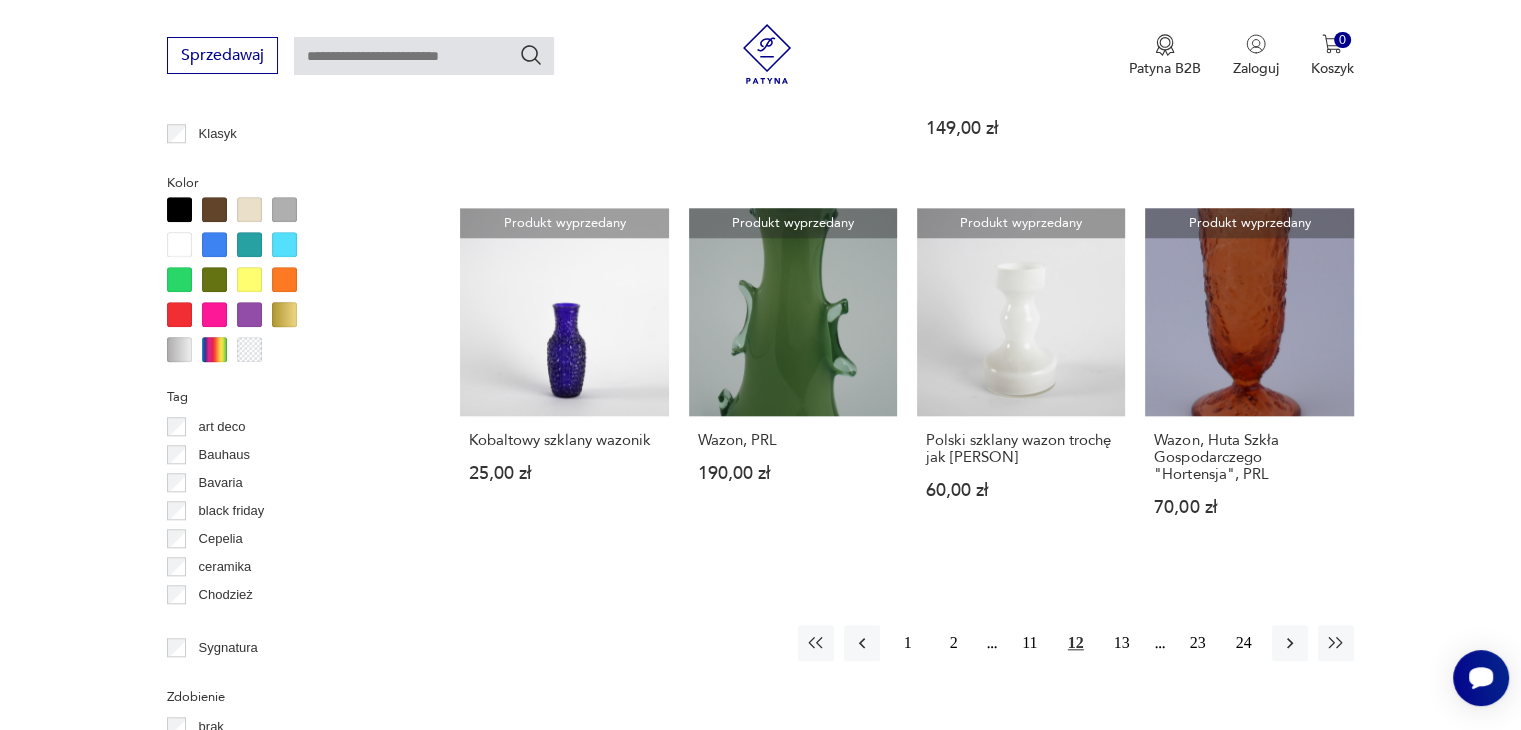 scroll, scrollTop: 1830, scrollLeft: 0, axis: vertical 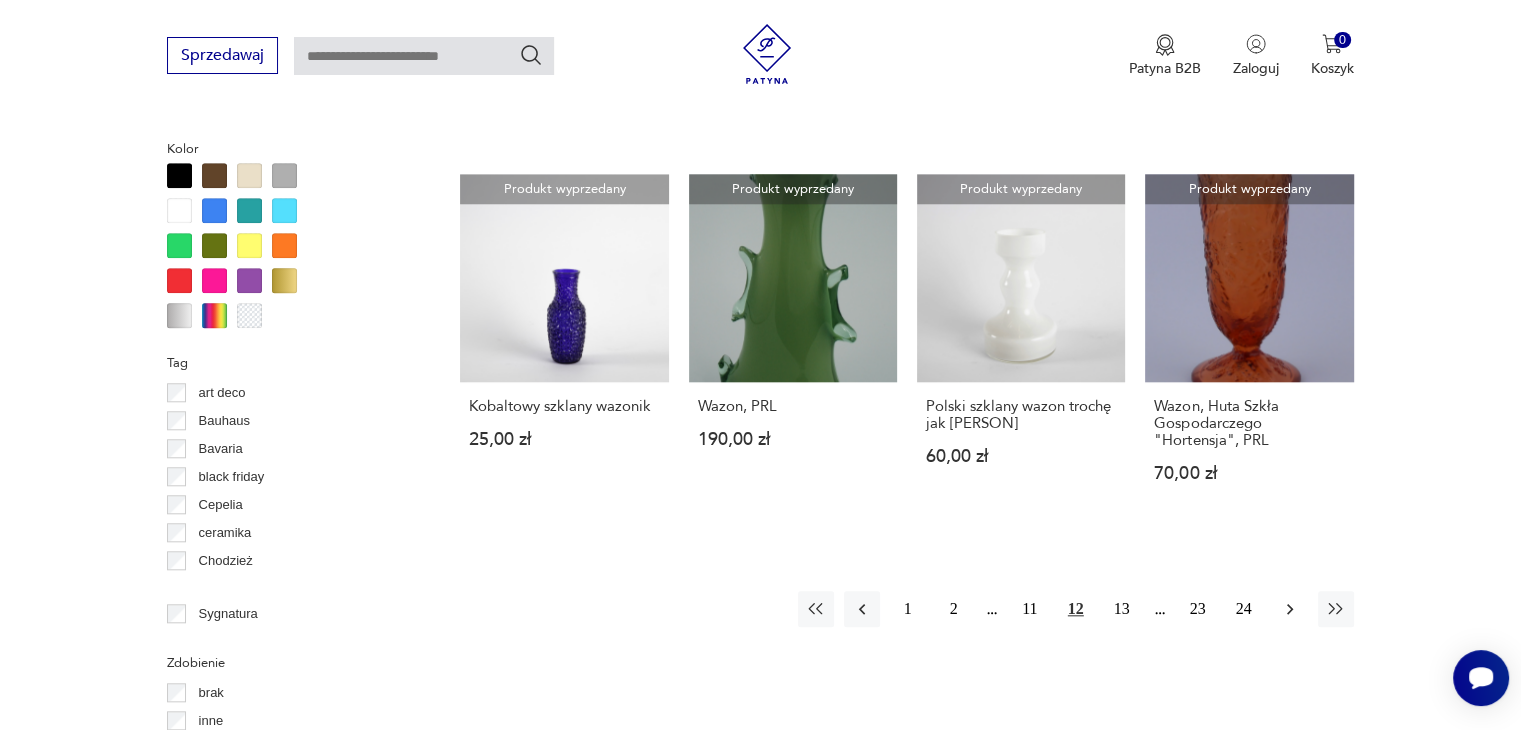 click 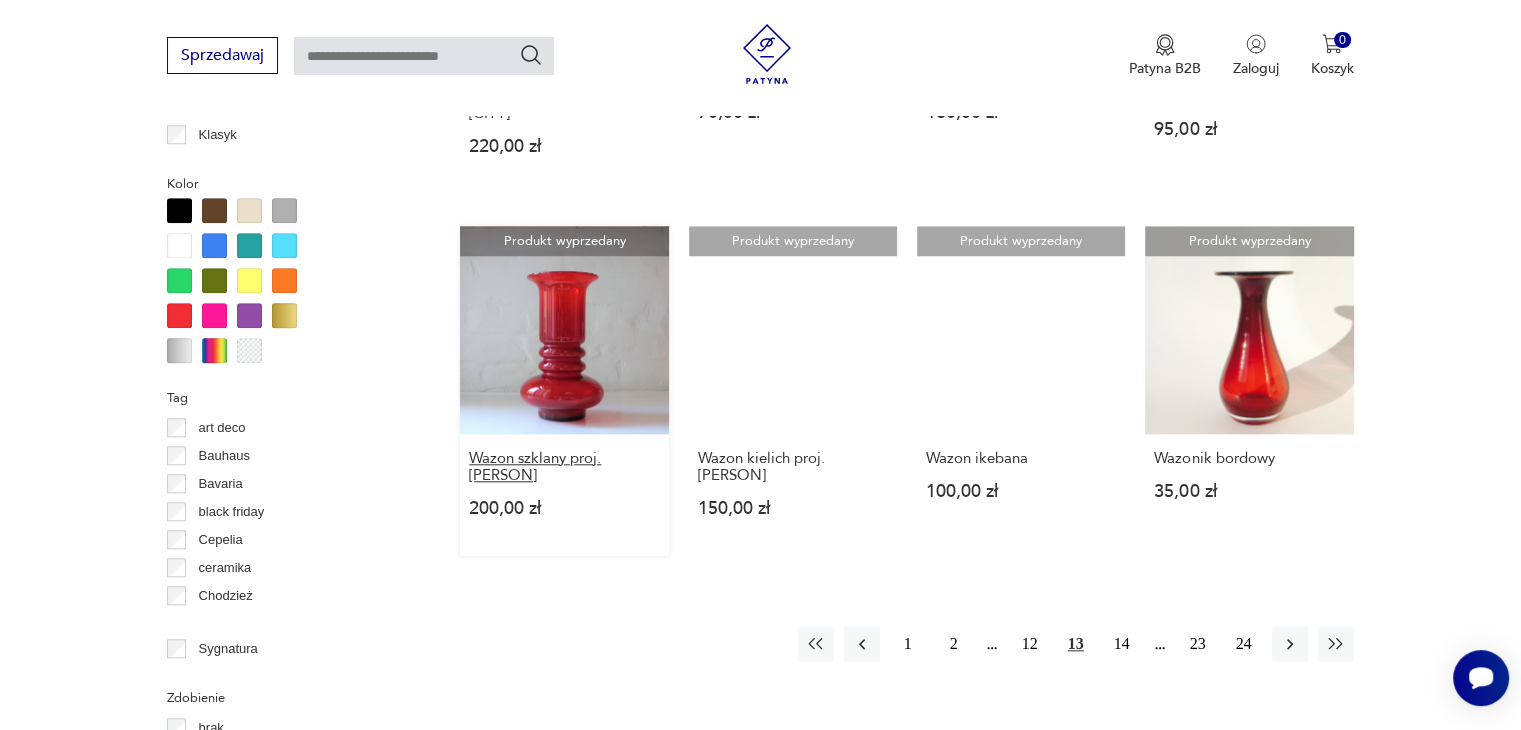 scroll, scrollTop: 1830, scrollLeft: 0, axis: vertical 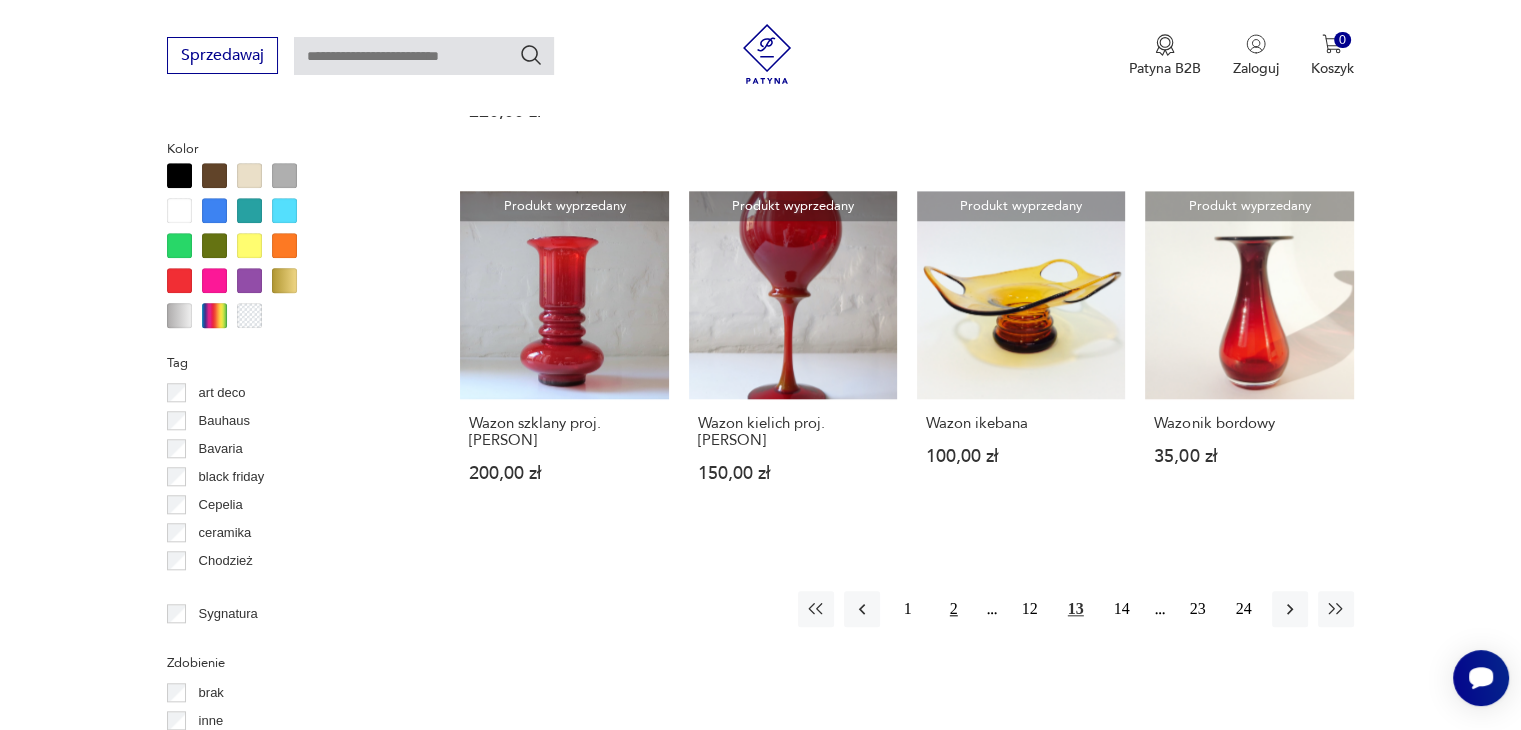 click on "2" at bounding box center (954, 609) 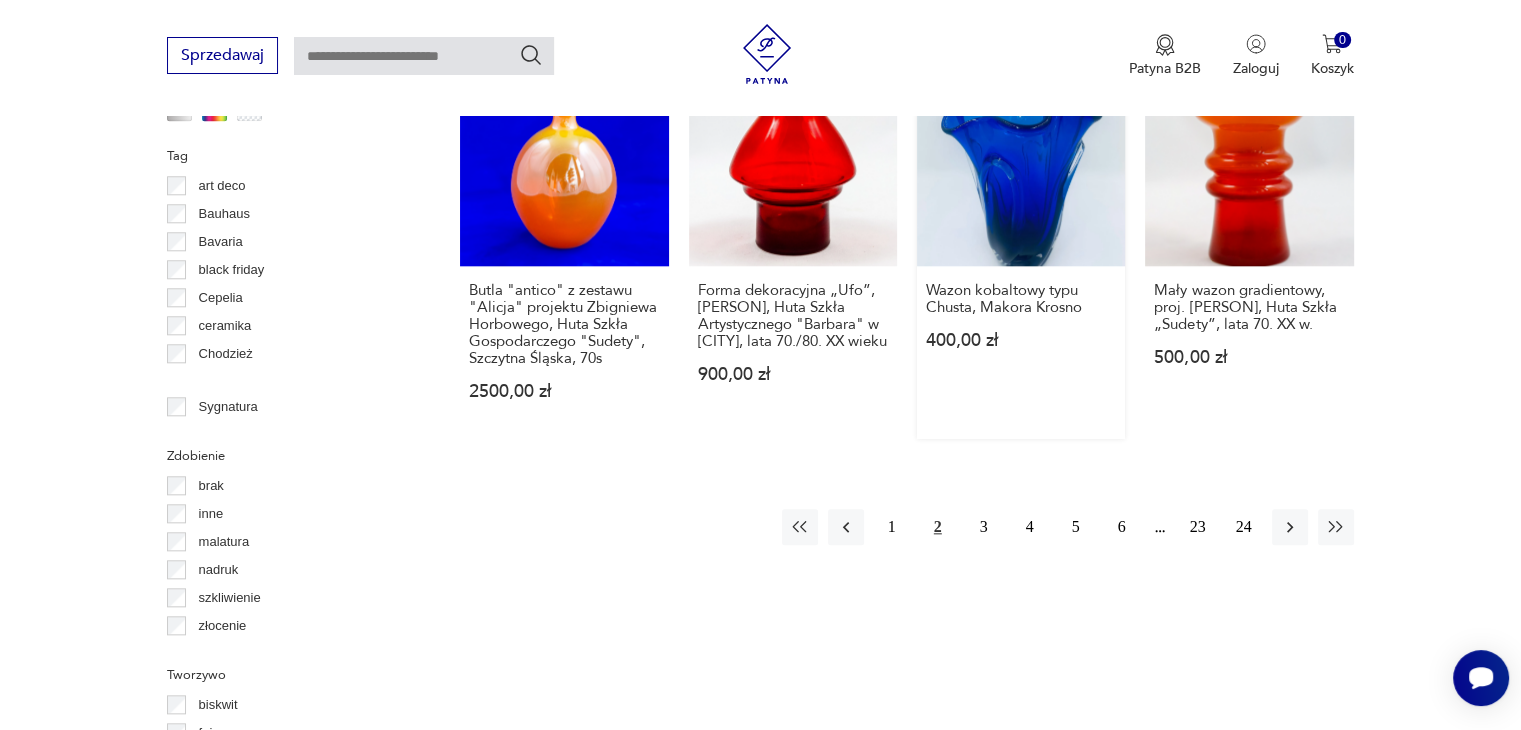 scroll, scrollTop: 2330, scrollLeft: 0, axis: vertical 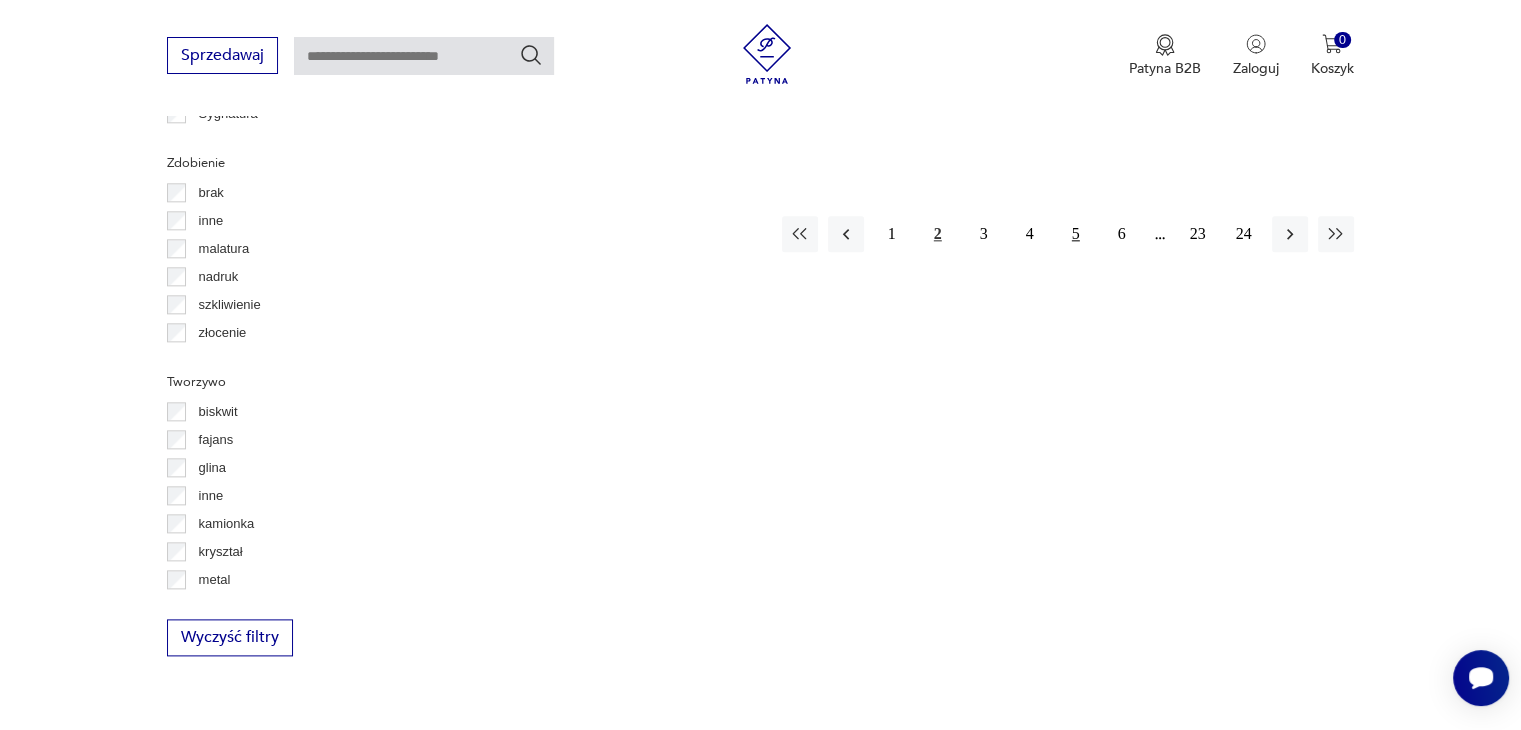 click on "5" at bounding box center (1076, 234) 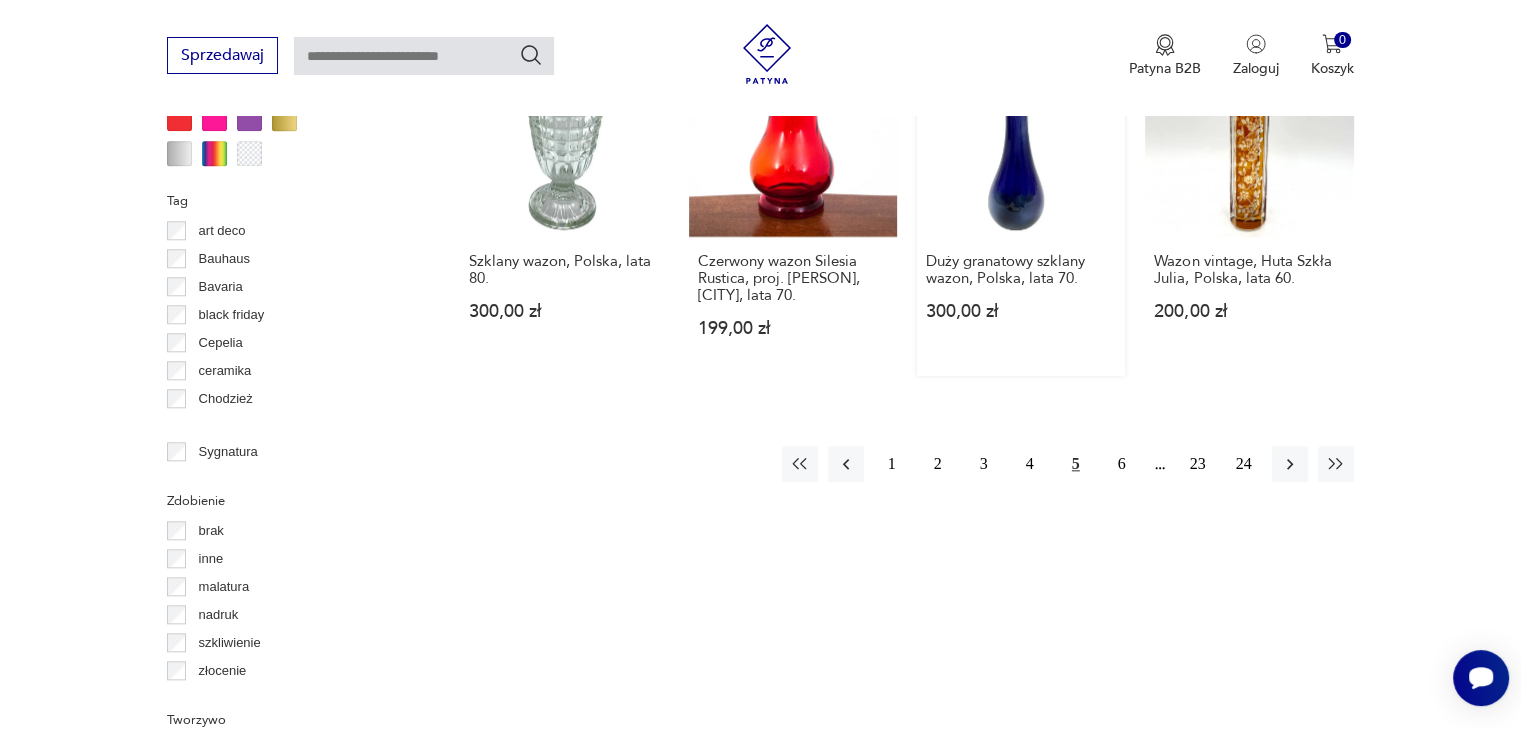scroll, scrollTop: 2030, scrollLeft: 0, axis: vertical 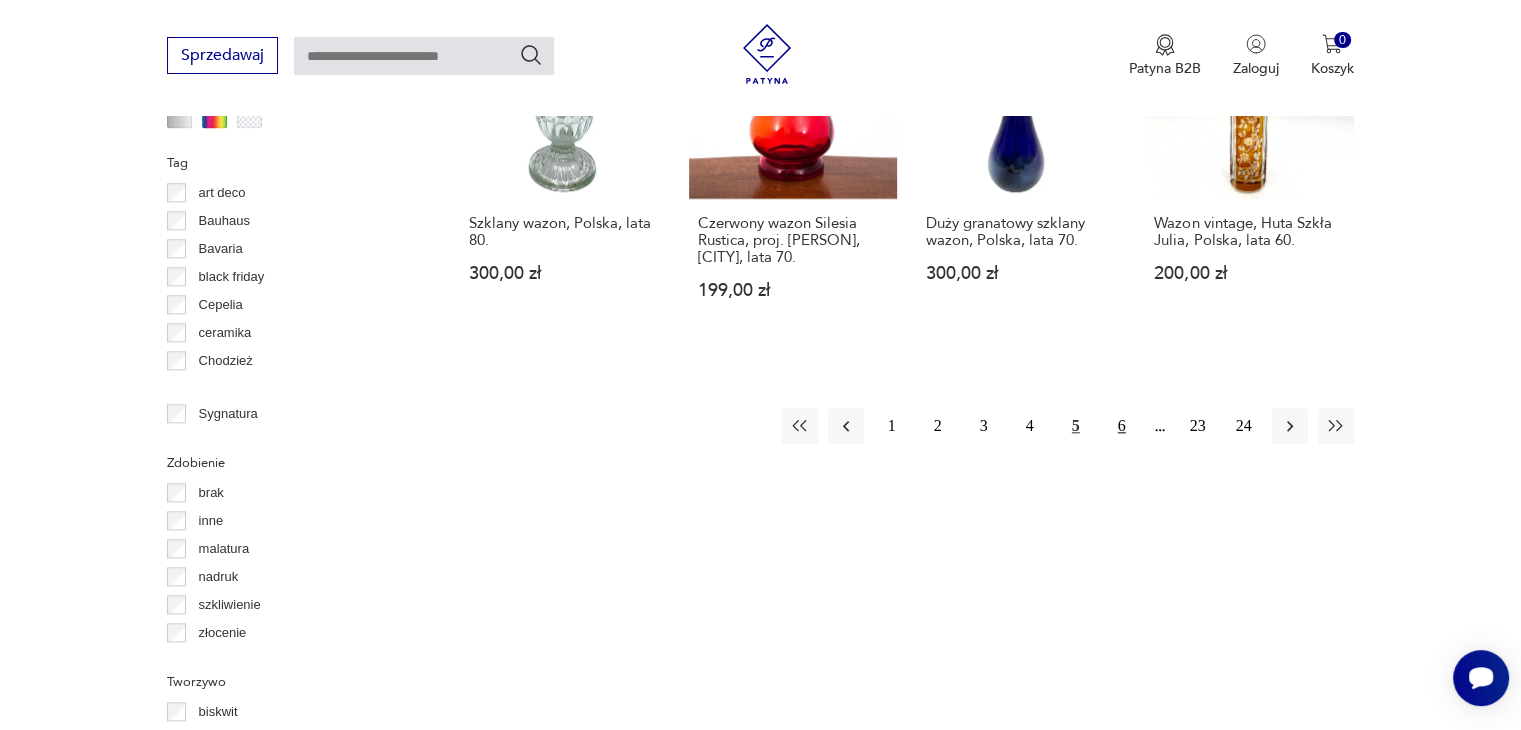 click on "6" at bounding box center (1122, 426) 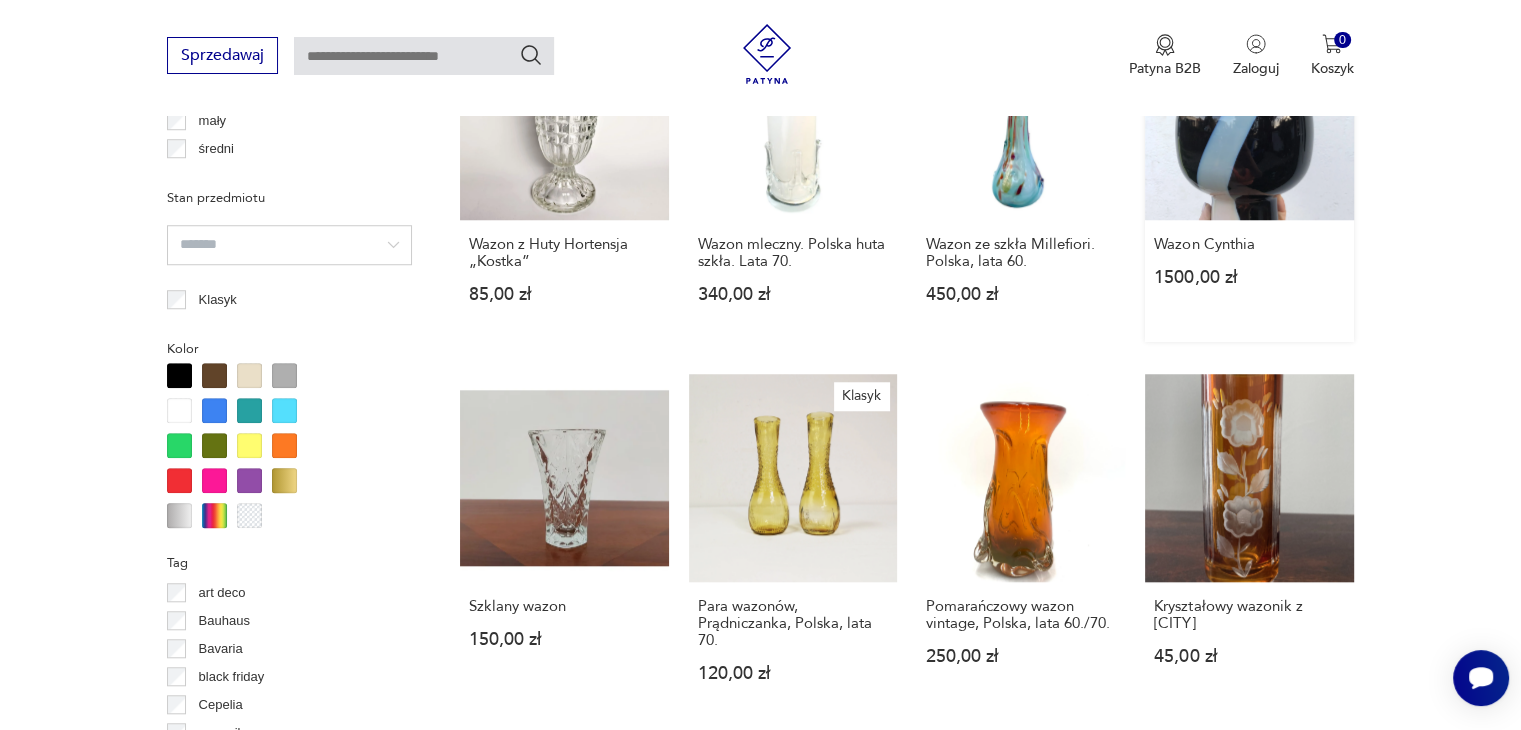 scroll, scrollTop: 1930, scrollLeft: 0, axis: vertical 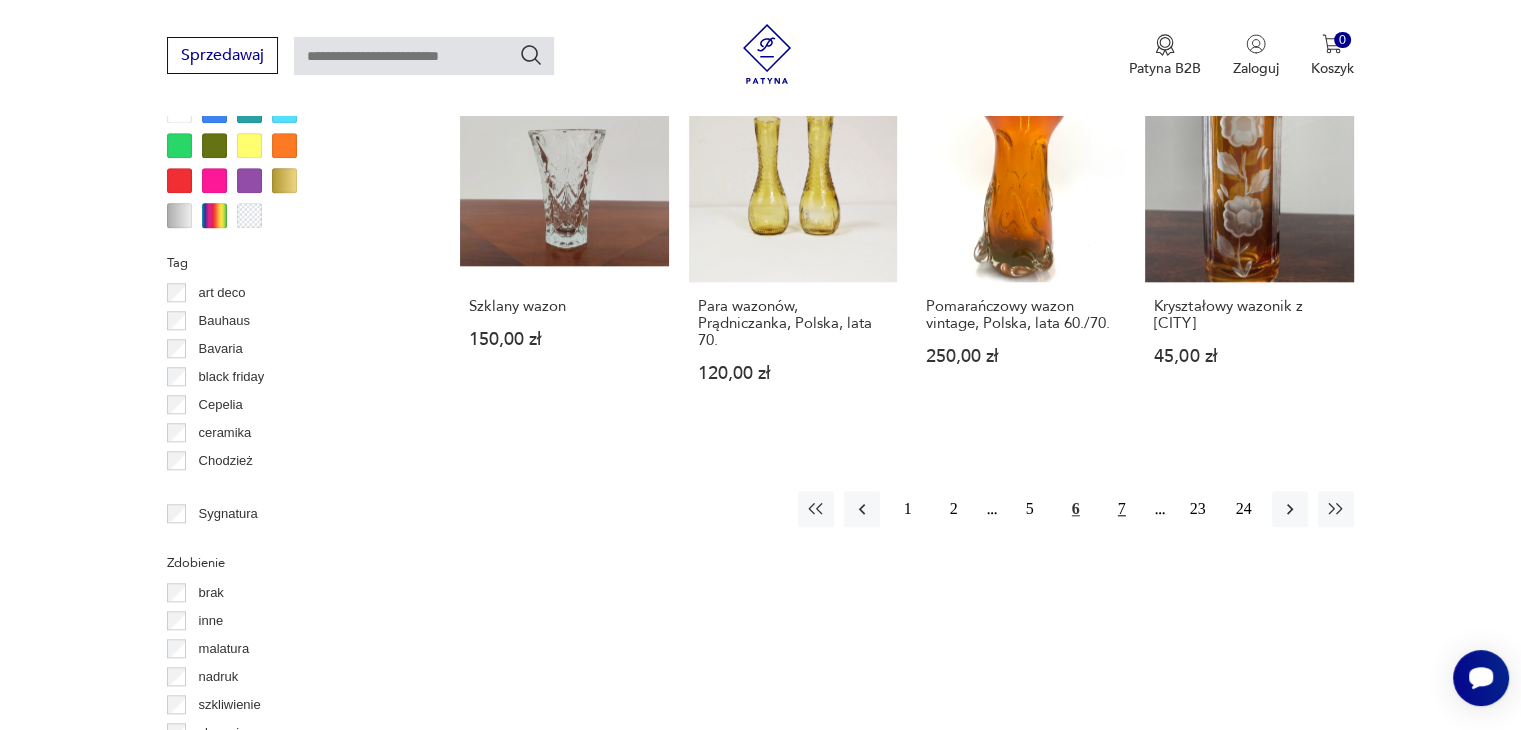 click on "7" at bounding box center (1122, 509) 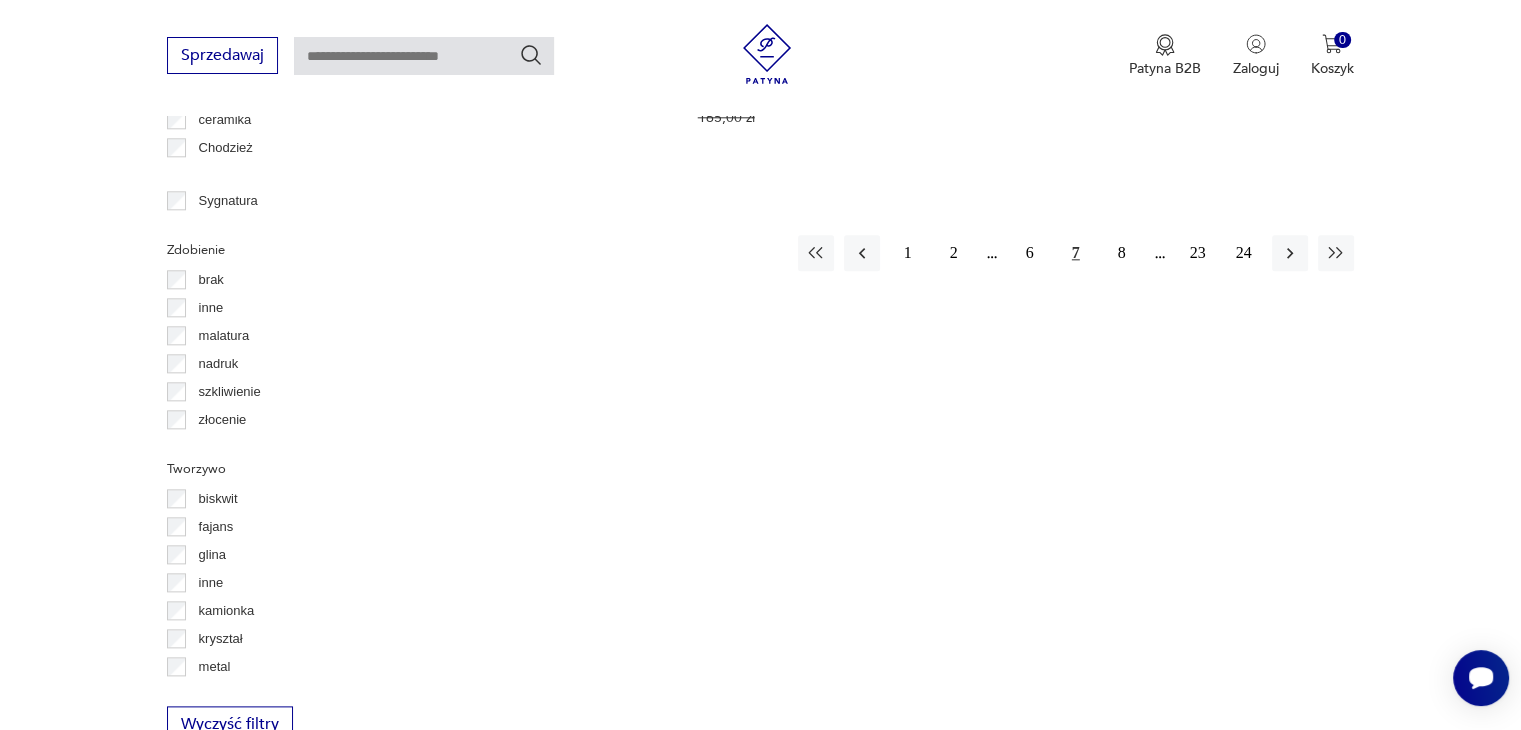 scroll, scrollTop: 2330, scrollLeft: 0, axis: vertical 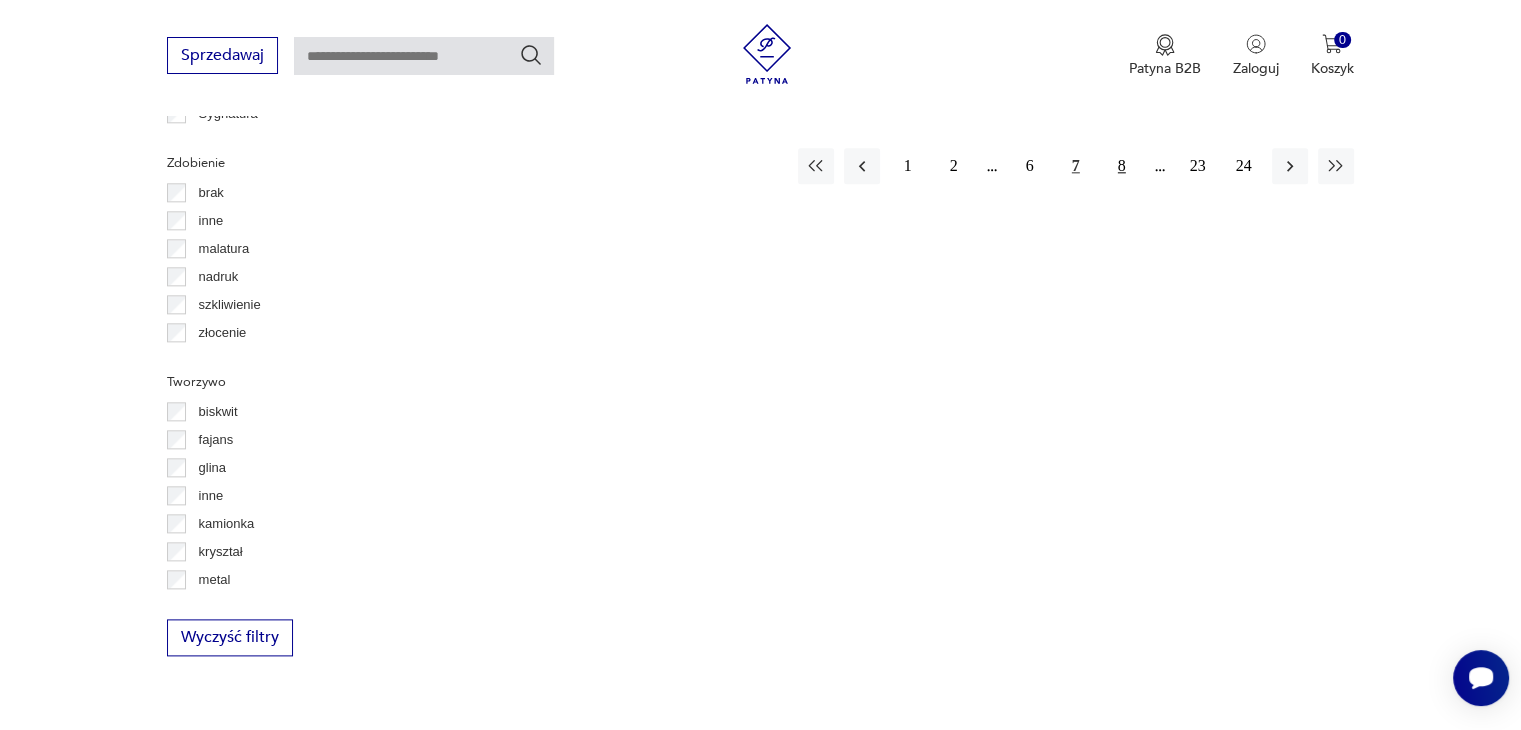click on "8" at bounding box center [1122, 166] 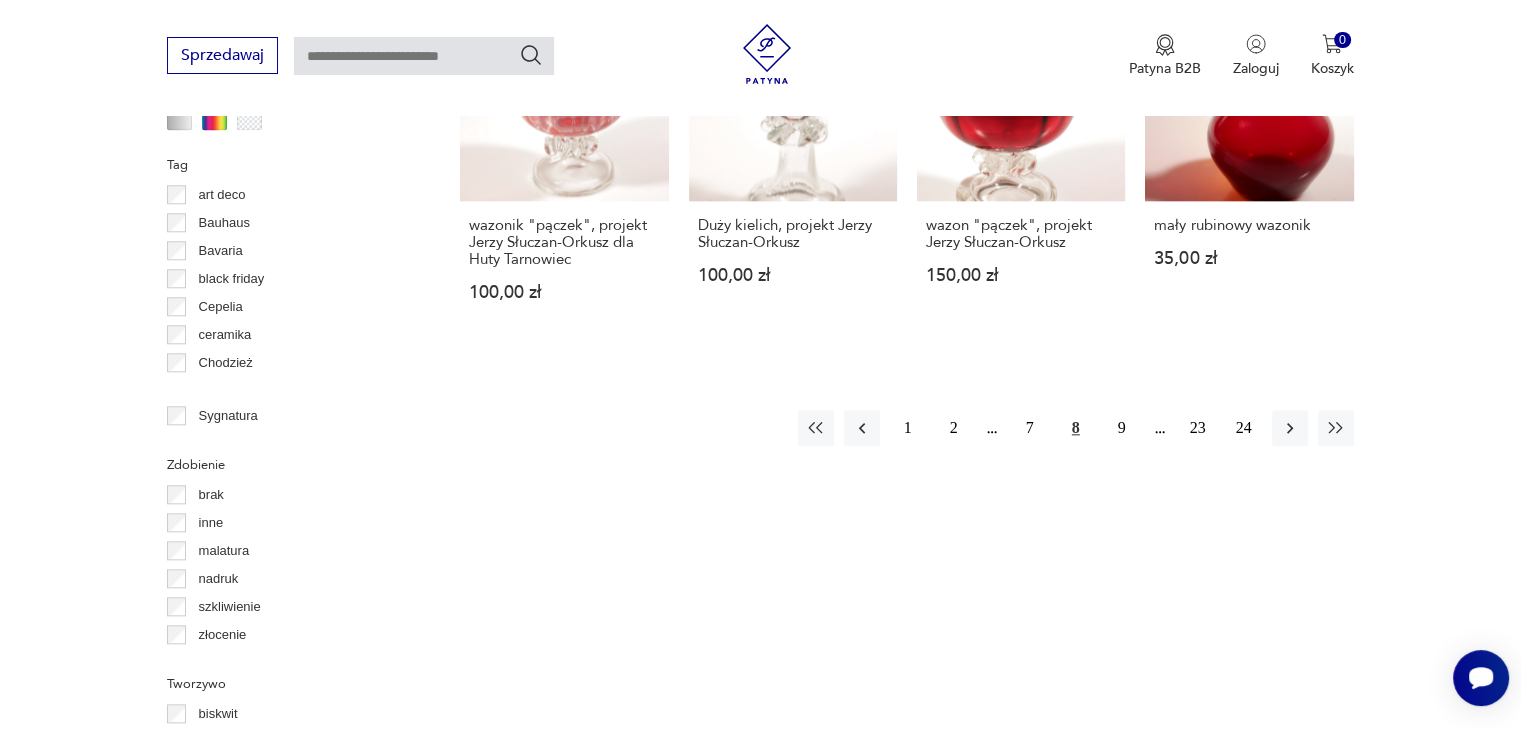 scroll, scrollTop: 2030, scrollLeft: 0, axis: vertical 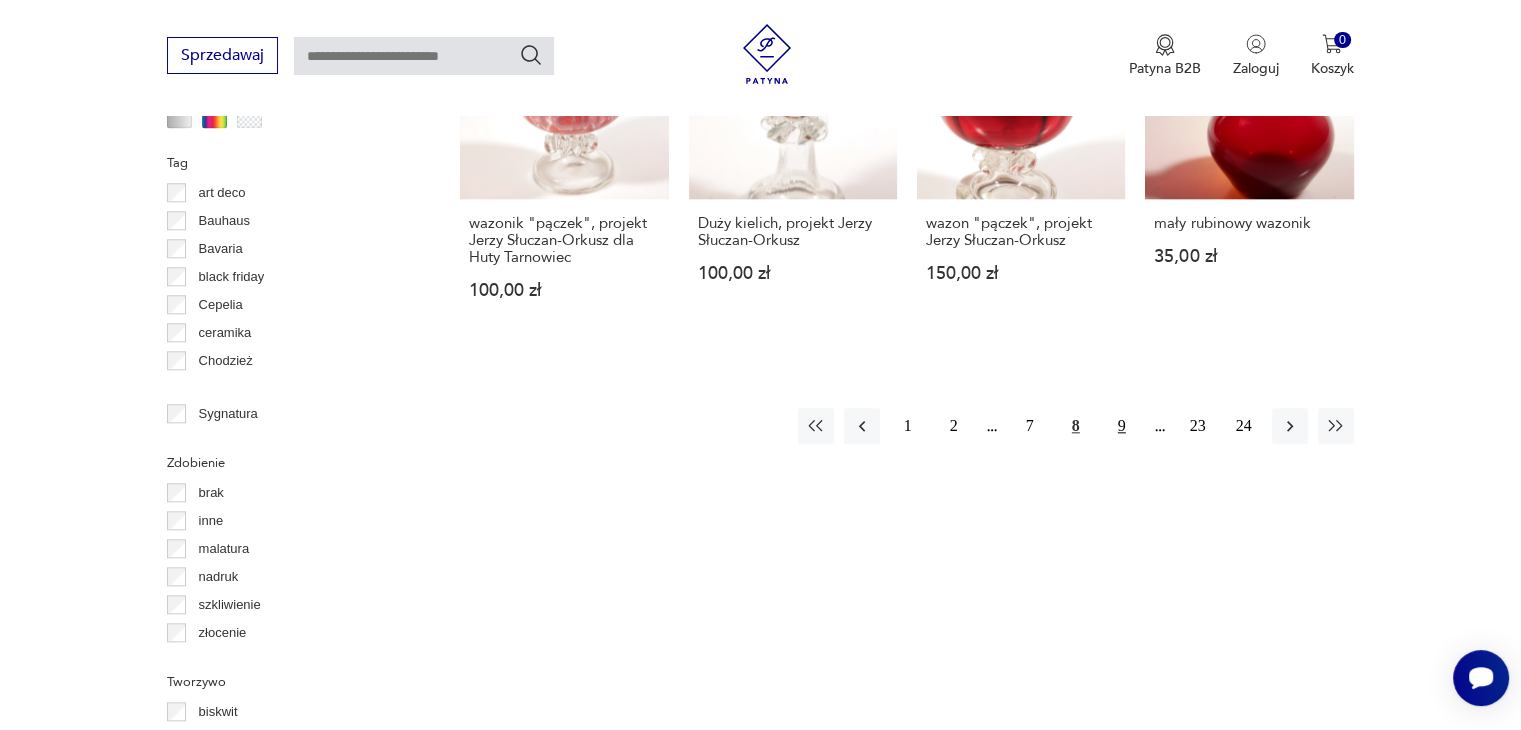 click on "9" at bounding box center (1122, 426) 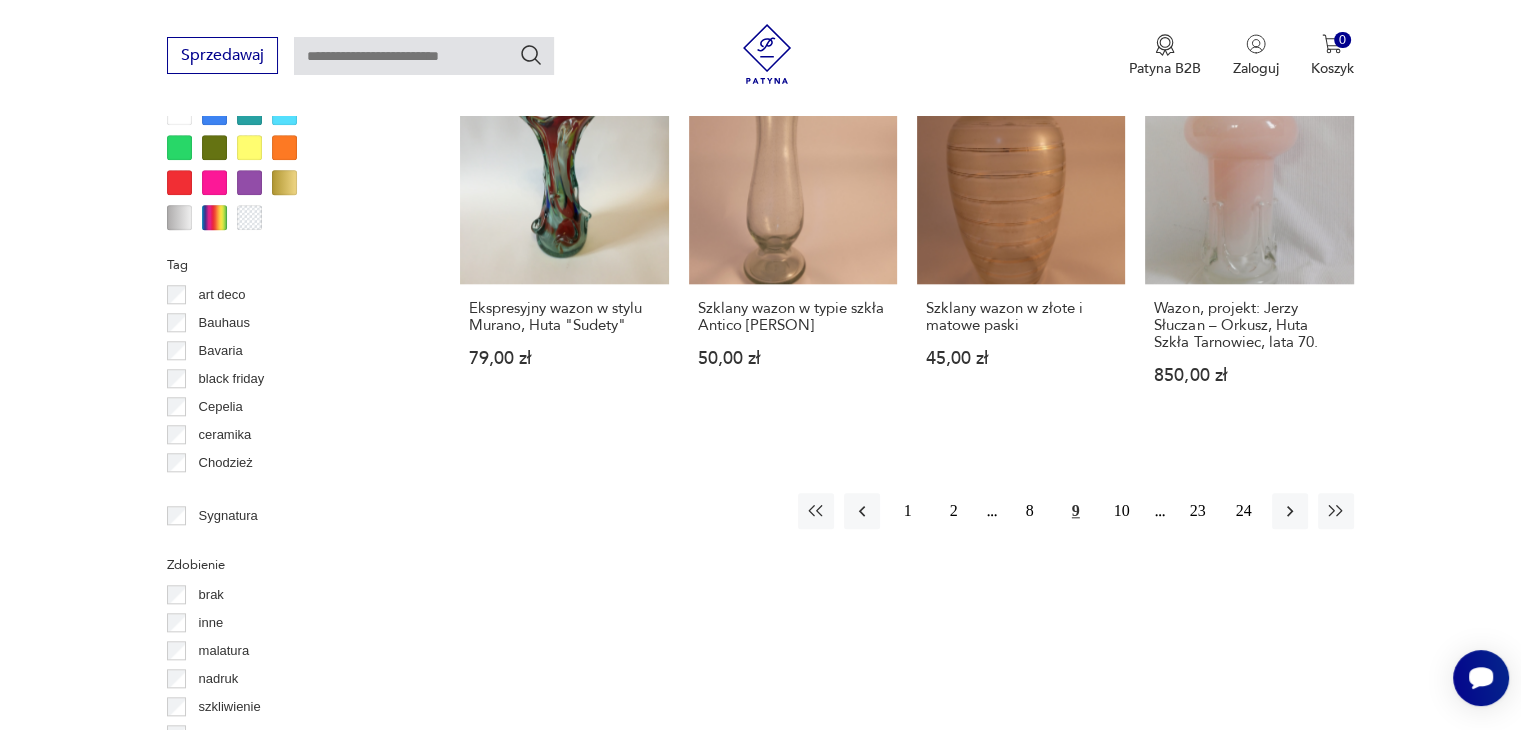 scroll, scrollTop: 1930, scrollLeft: 0, axis: vertical 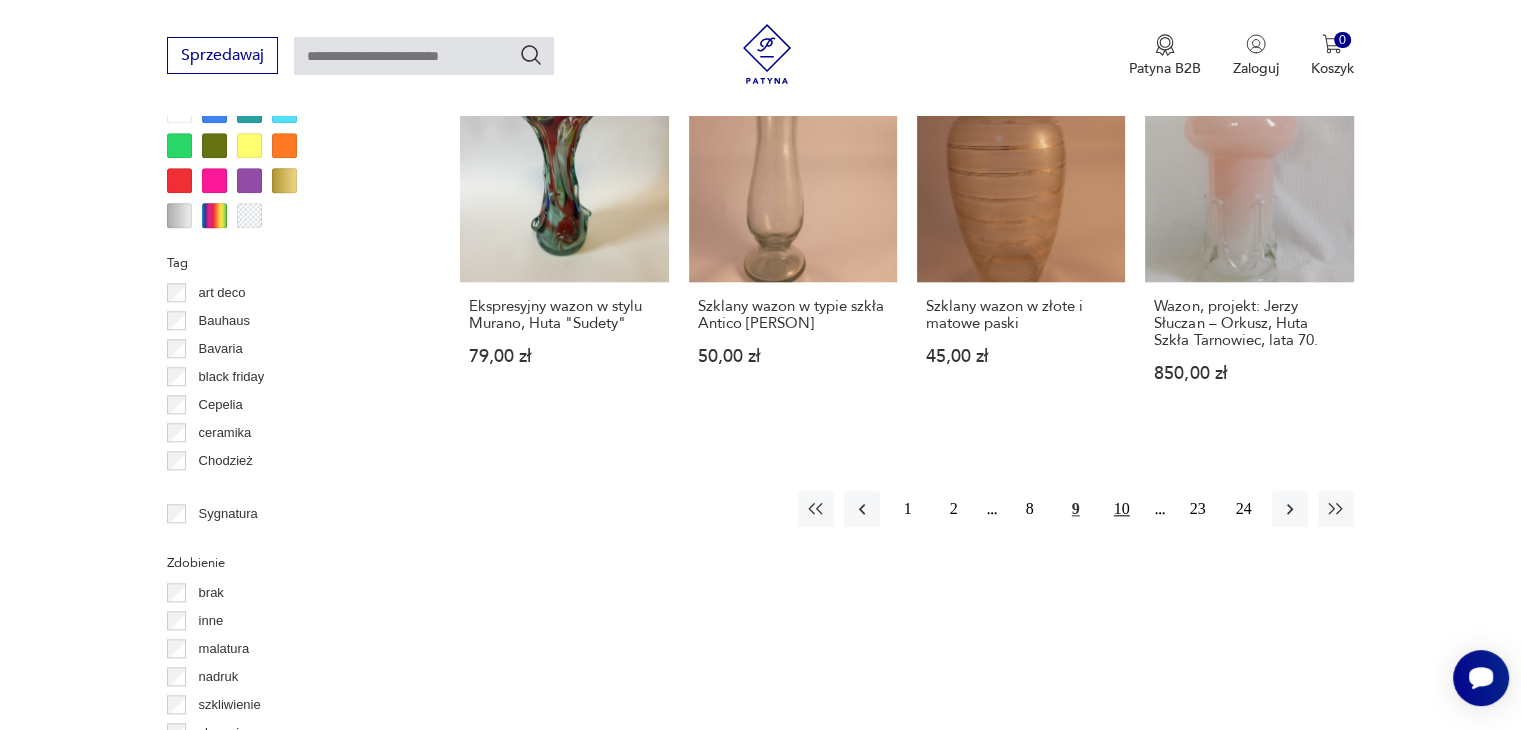 click on "10" at bounding box center (1122, 509) 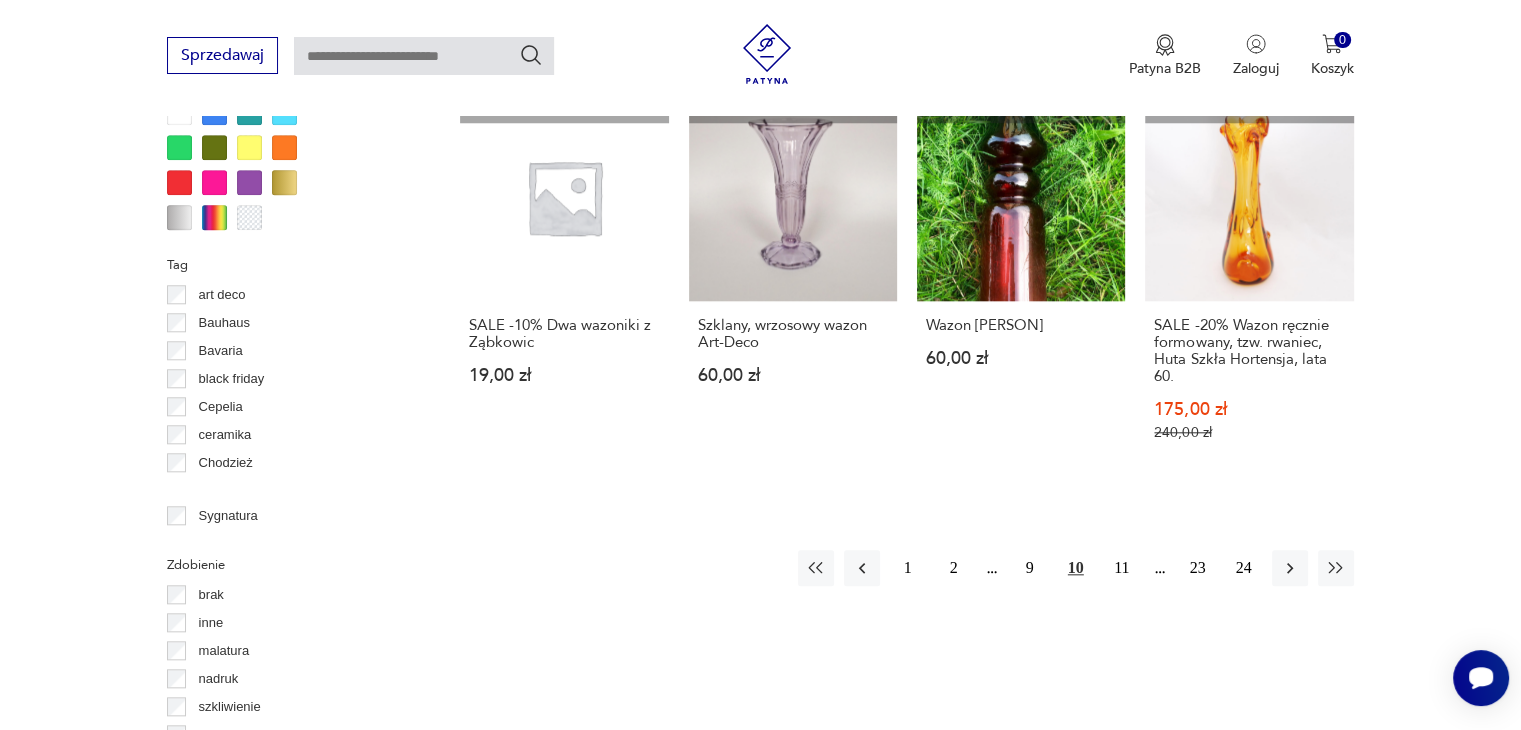 scroll, scrollTop: 1930, scrollLeft: 0, axis: vertical 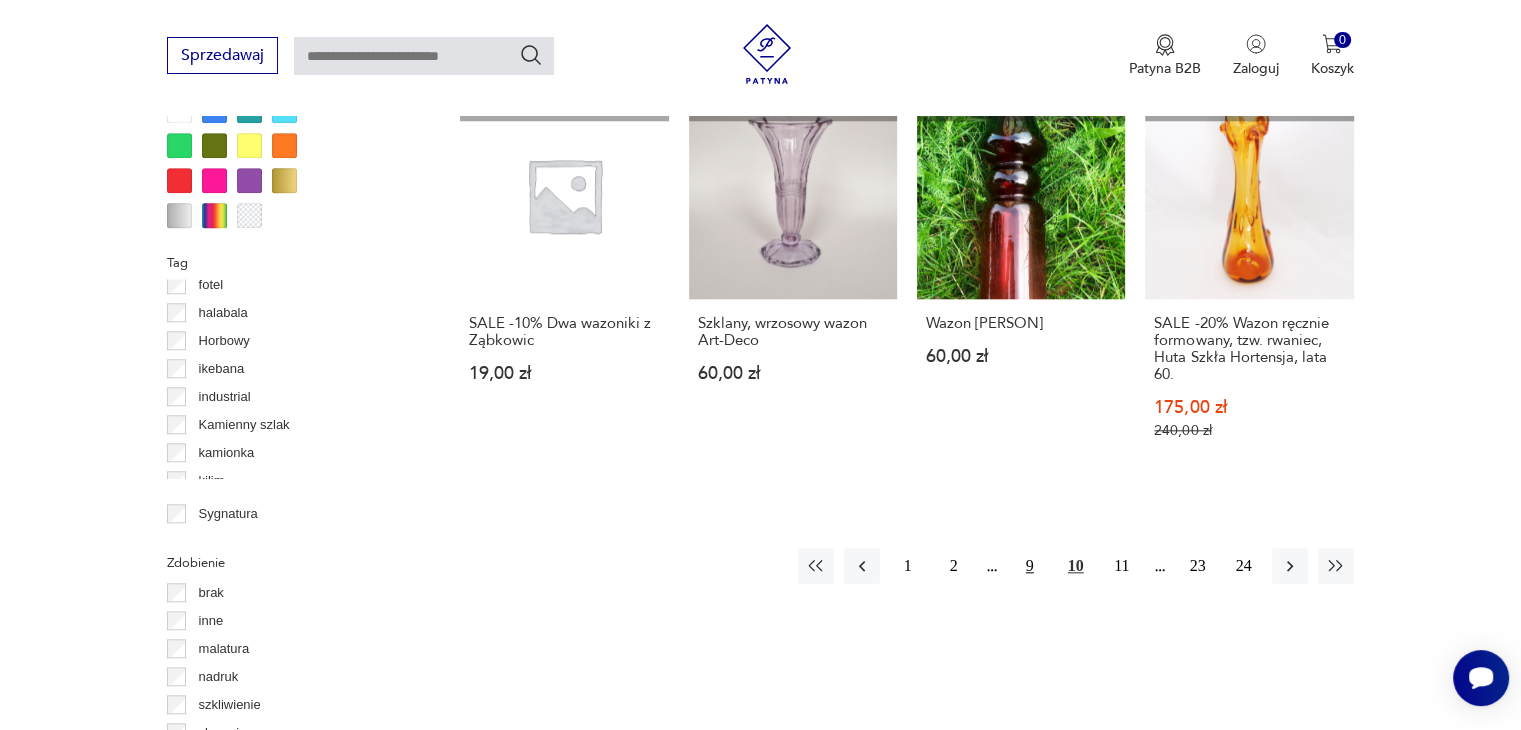 click on "9" at bounding box center (1030, 566) 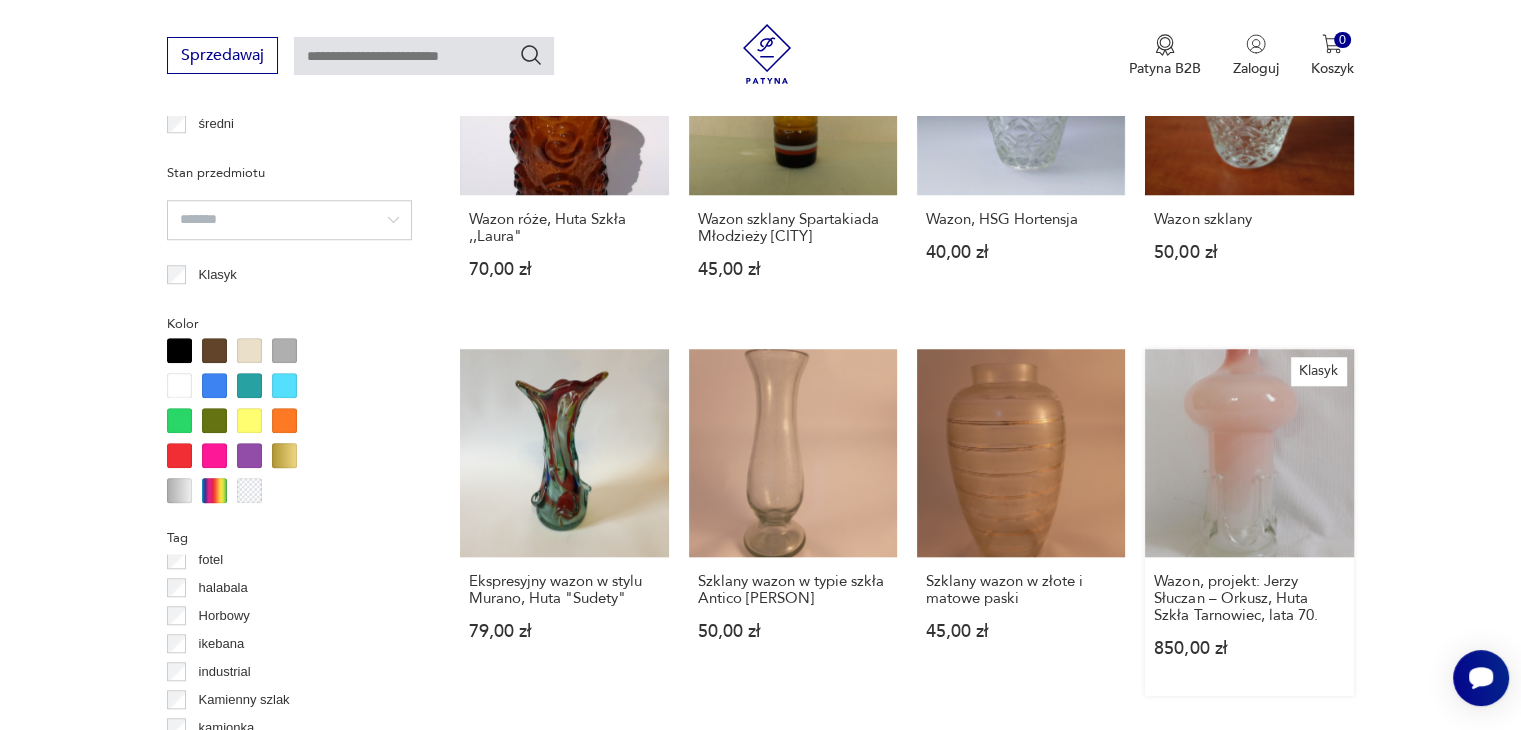 scroll, scrollTop: 1930, scrollLeft: 0, axis: vertical 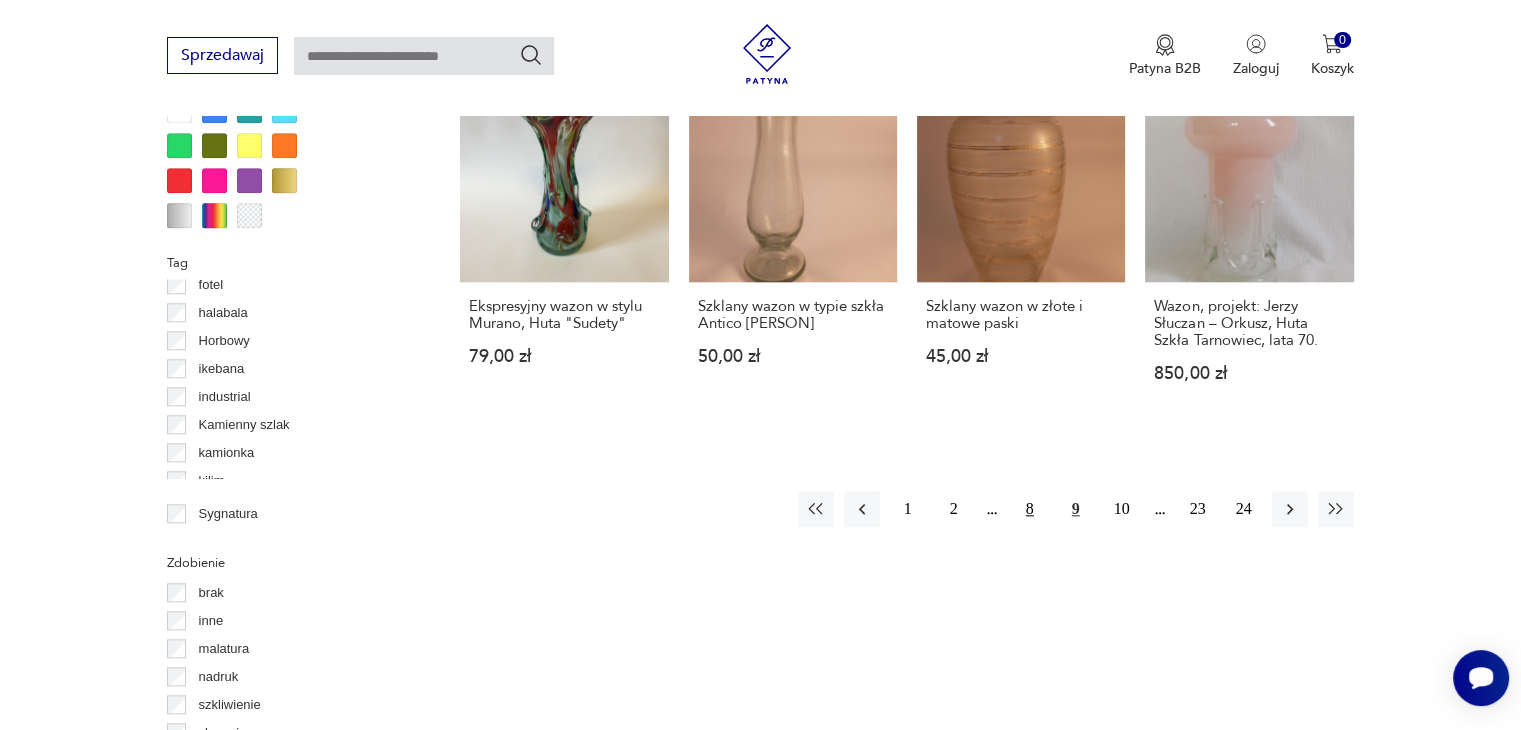click on "8" at bounding box center (1030, 509) 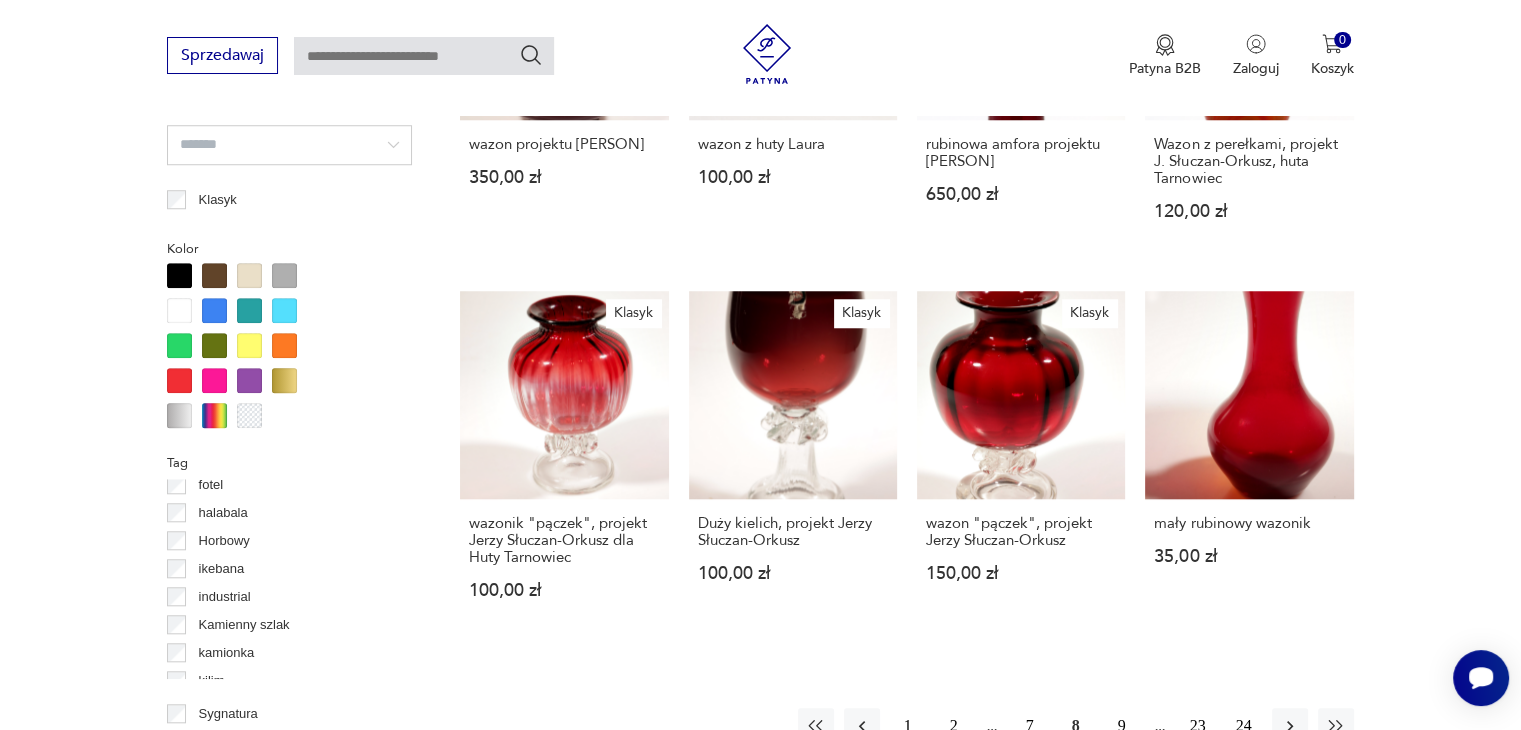 scroll, scrollTop: 1830, scrollLeft: 0, axis: vertical 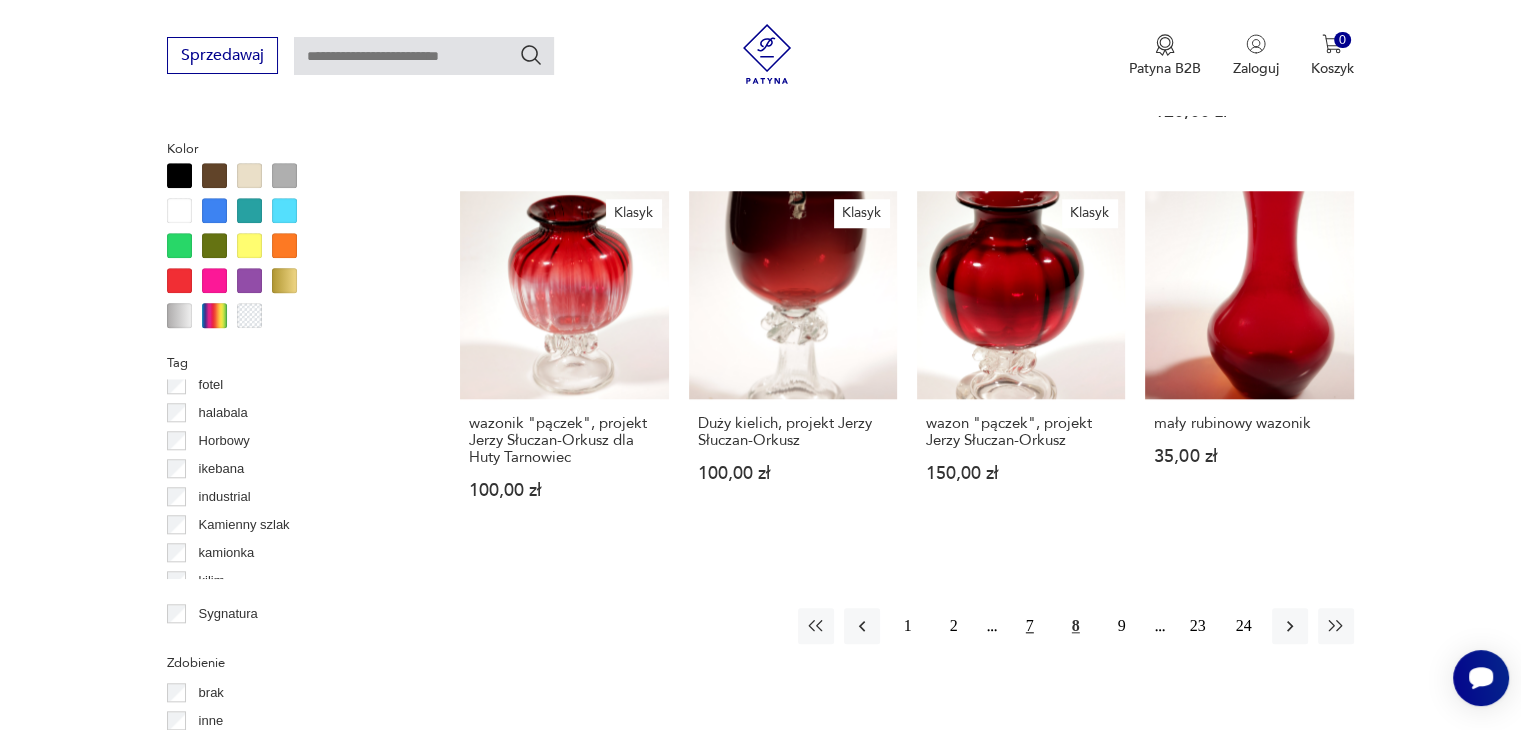 click on "7" at bounding box center [1030, 626] 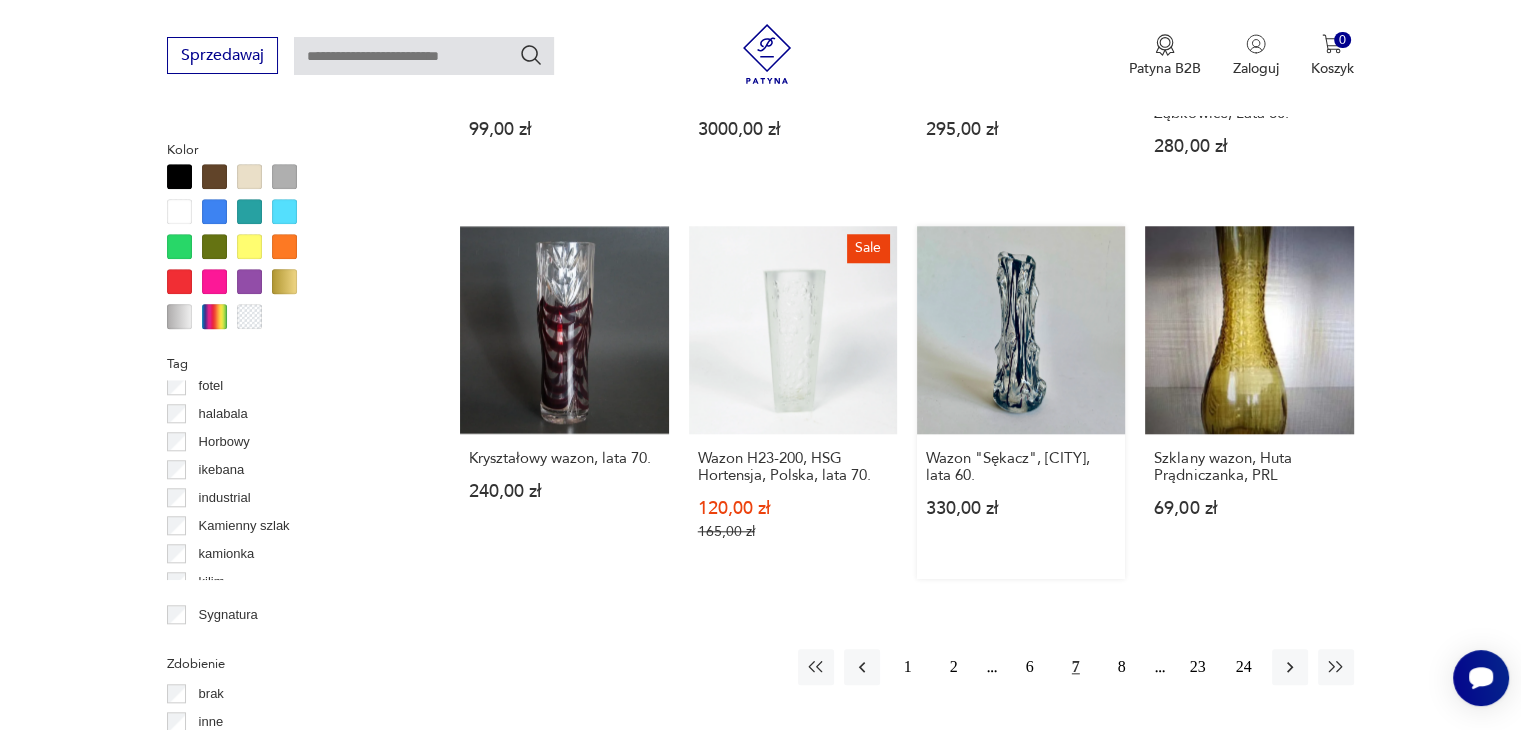 scroll, scrollTop: 1830, scrollLeft: 0, axis: vertical 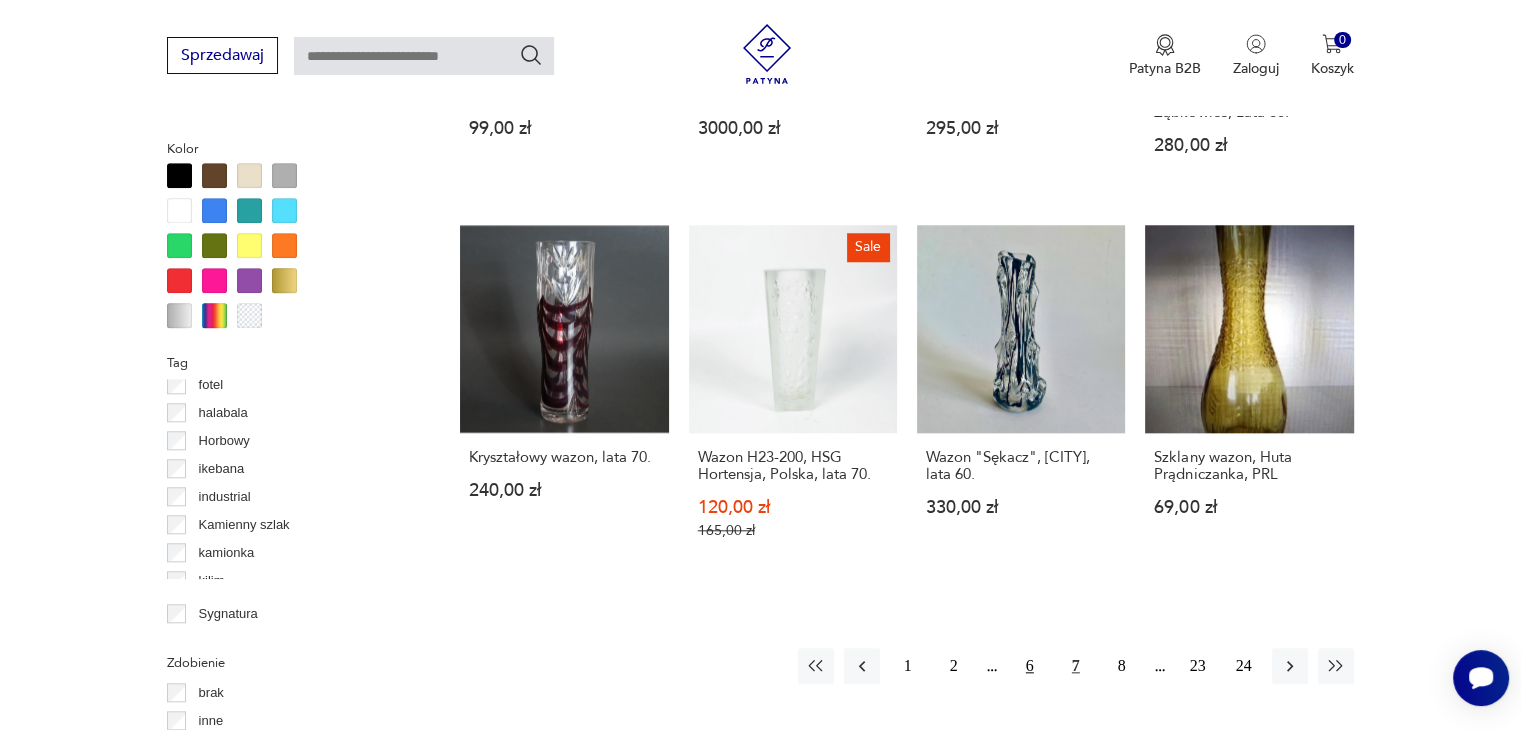 click on "6" at bounding box center [1030, 666] 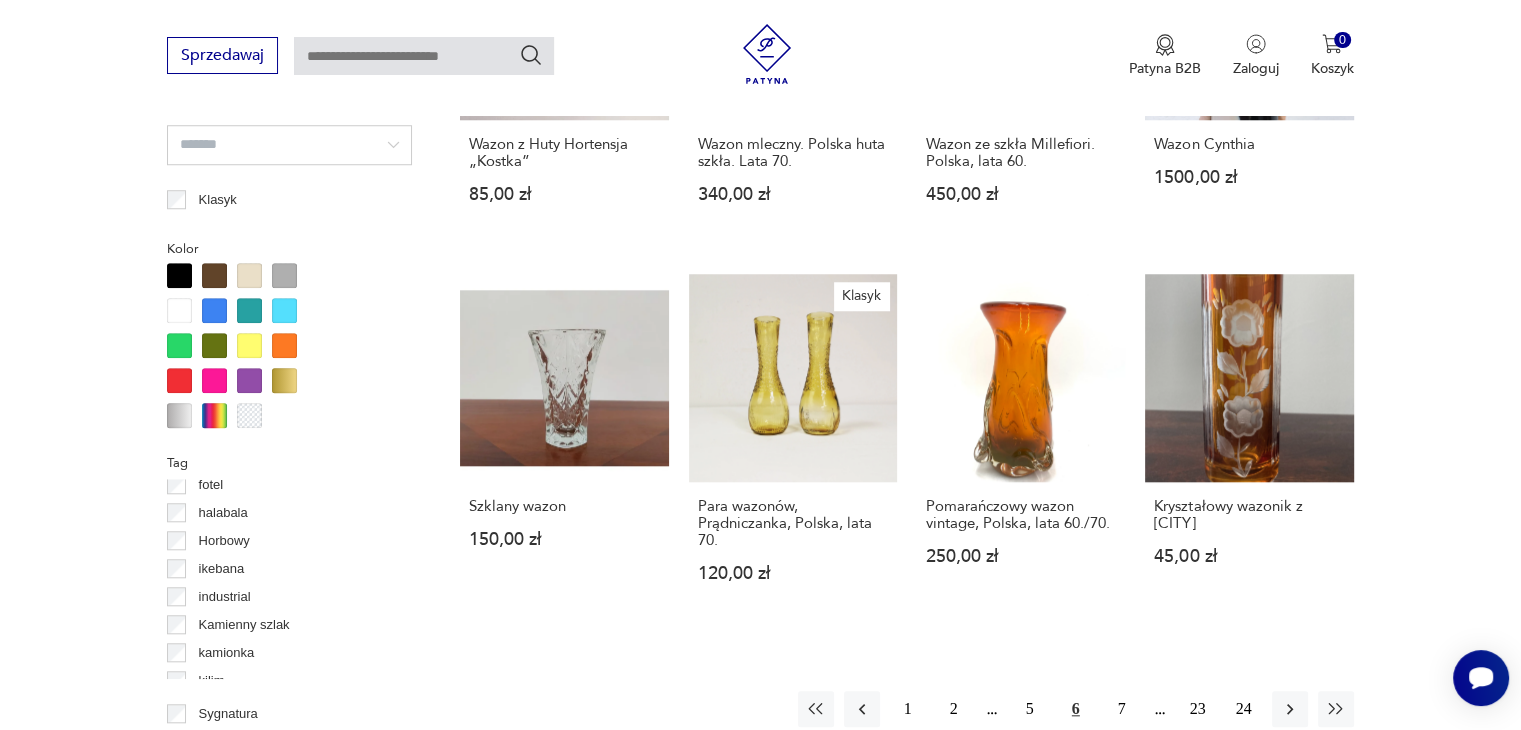 scroll, scrollTop: 1830, scrollLeft: 0, axis: vertical 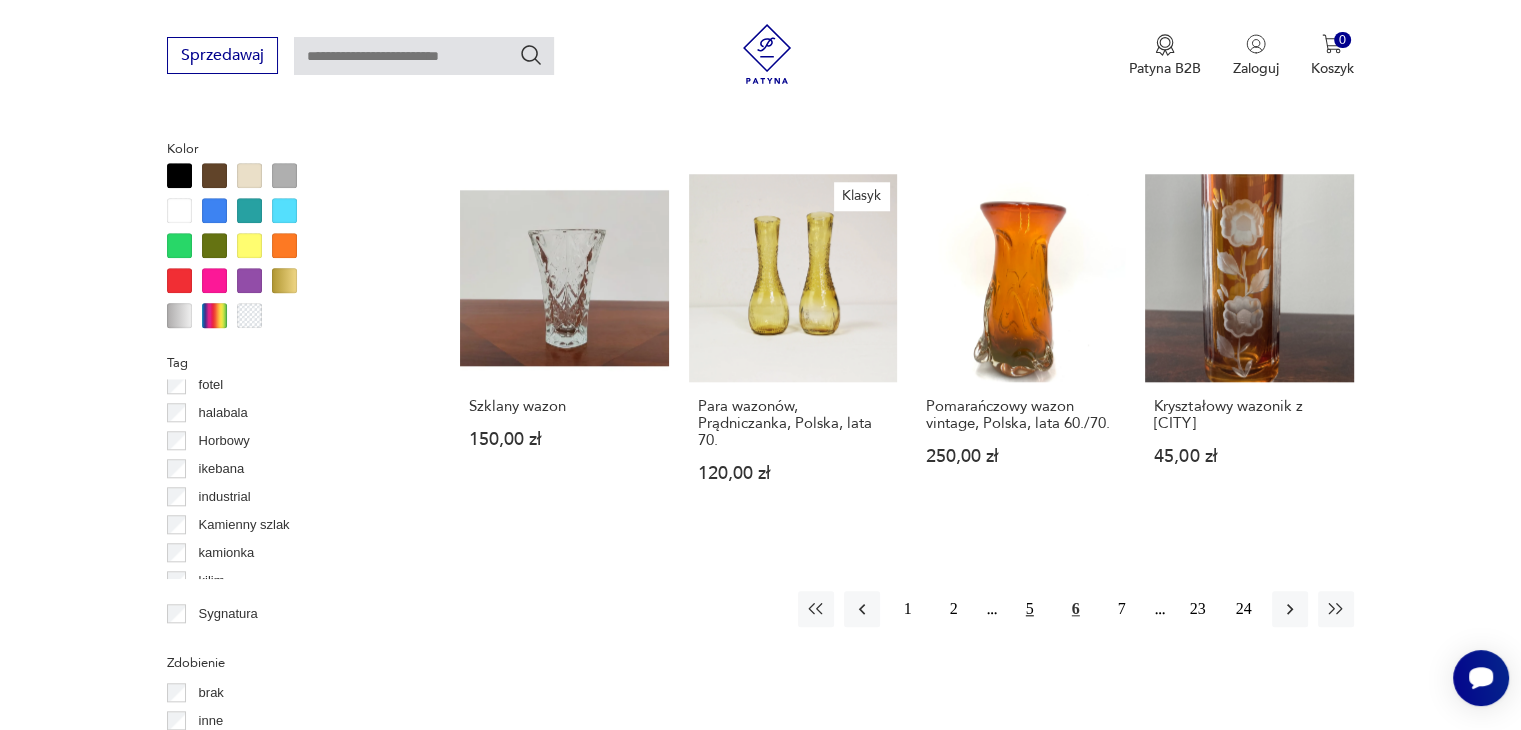click on "5" at bounding box center [1030, 609] 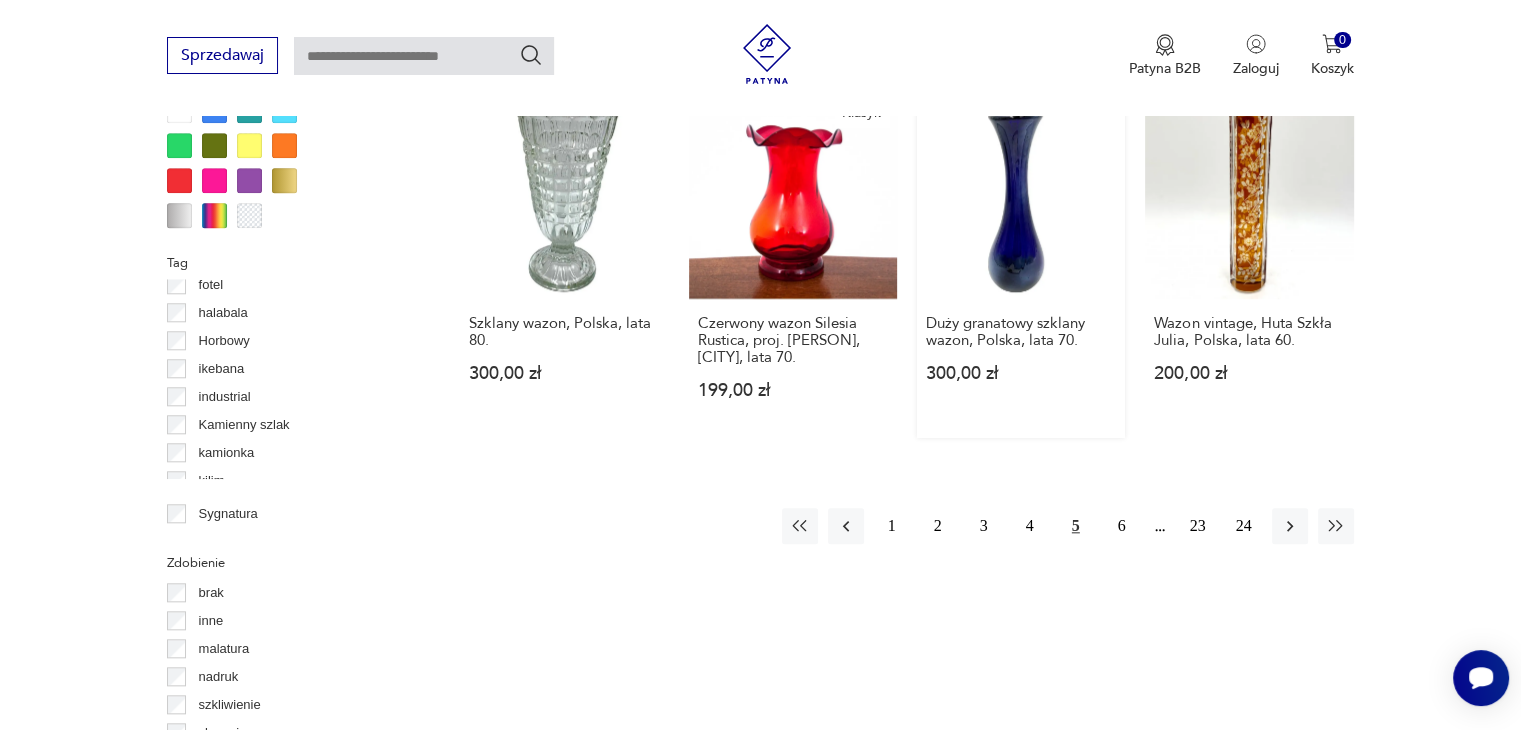 scroll, scrollTop: 2030, scrollLeft: 0, axis: vertical 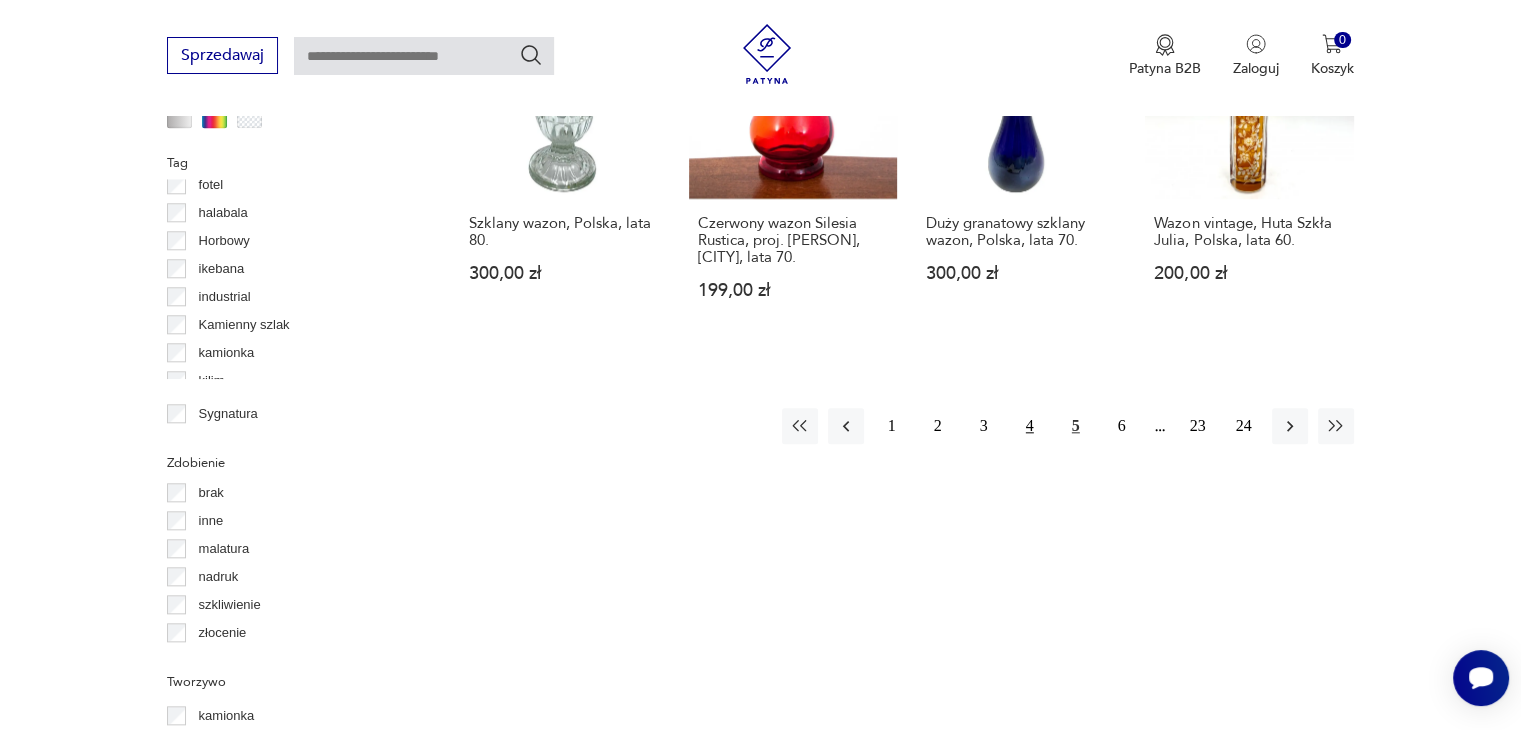click on "4" at bounding box center [1030, 426] 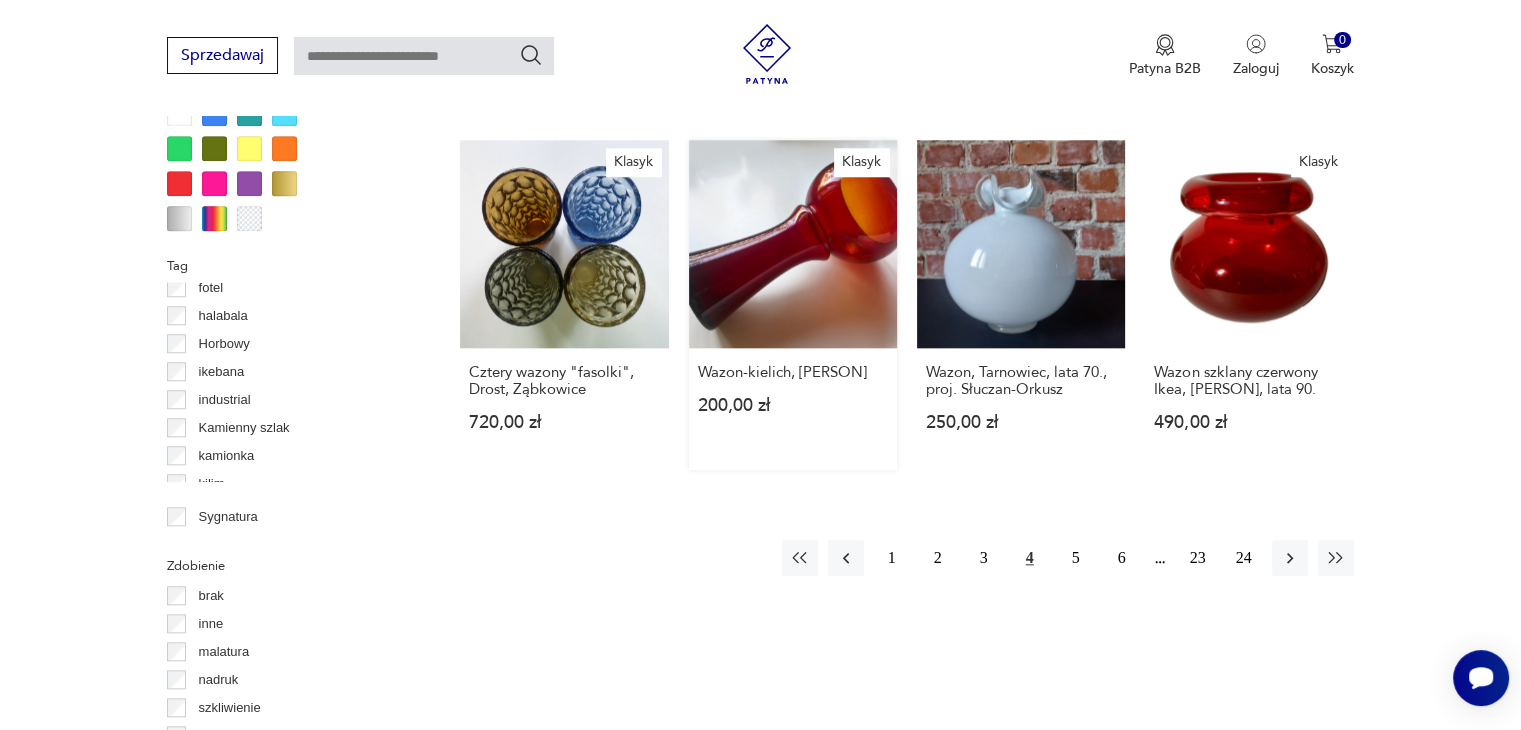 scroll, scrollTop: 1930, scrollLeft: 0, axis: vertical 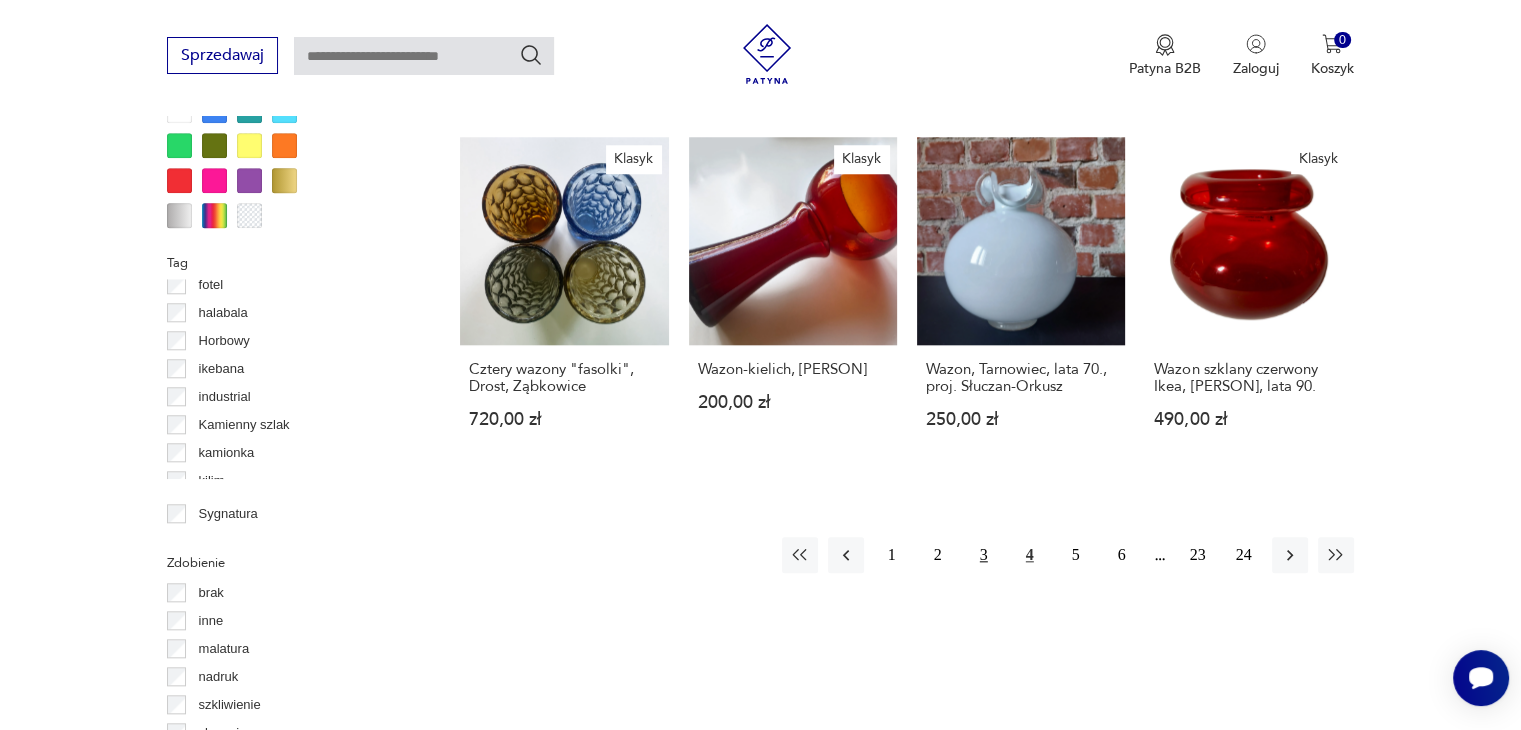 click on "3" at bounding box center (984, 555) 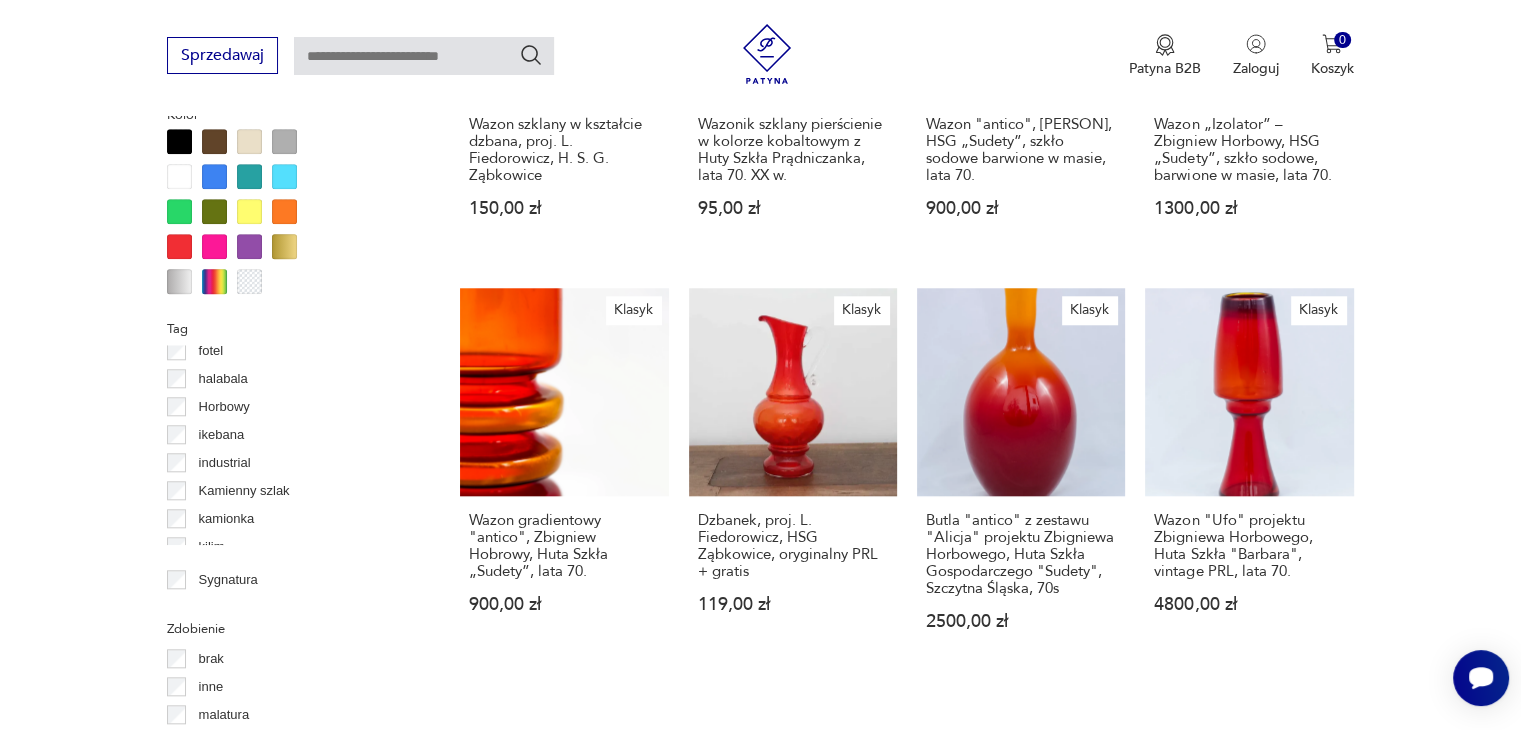 scroll, scrollTop: 2030, scrollLeft: 0, axis: vertical 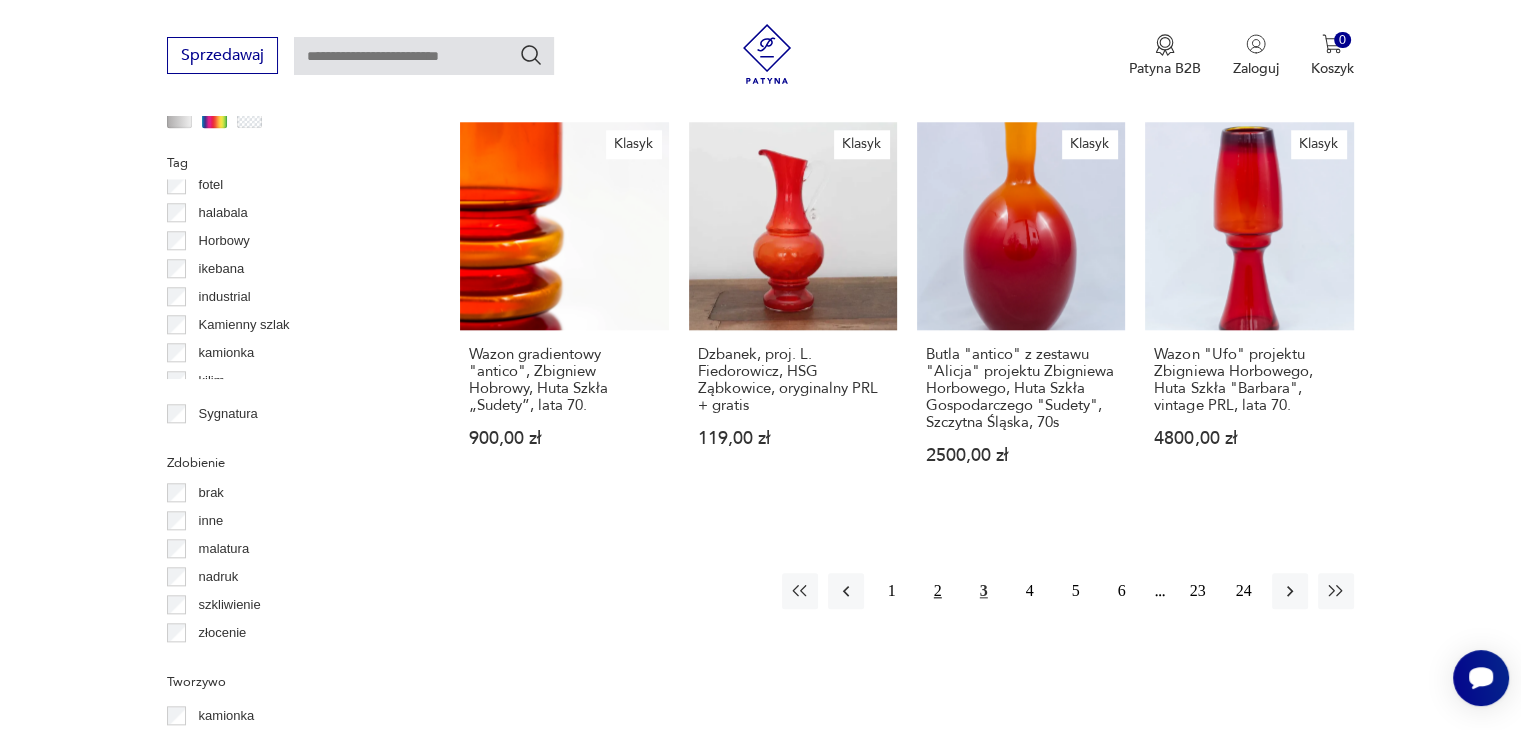 click on "2" at bounding box center (938, 591) 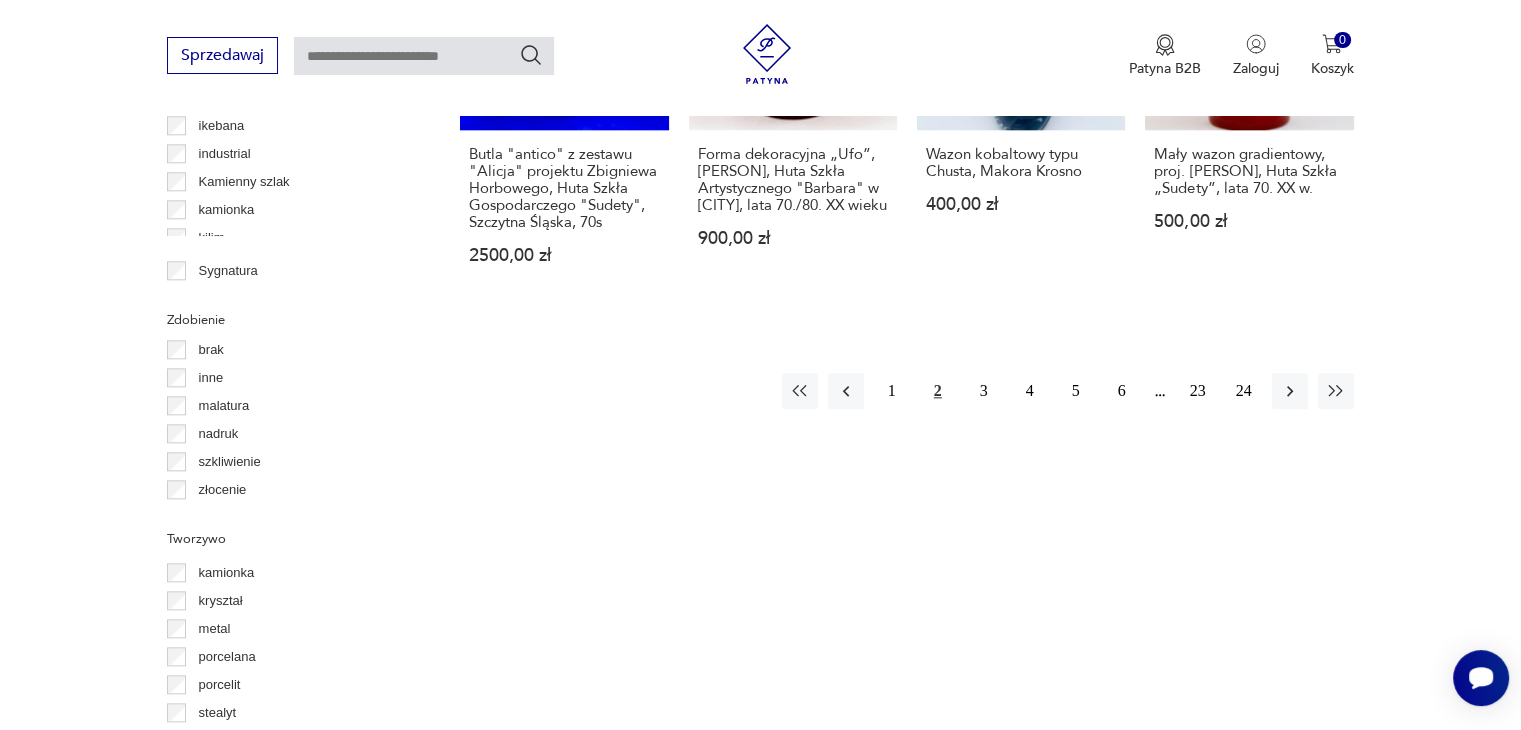 scroll, scrollTop: 2230, scrollLeft: 0, axis: vertical 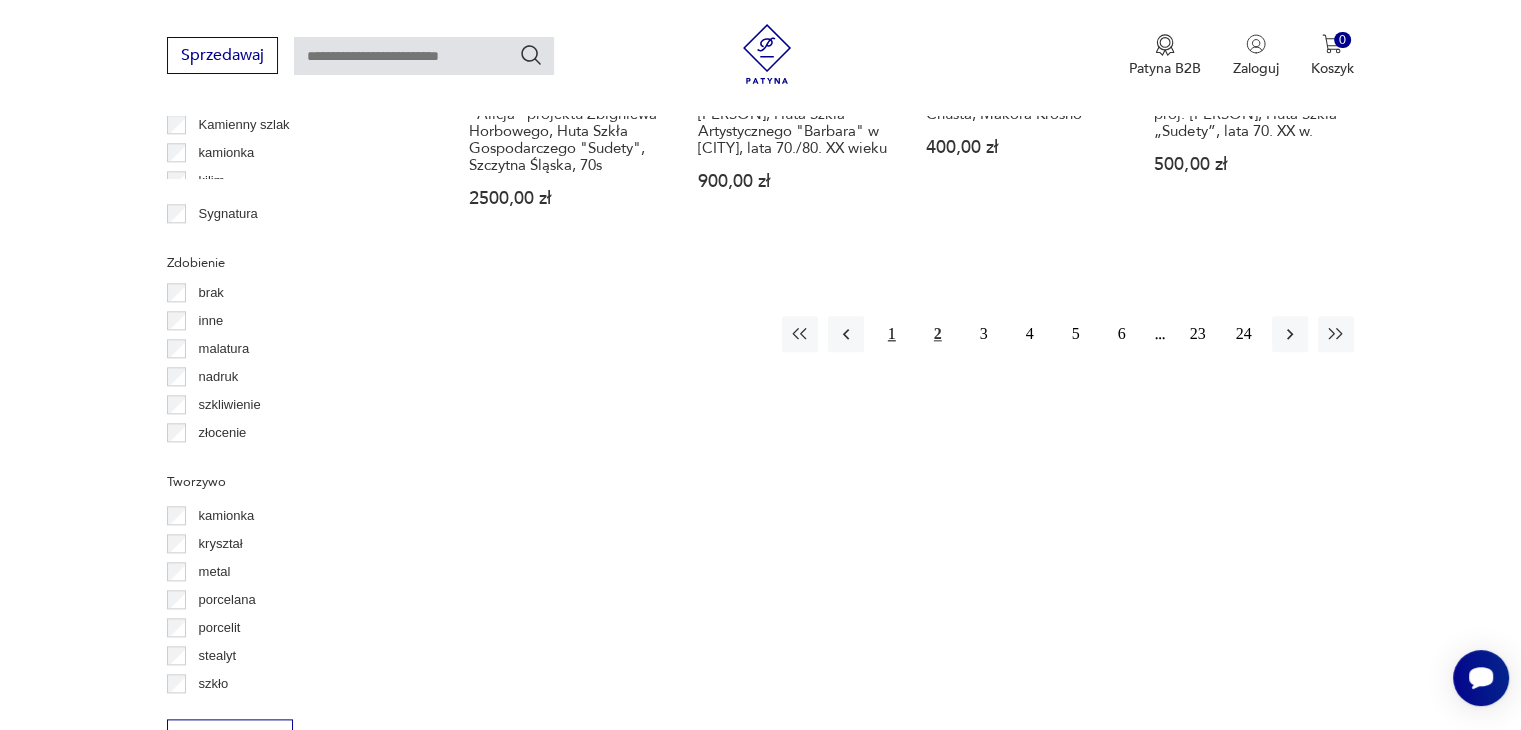 click on "1" at bounding box center [892, 334] 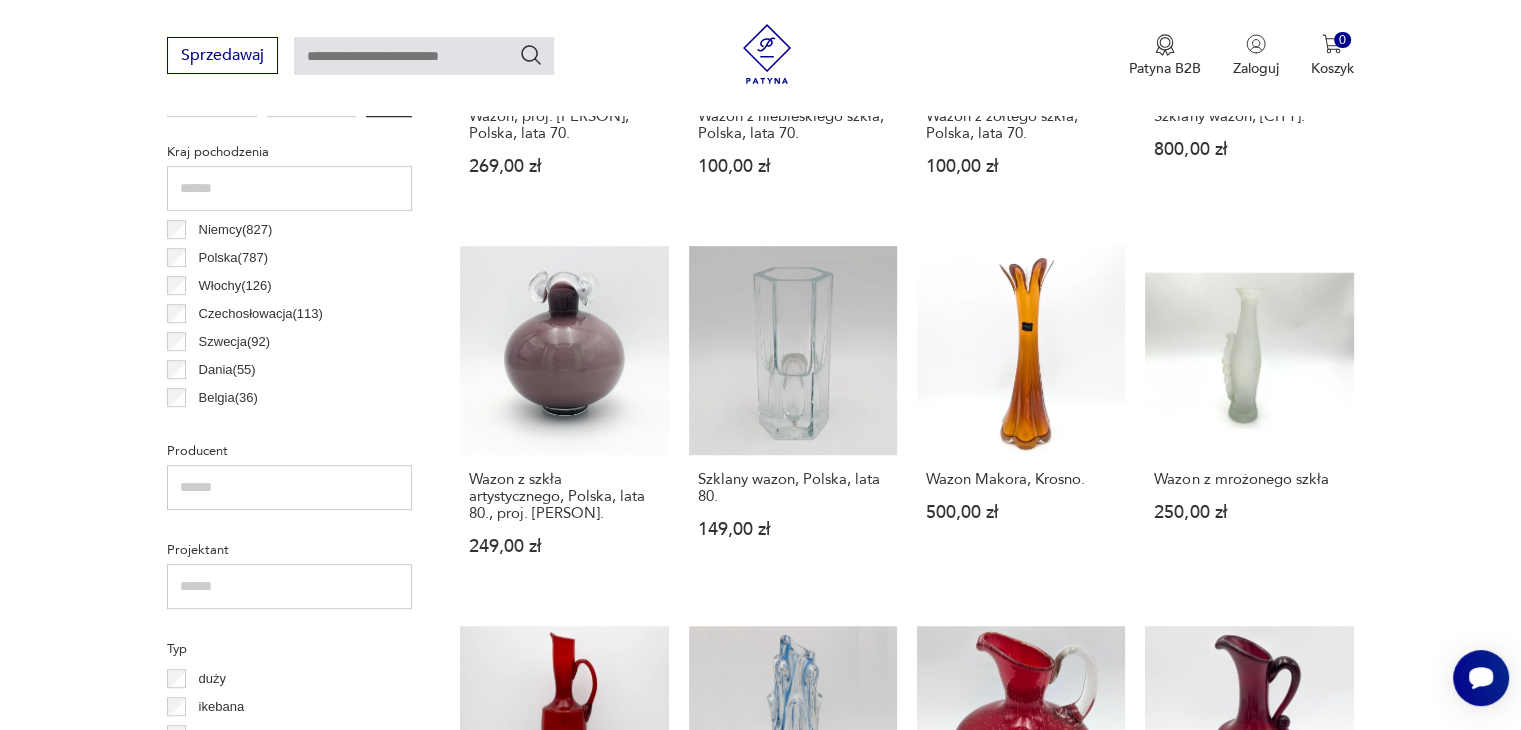 scroll, scrollTop: 830, scrollLeft: 0, axis: vertical 